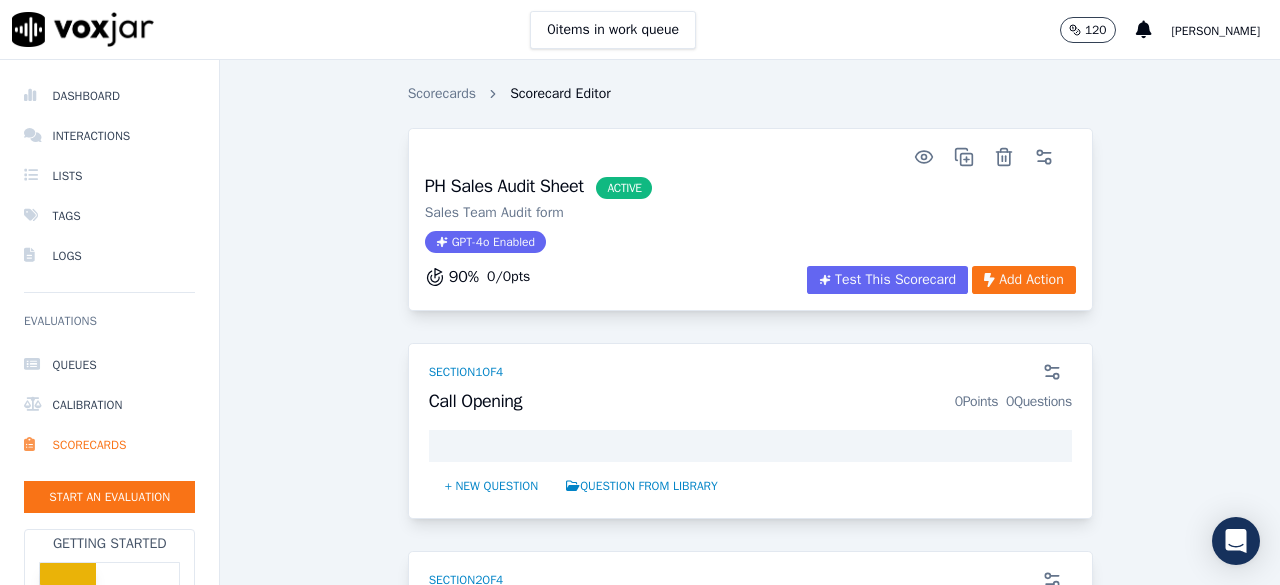 scroll, scrollTop: 0, scrollLeft: 0, axis: both 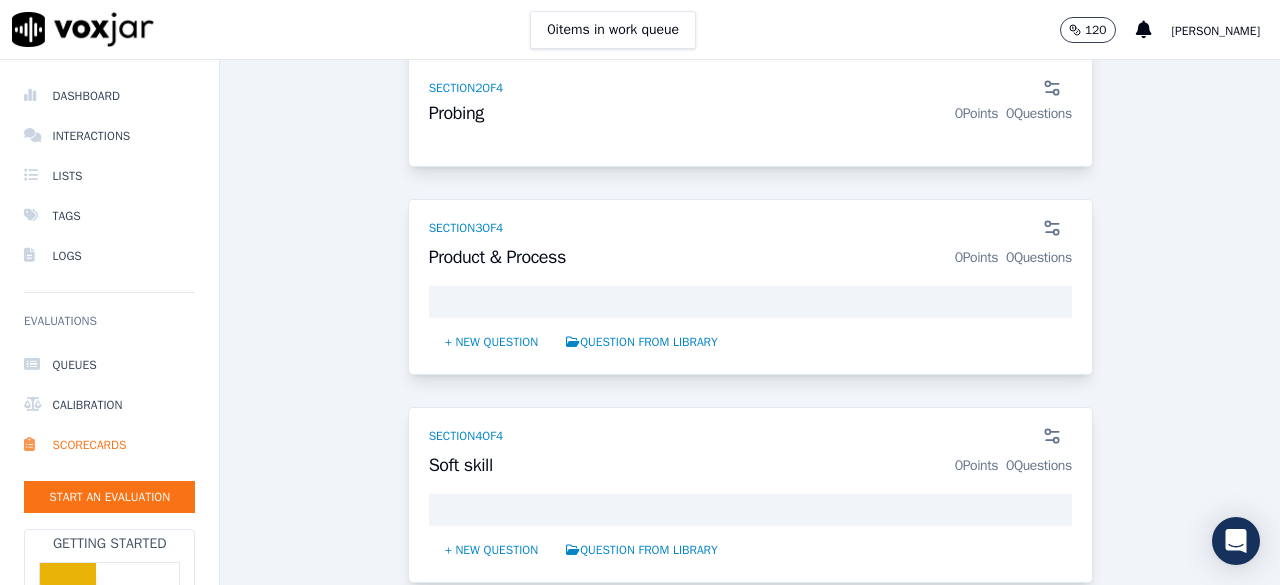 click on "PH Sales Audit Sheet   ACTIVE   Sales Team Audit form     GPT-4o Enabled     90 %
0 / 0  pts
Test This Scorecard
Add Action     Section  1  of  4       Call Opening   0  Points   0  Questions         + New question    Question from Library Section  2  of  4       Probing   0  Points   0  Questions         + New question    Question from Library Section  3  of  4       Product & Process   0  Points   0  Questions         + New question    Question from Library Section  4  of  4       Soft skill   0  Points   0  Questions         + New question    Question from Library     + Add a section" at bounding box center [750, 133] 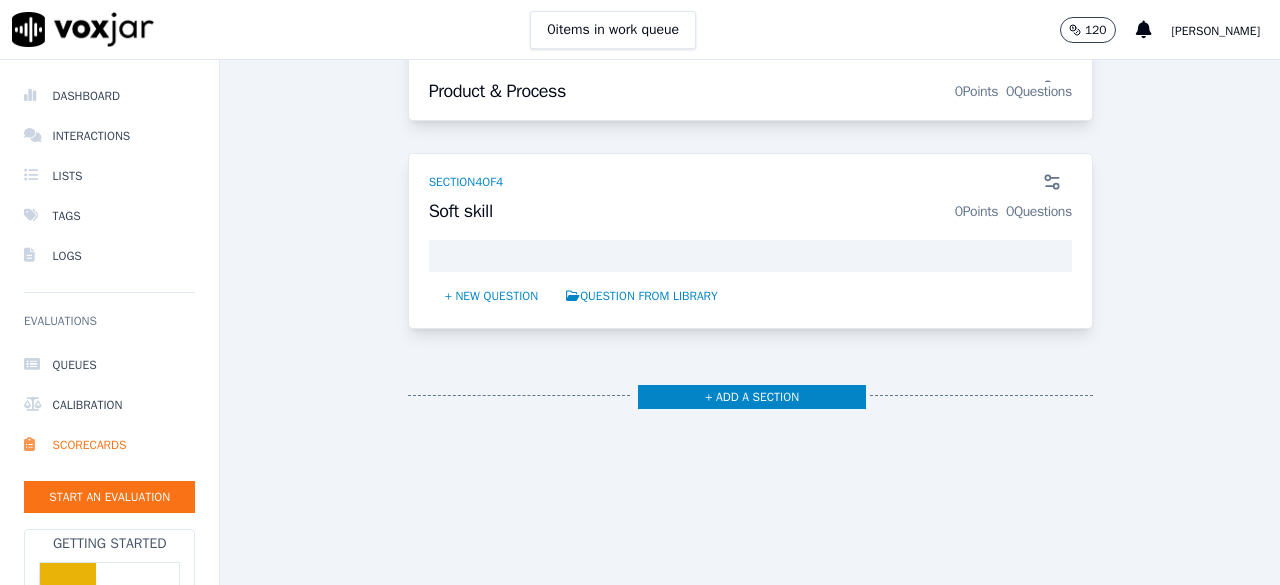 scroll, scrollTop: 774, scrollLeft: 0, axis: vertical 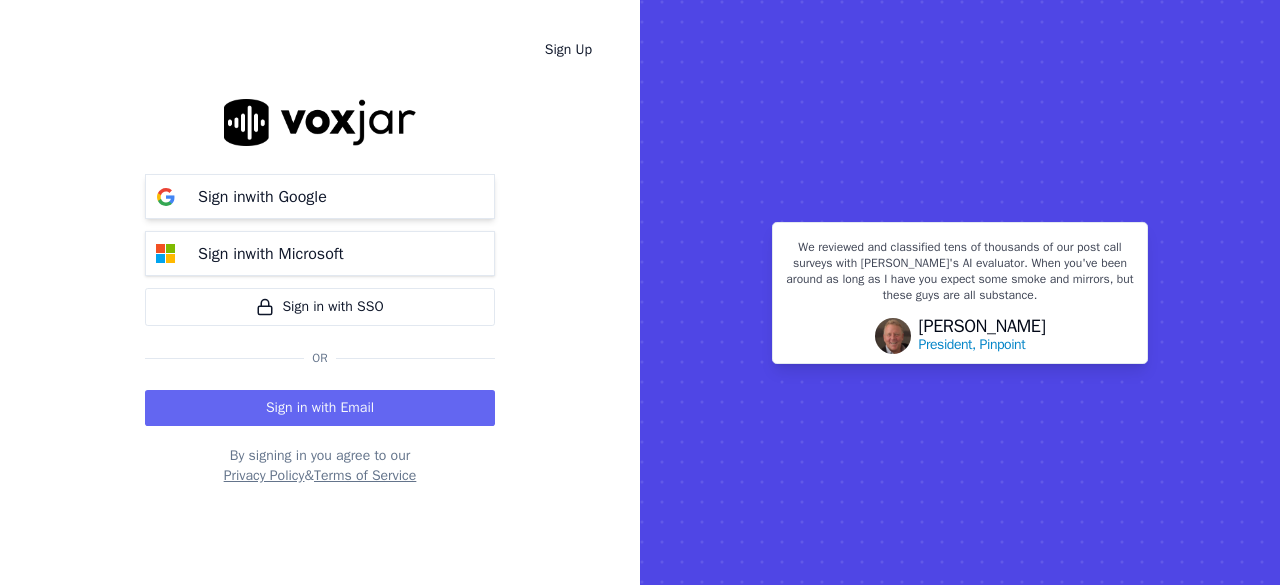 click on "Sign in  with Google" at bounding box center (320, 196) 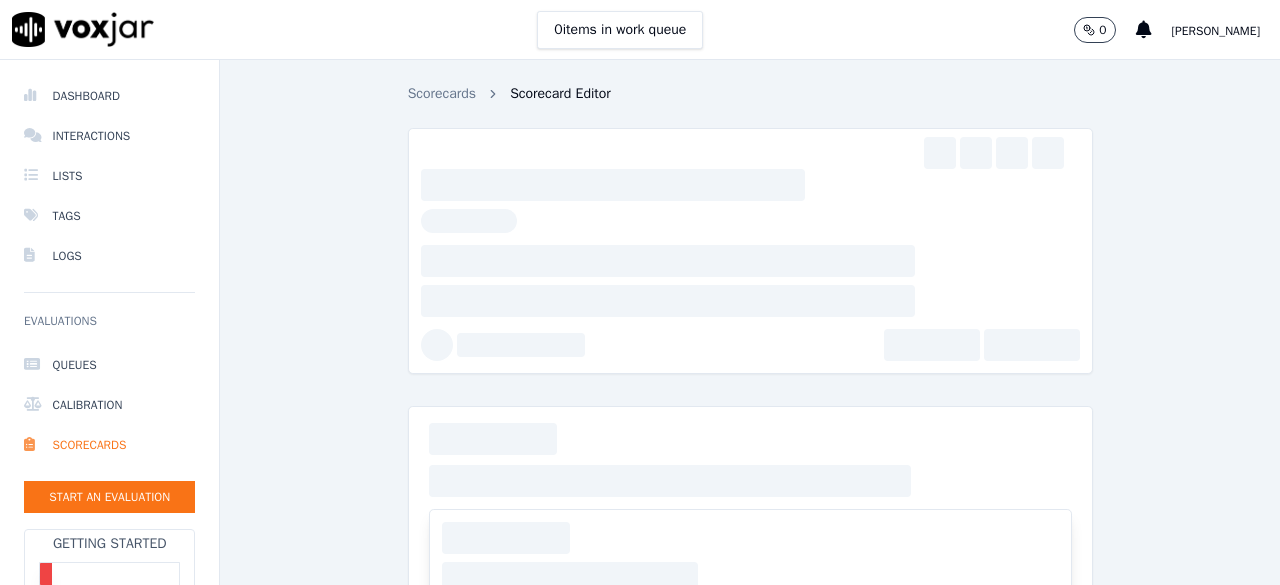 scroll, scrollTop: 0, scrollLeft: 0, axis: both 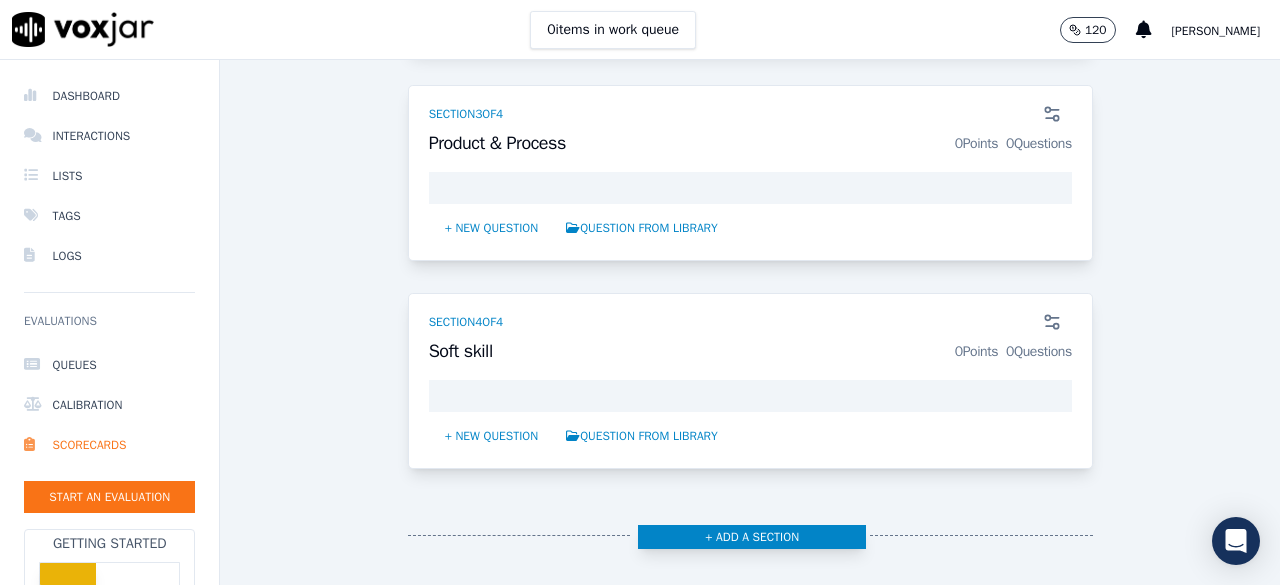 click on "+ Add a section" at bounding box center (752, 537) 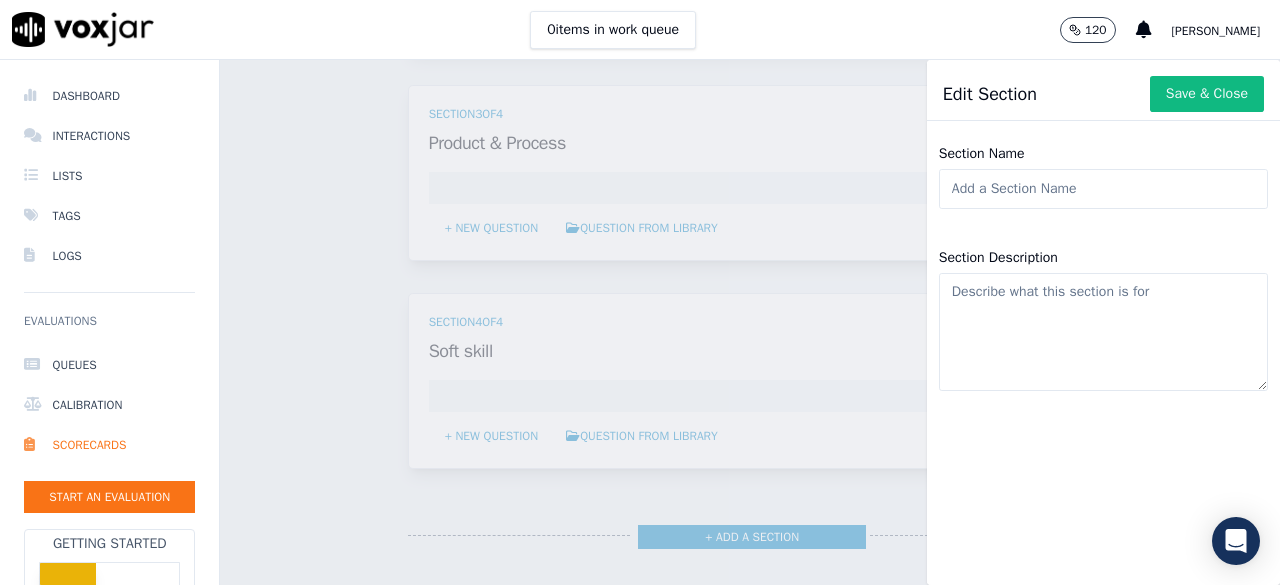 click on "Section Name" 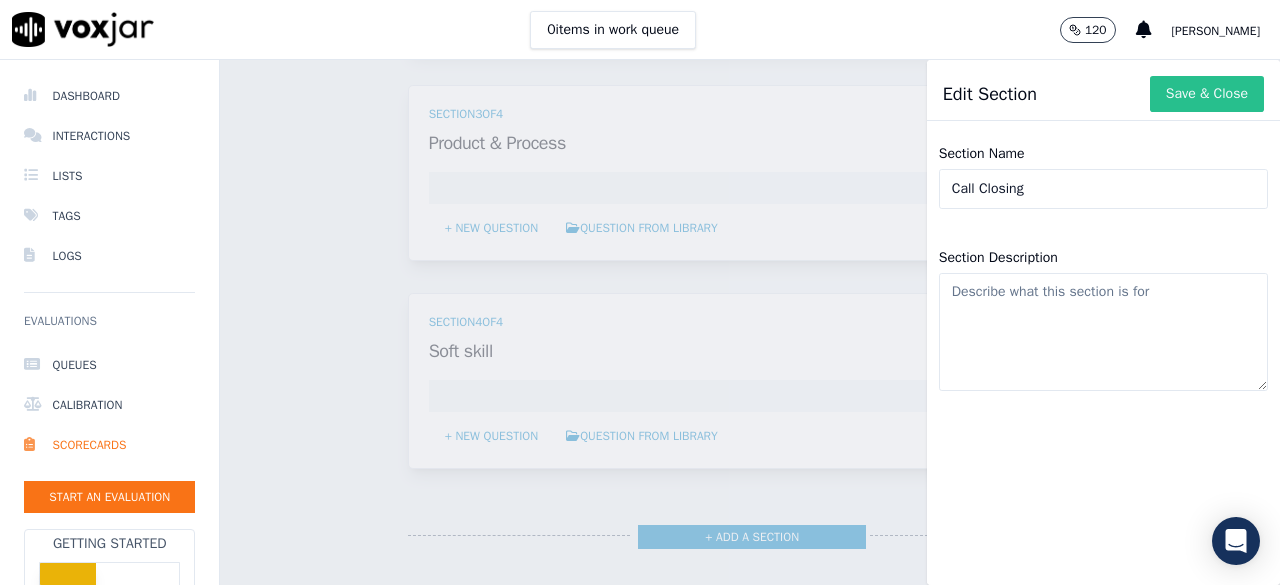type on "Call Closing" 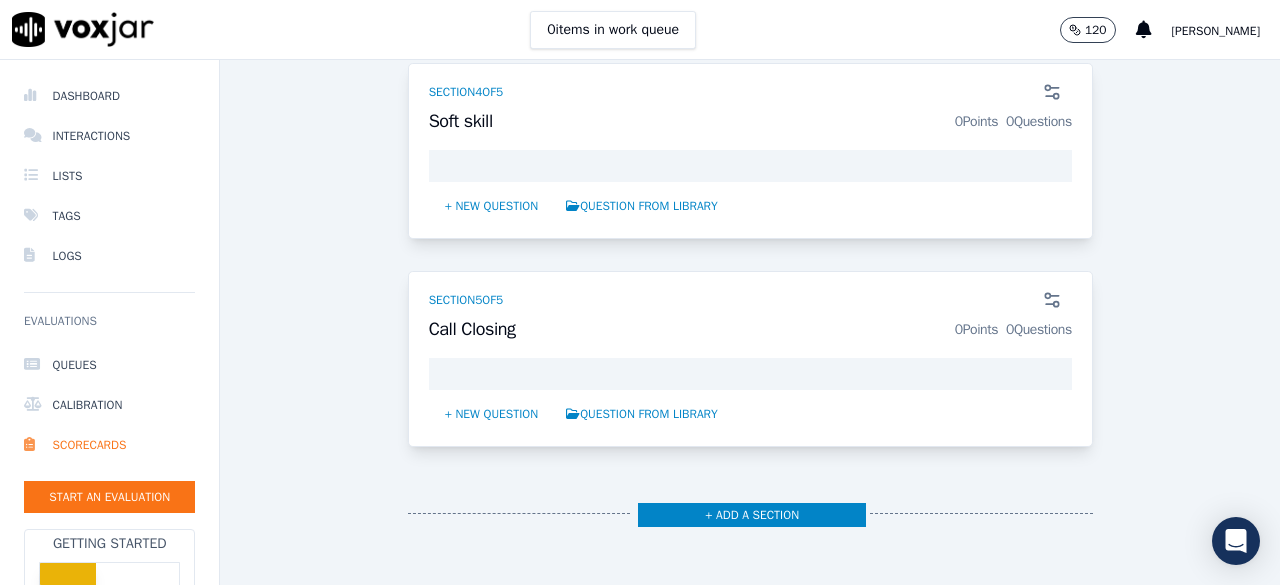 scroll, scrollTop: 970, scrollLeft: 0, axis: vertical 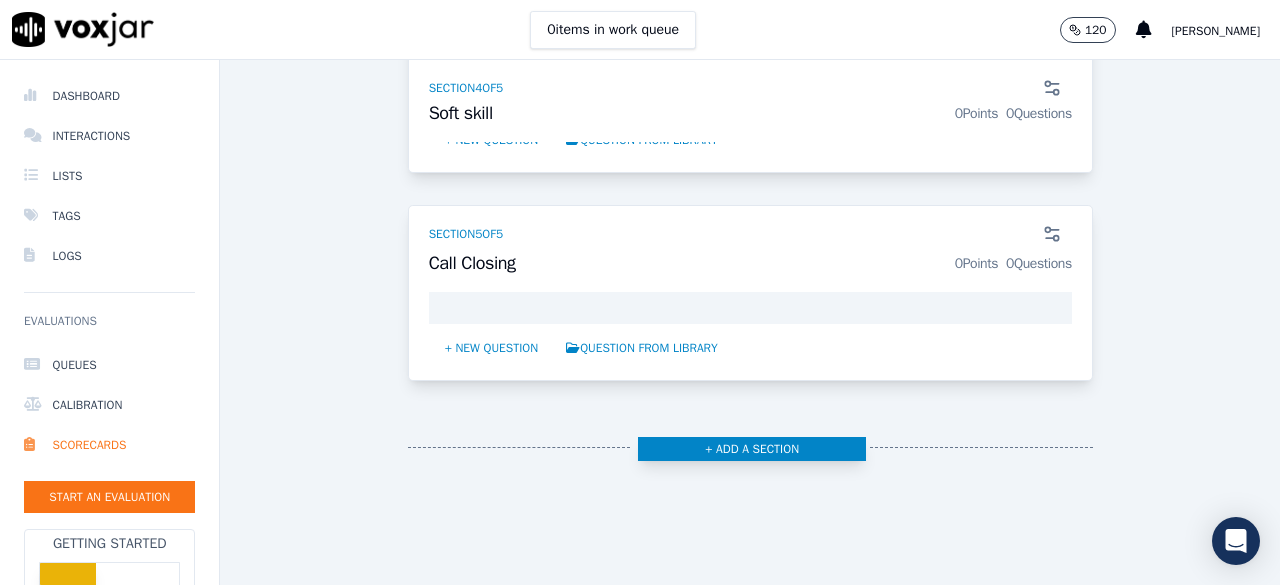 click on "+ Add a section" at bounding box center (752, 449) 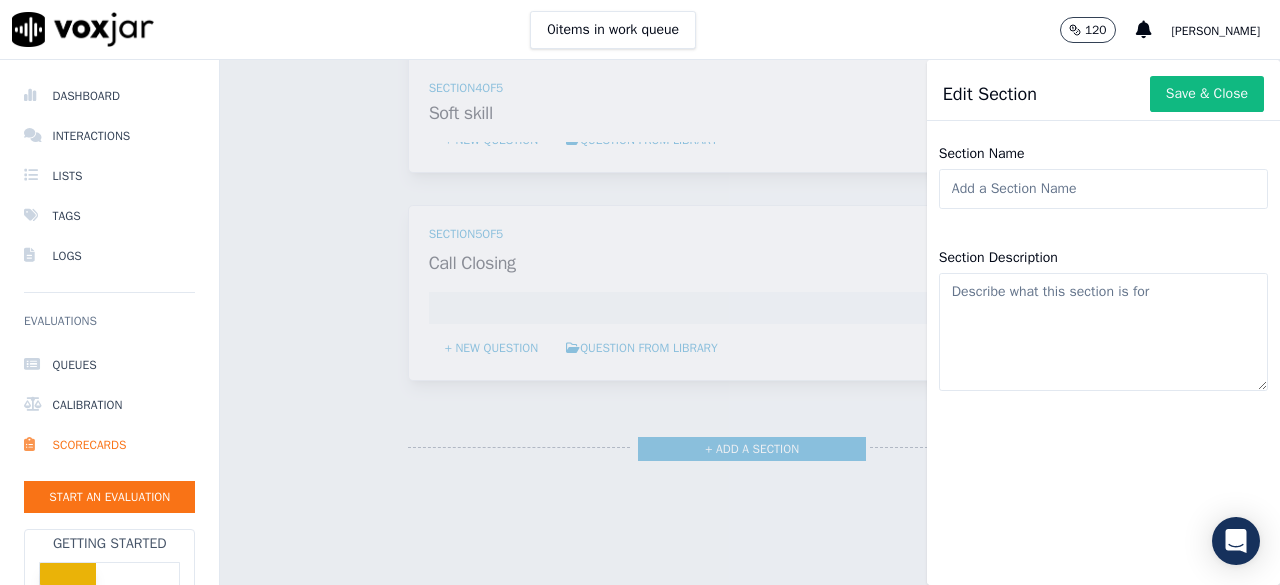 click on "Section Name" 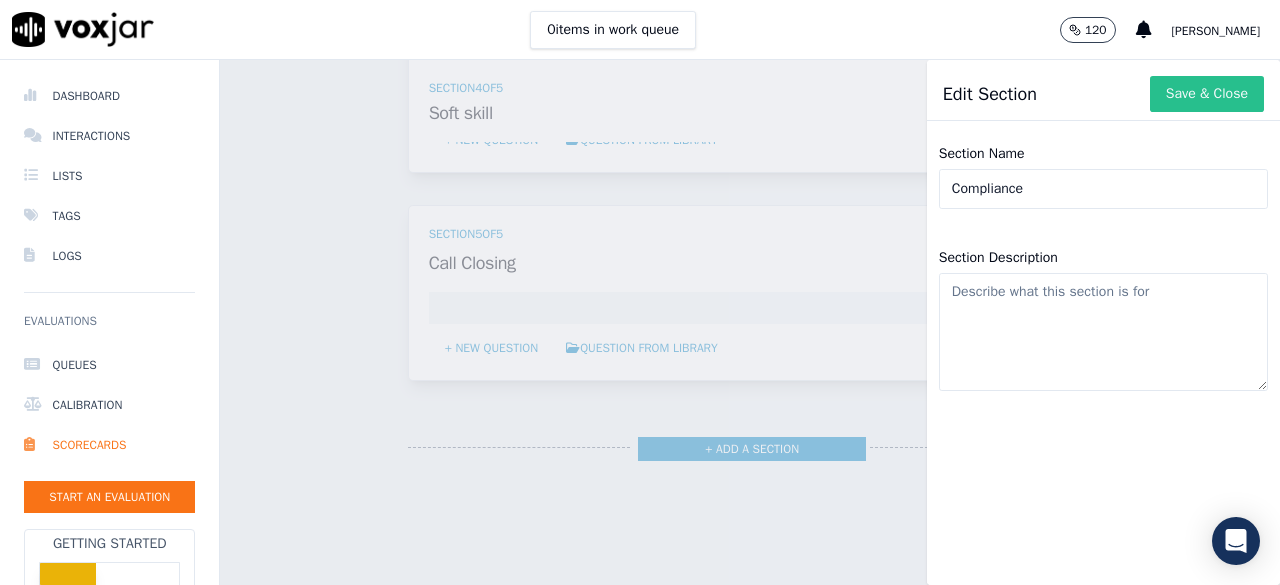 type on "Compliance" 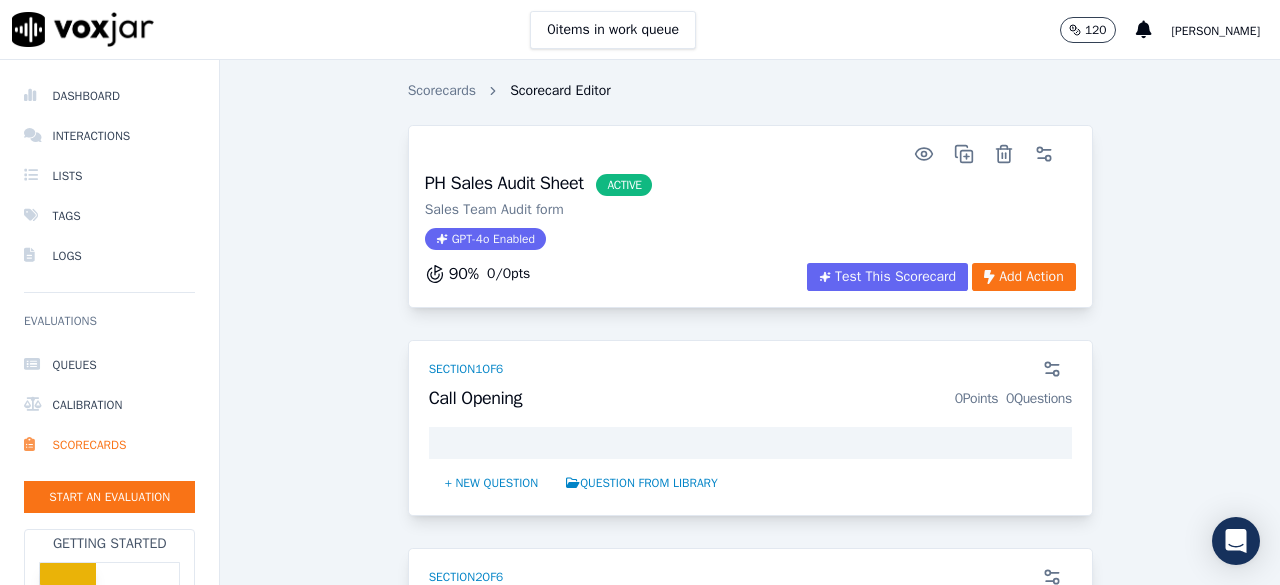 scroll, scrollTop: 0, scrollLeft: 0, axis: both 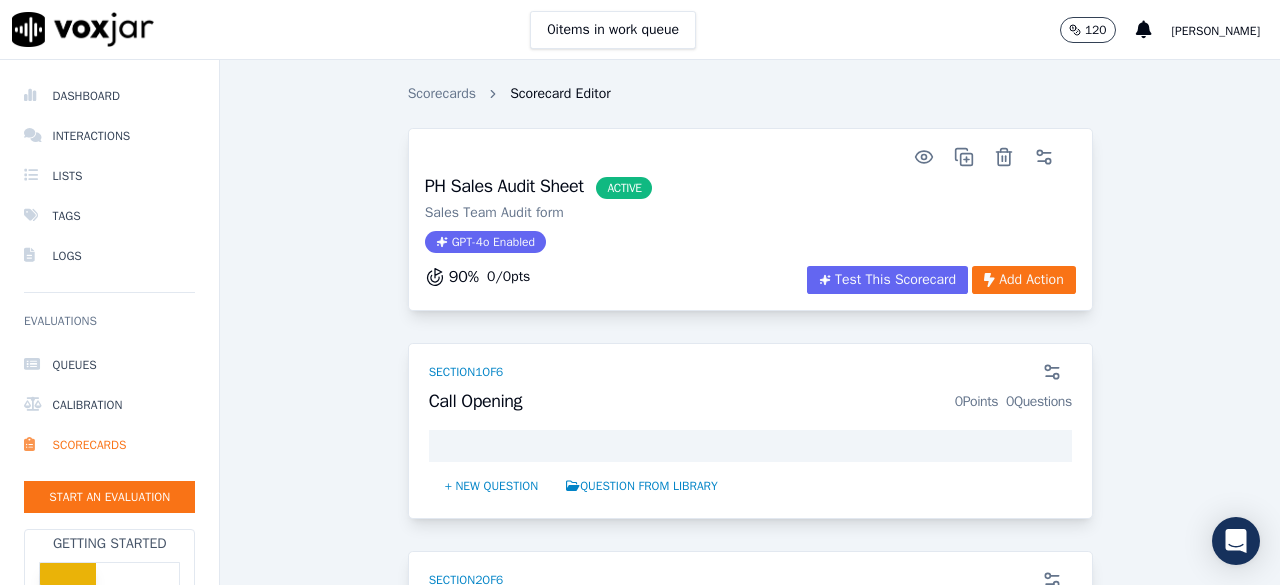 click on "PH Sales Audit Sheet   ACTIVE   Sales Team Audit form     GPT-4o Enabled     90 %
0 / 0  pts
Test This Scorecard
Add Action     Section  1  of  6       Call Opening   0  Points   0  Questions         + New question    Question from Library Section  2  of  6       Probing   0  Points   0  Questions         + New question    Question from Library Section  3  of  6       Product & Process   0  Points   0  Questions         + New question    Question from Library Section  4  of  6       Soft skill   0  Points   0  Questions         + New question    Question from Library Section  5  of  6       Call Closing   0  Points   0  Questions         + New question    Question from Library Section  6  of  6       Compliance   0  Points   0  Questions         + New question    Question from Library     + Add a section" at bounding box center (750, 901) 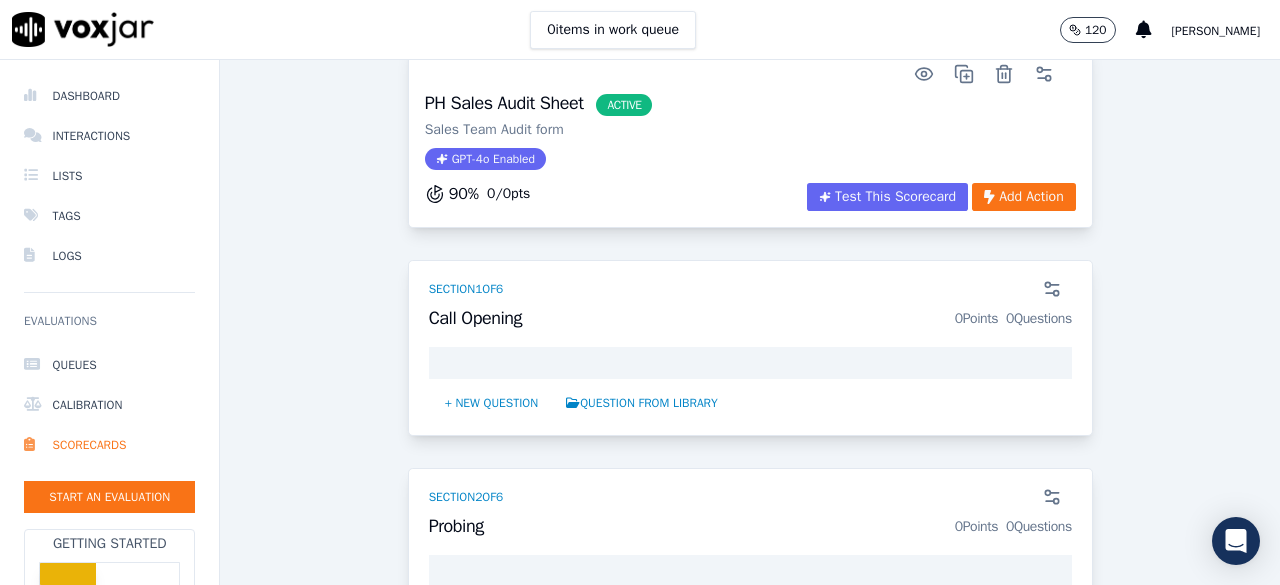 scroll, scrollTop: 80, scrollLeft: 0, axis: vertical 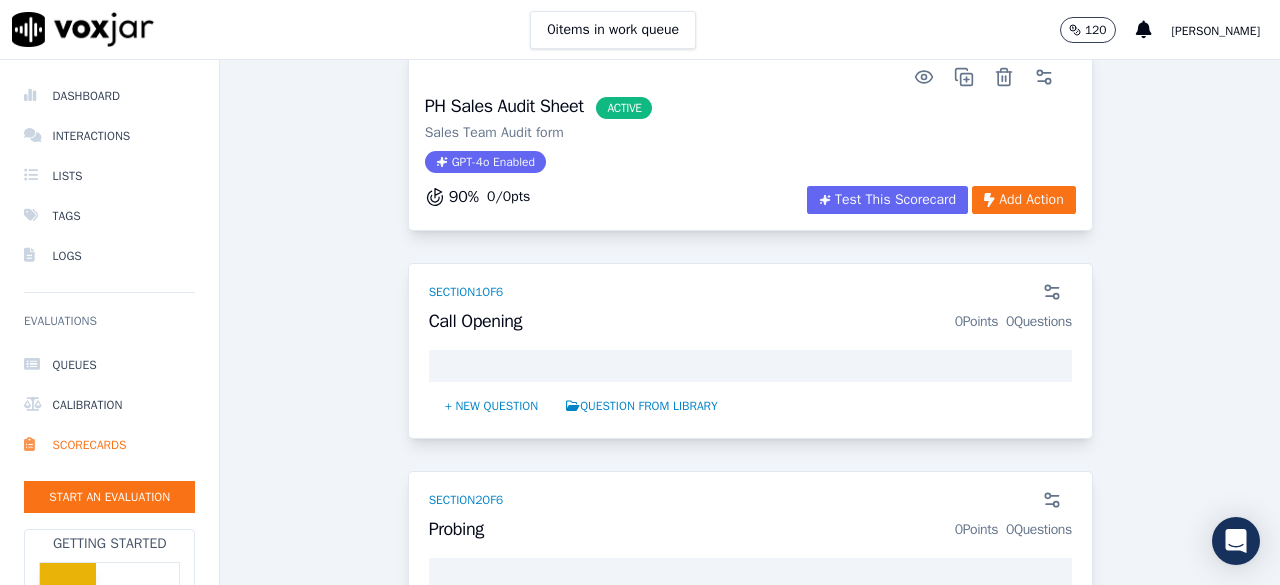 click on "PH Sales Audit Sheet   ACTIVE   Sales Team Audit form     GPT-4o Enabled     90 %
0 / 0  pts
Test This Scorecard
Add Action     Section  1  of  6       Call Opening   0  Points   0  Questions         + New question    Question from Library Section  2  of  6       Probing   0  Points   0  Questions         + New question    Question from Library Section  3  of  6       Product & Process   0  Points   0  Questions         + New question    Question from Library Section  4  of  6       Soft skill   0  Points   0  Questions         + New question    Question from Library Section  5  of  6       Call Closing   0  Points   0  Questions         + New question    Question from Library Section  6  of  6       Compliance   0  Points   0  Questions         + New question    Question from Library     + Add a section" at bounding box center [750, 821] 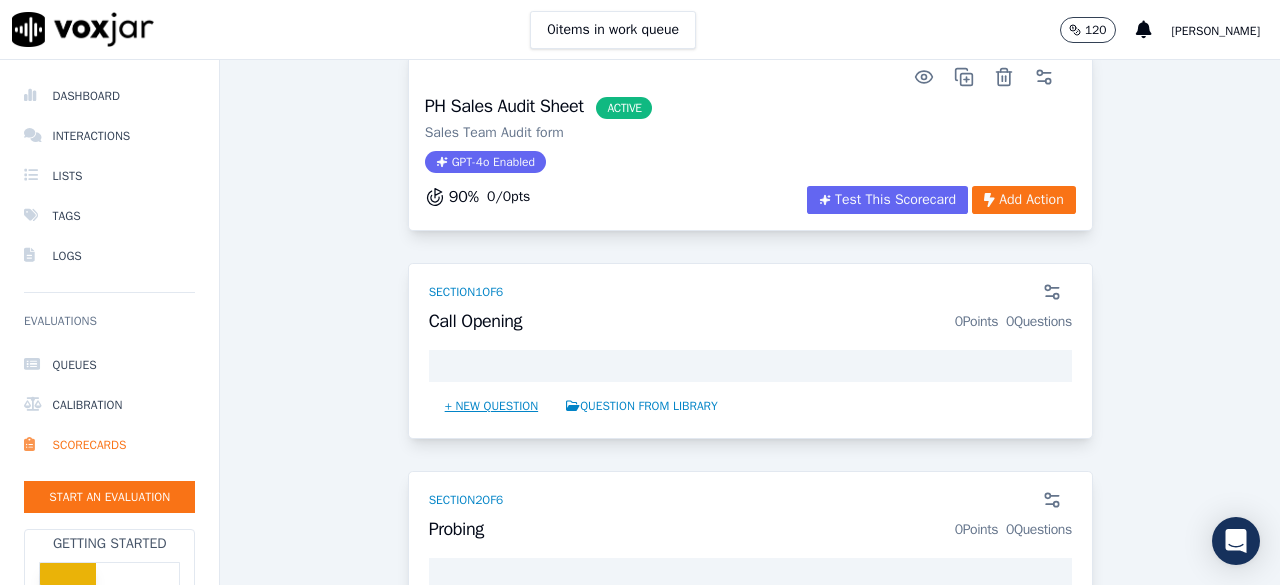 click on "+ New question" at bounding box center [492, 406] 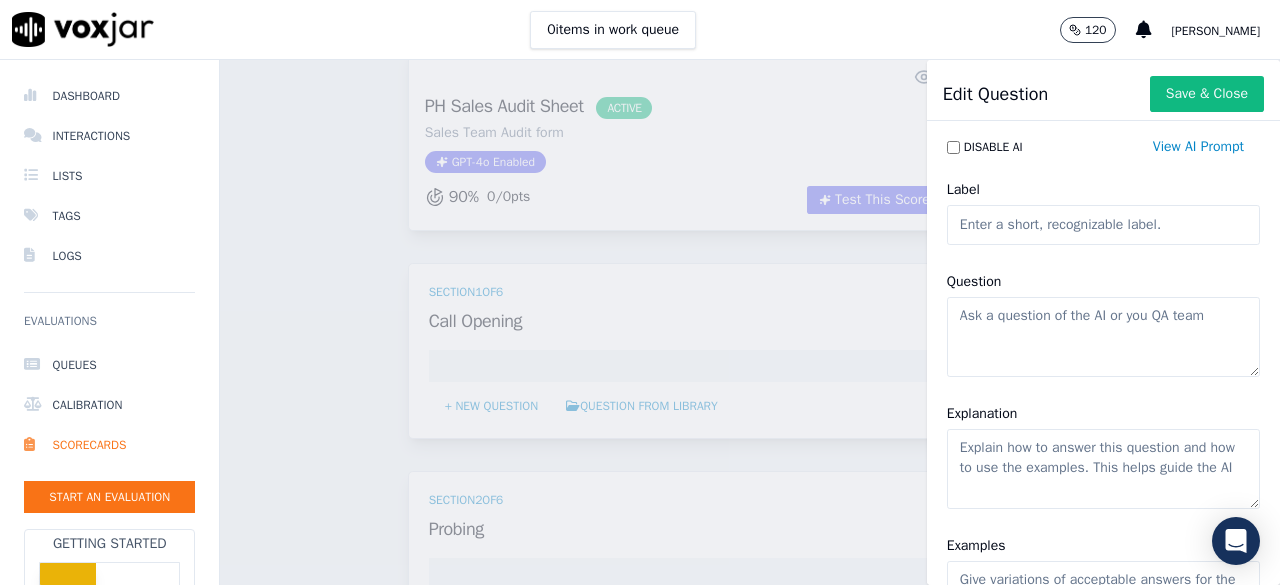 click on "Question" 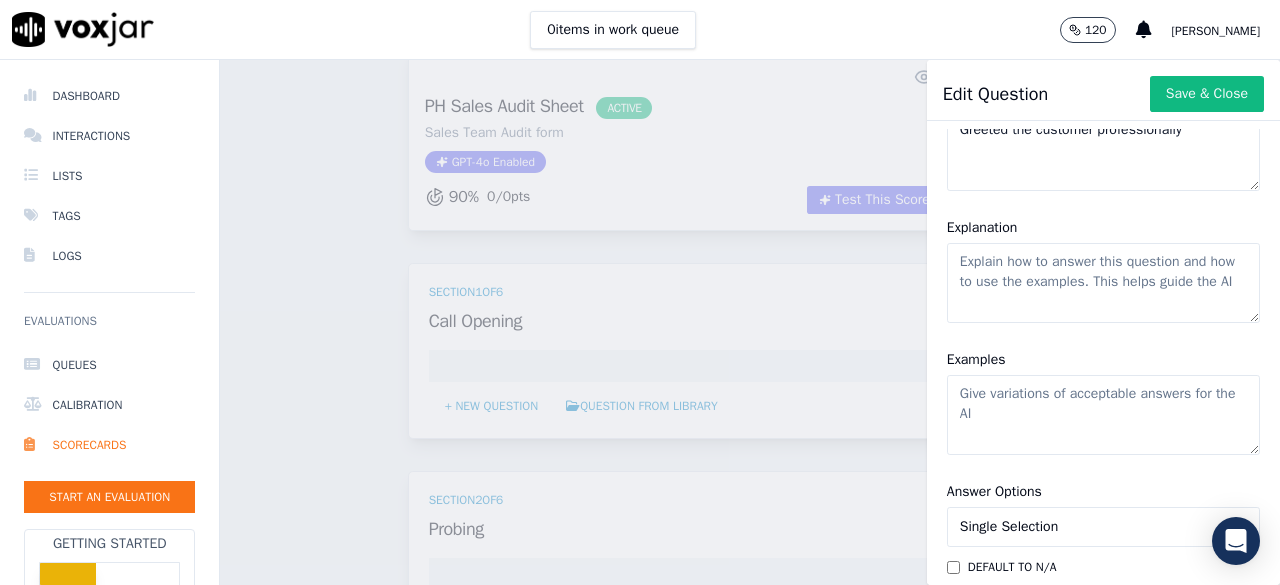 scroll, scrollTop: 200, scrollLeft: 0, axis: vertical 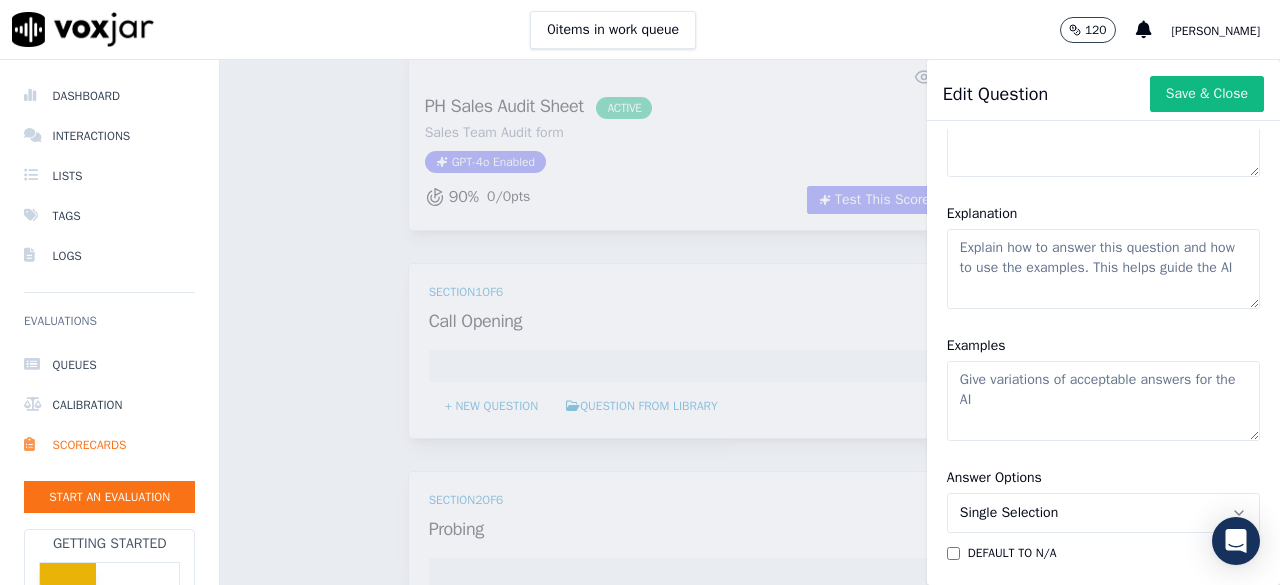 type on "Greeted the customer professionally" 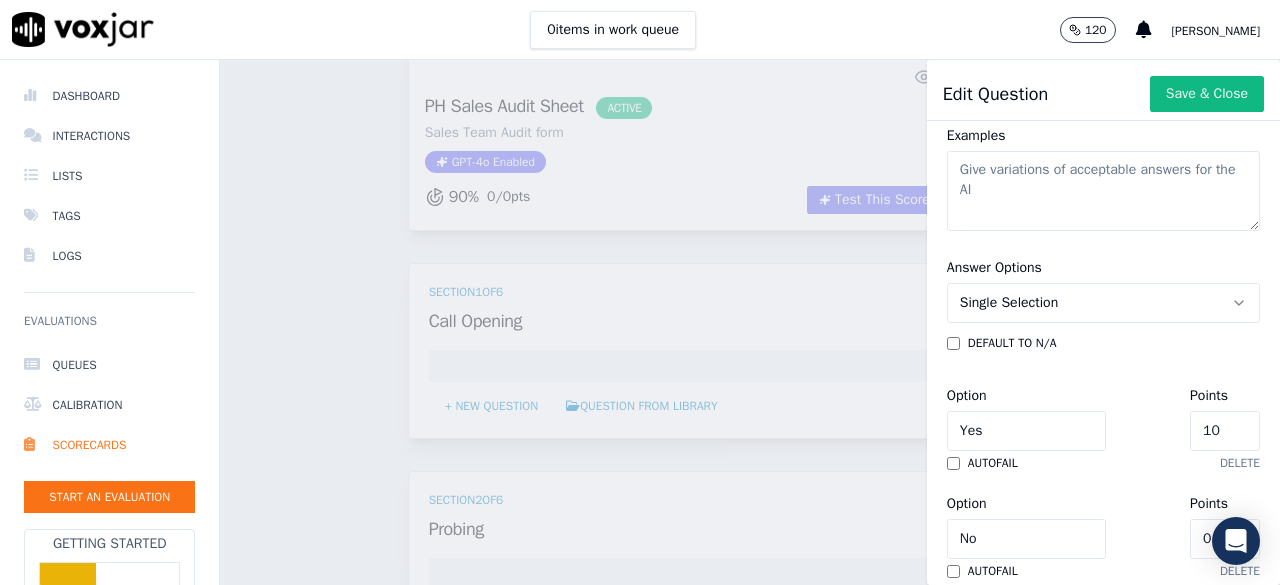 scroll, scrollTop: 442, scrollLeft: 0, axis: vertical 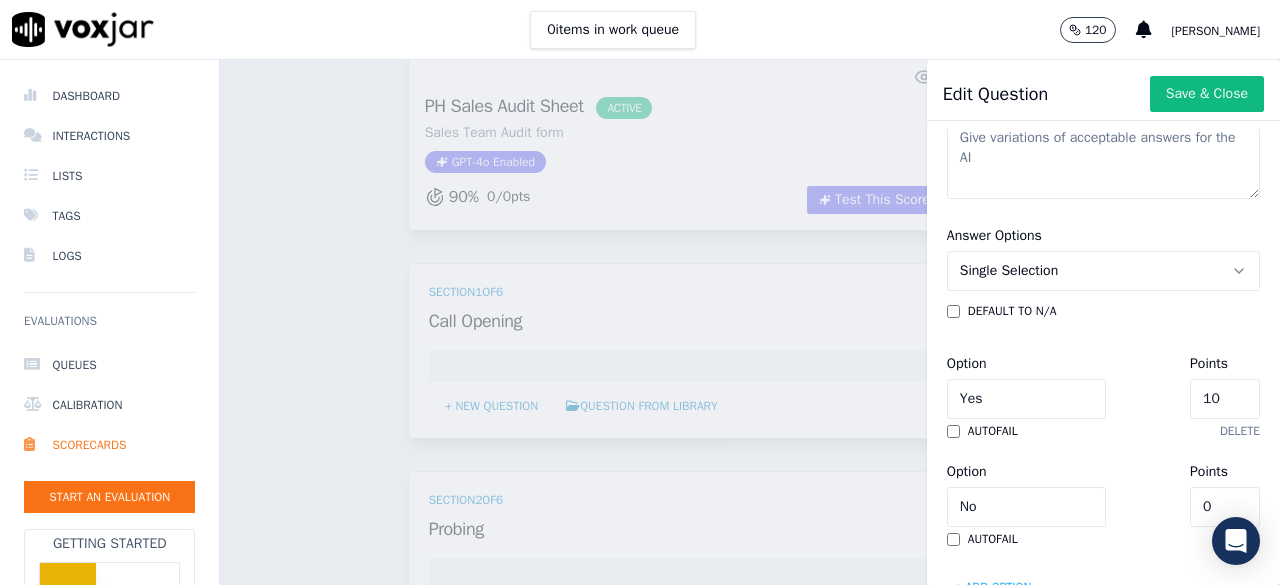 type on "Did Agent open the call with Proper greetings" 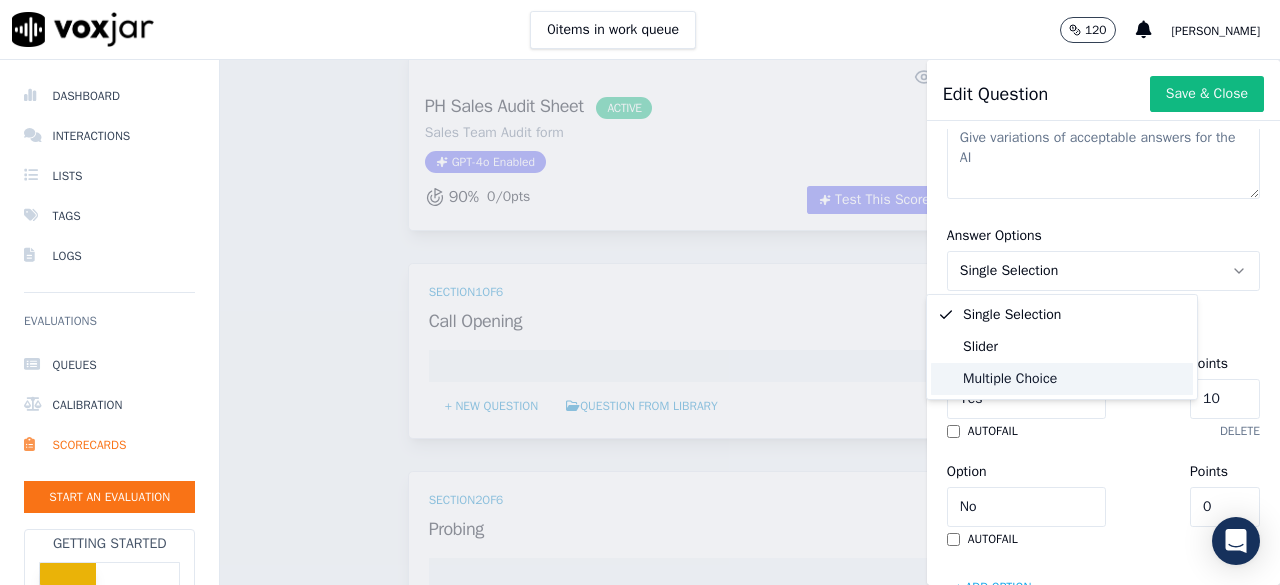 click on "Multiple Choice" 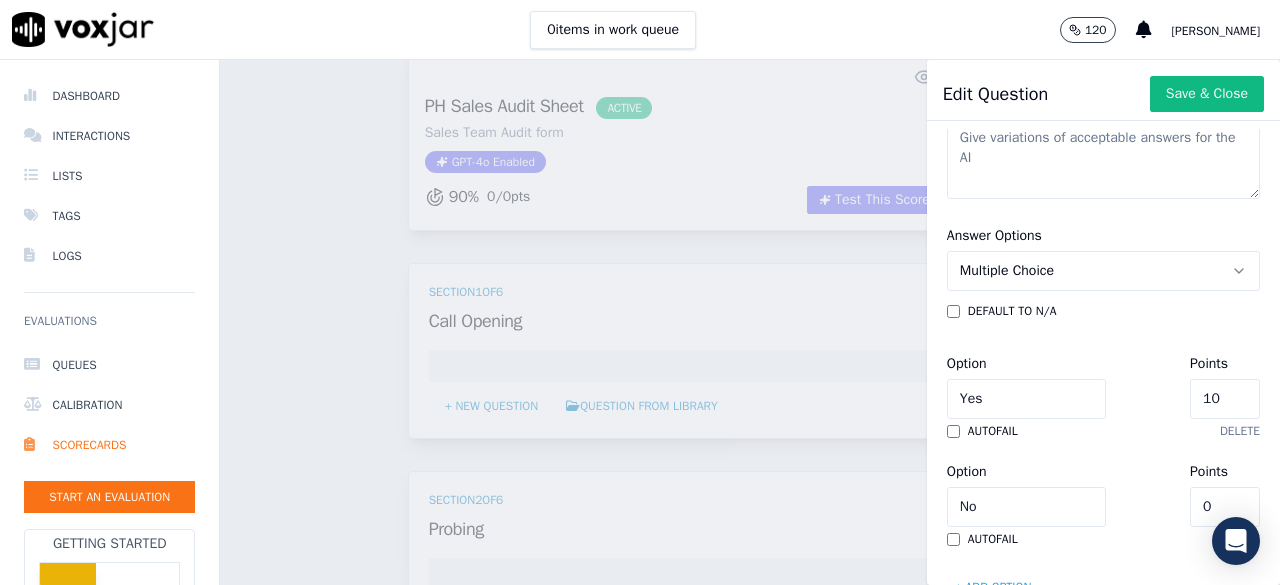 click on "10" 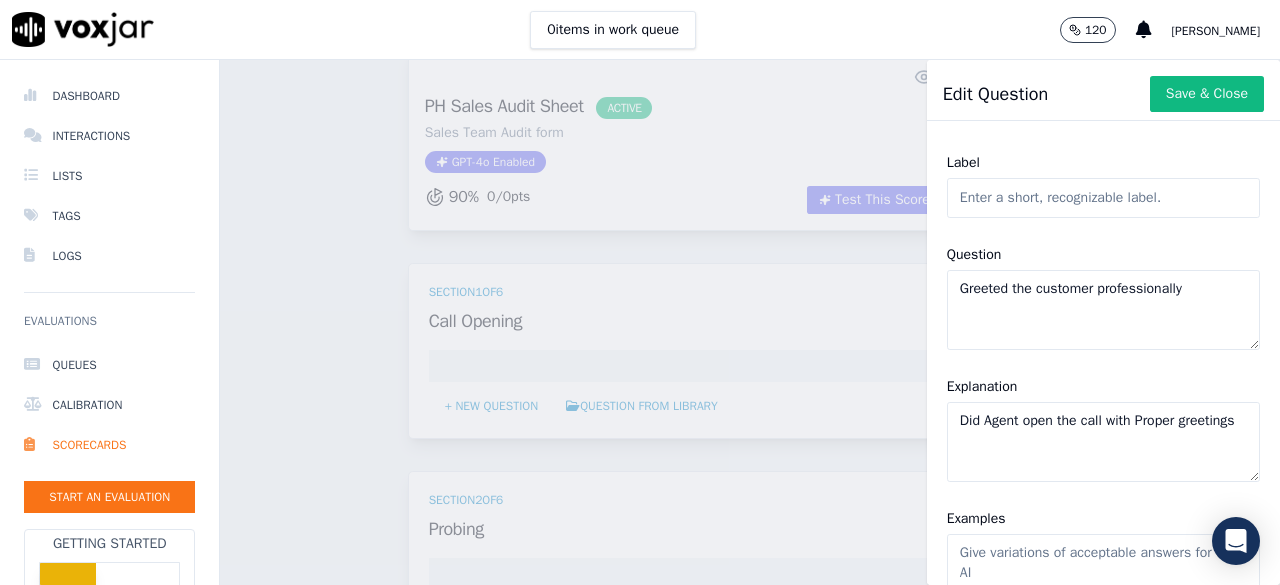 scroll, scrollTop: 0, scrollLeft: 0, axis: both 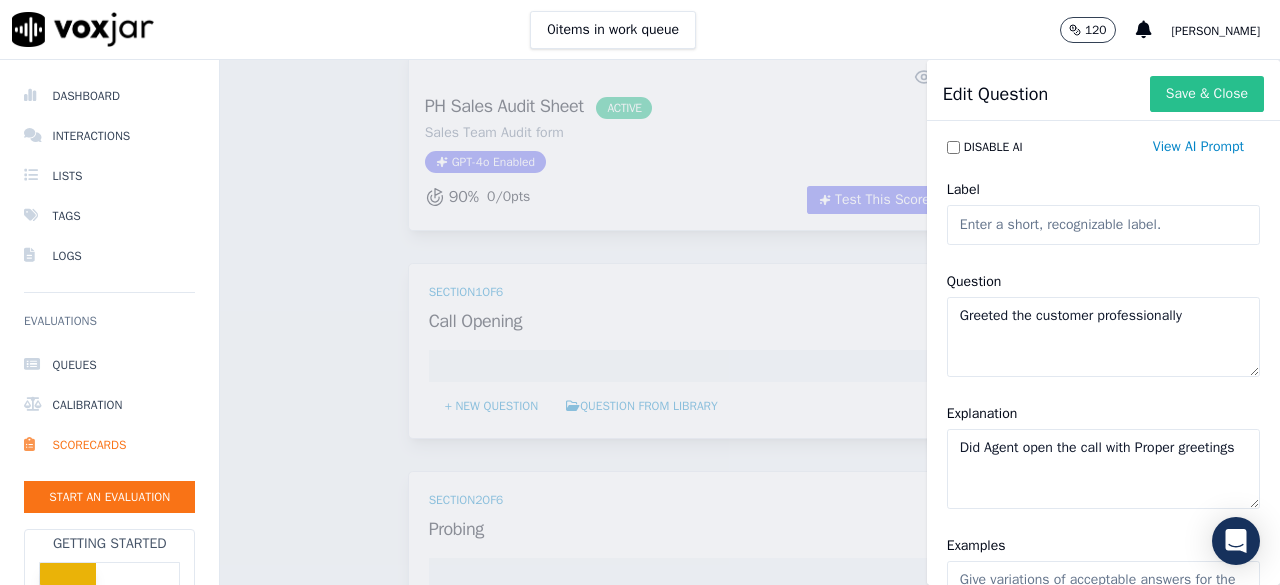 click on "Save & Close" at bounding box center (1207, 94) 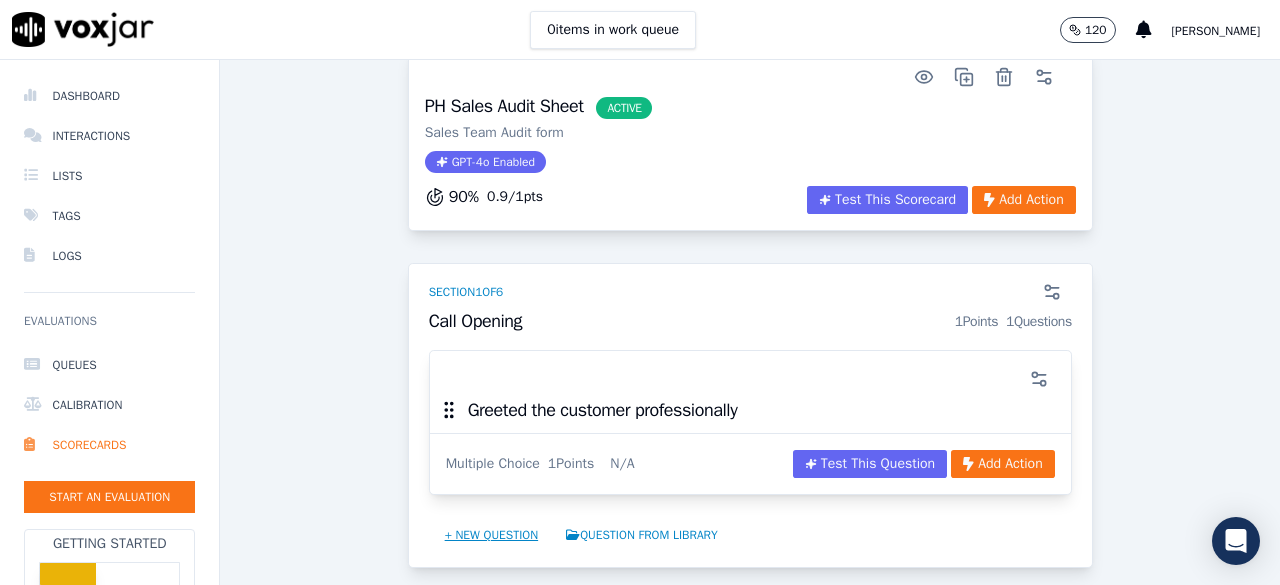 click on "+ New question" at bounding box center (492, 535) 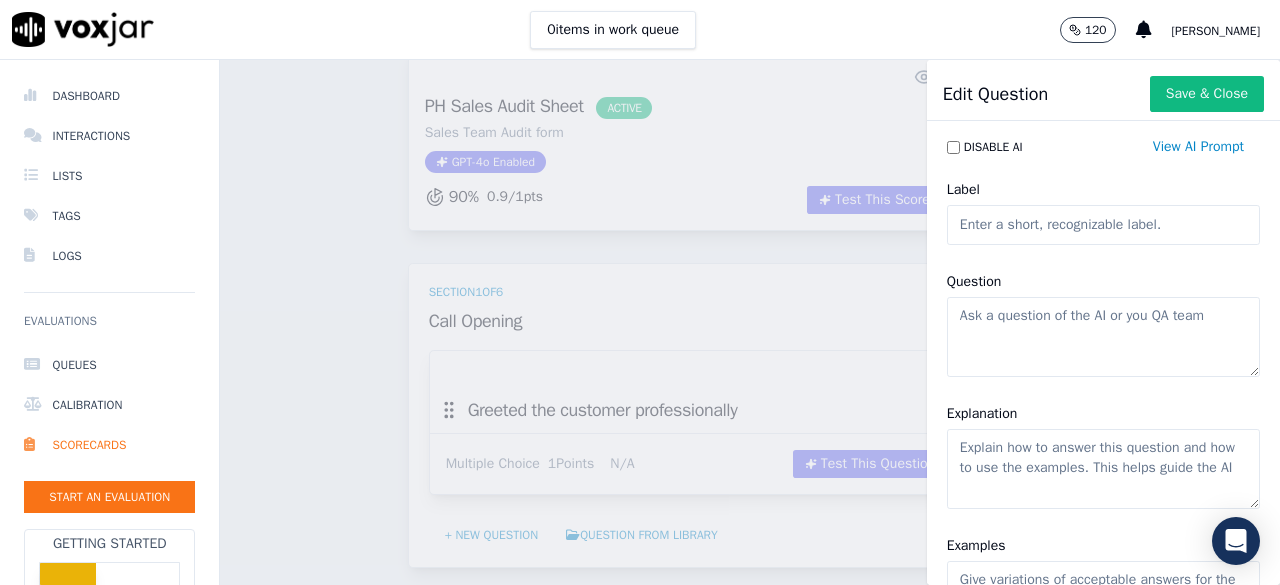 click on "Question" 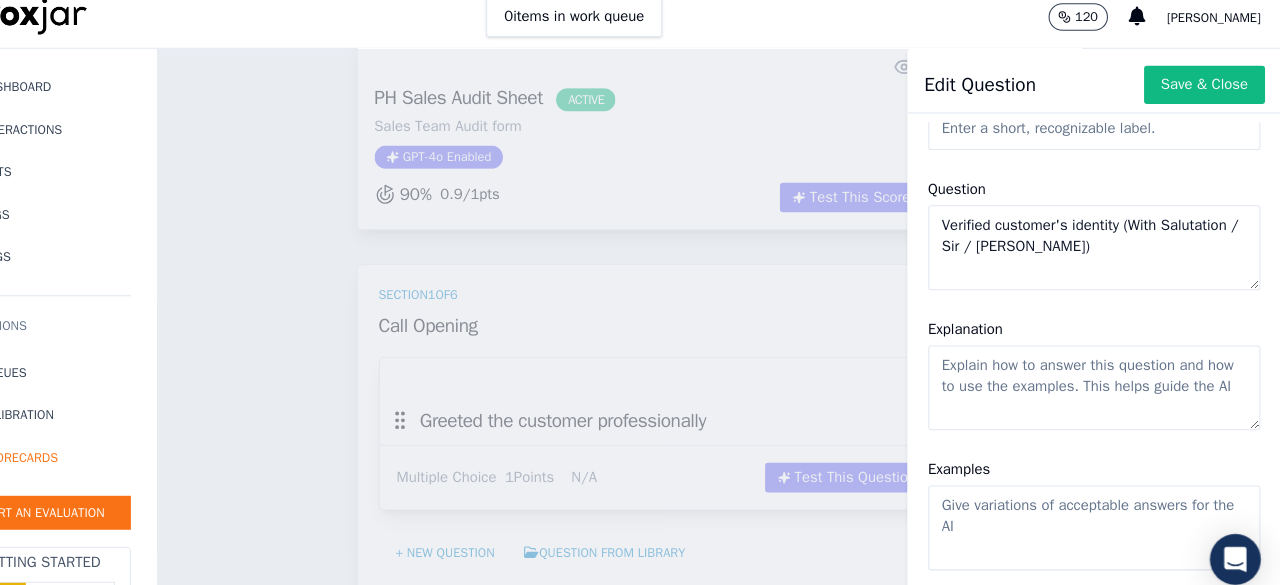 scroll, scrollTop: 94, scrollLeft: 0, axis: vertical 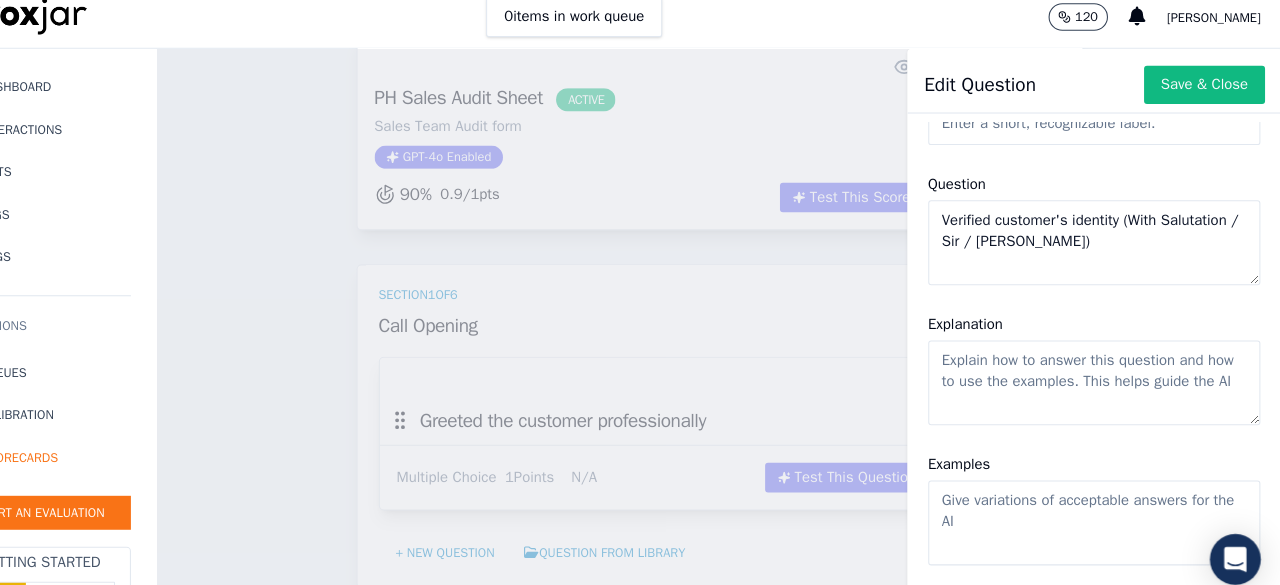 type on "Verified customer's identity (With Salutation / Sir / [PERSON_NAME])" 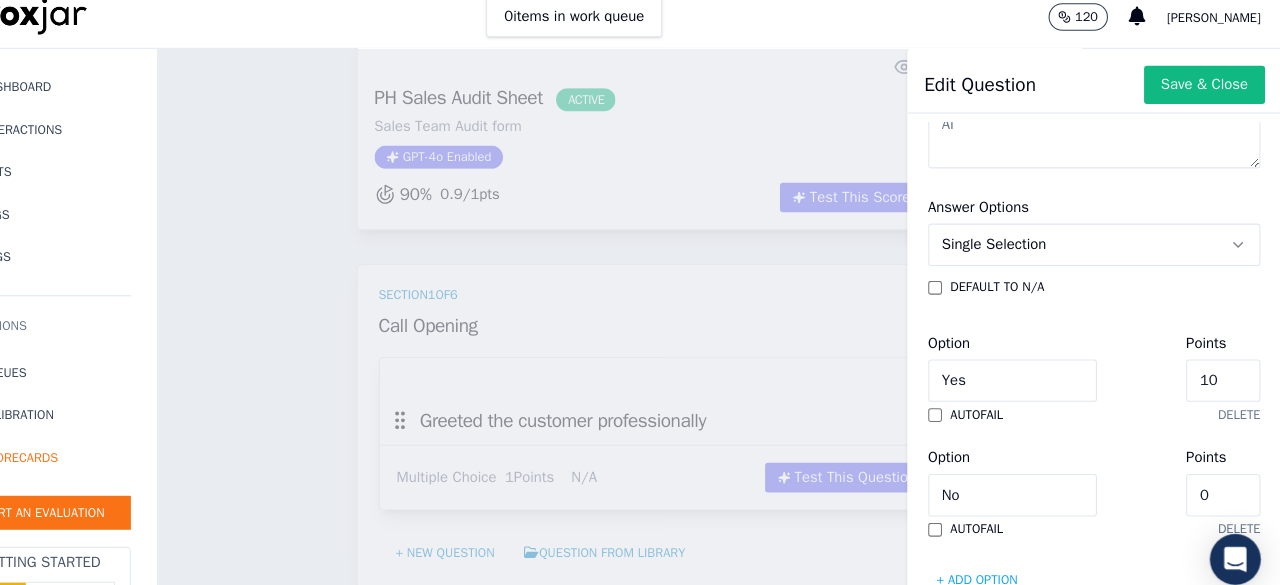scroll, scrollTop: 470, scrollLeft: 0, axis: vertical 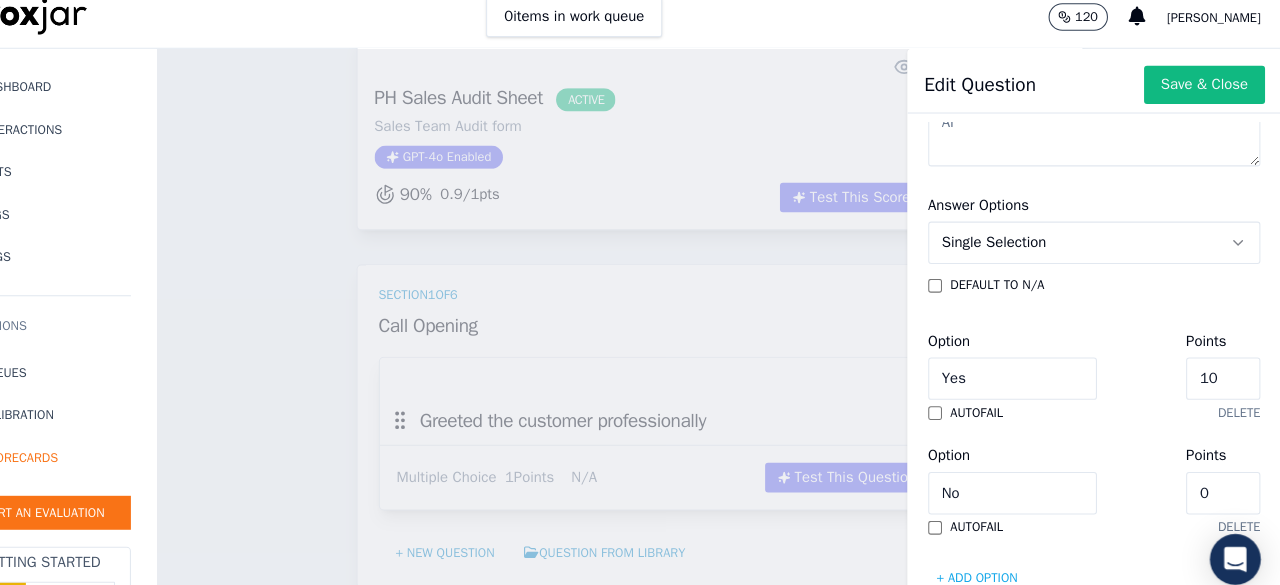 type on "Did the agent Verified customer identity to ensure he/she talking to respective person" 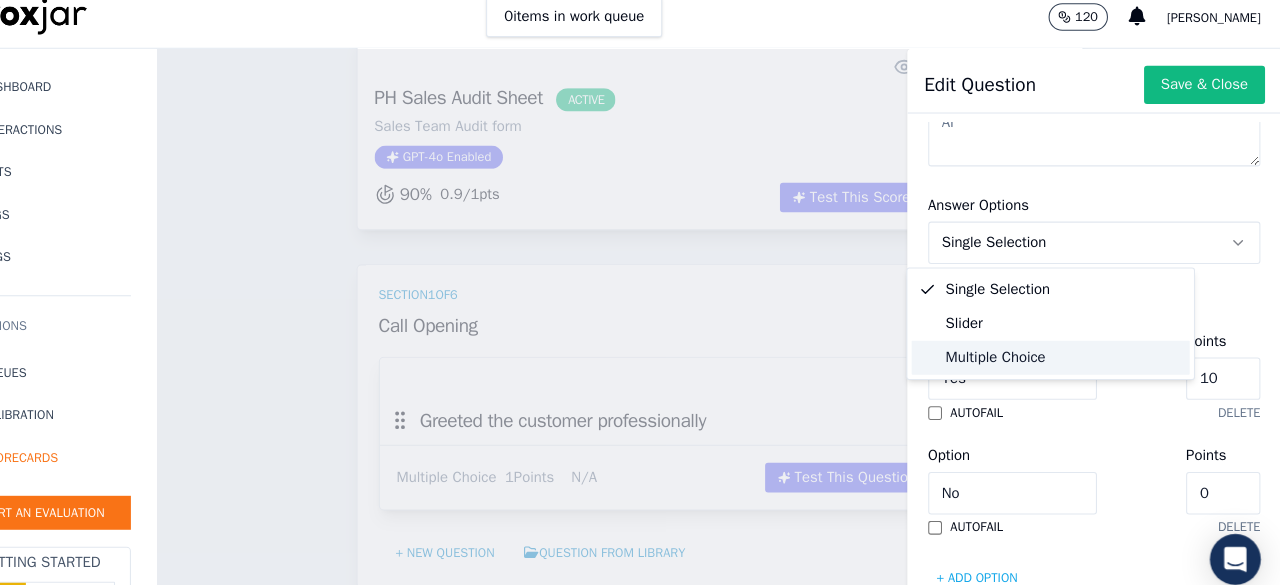 click on "Multiple Choice" 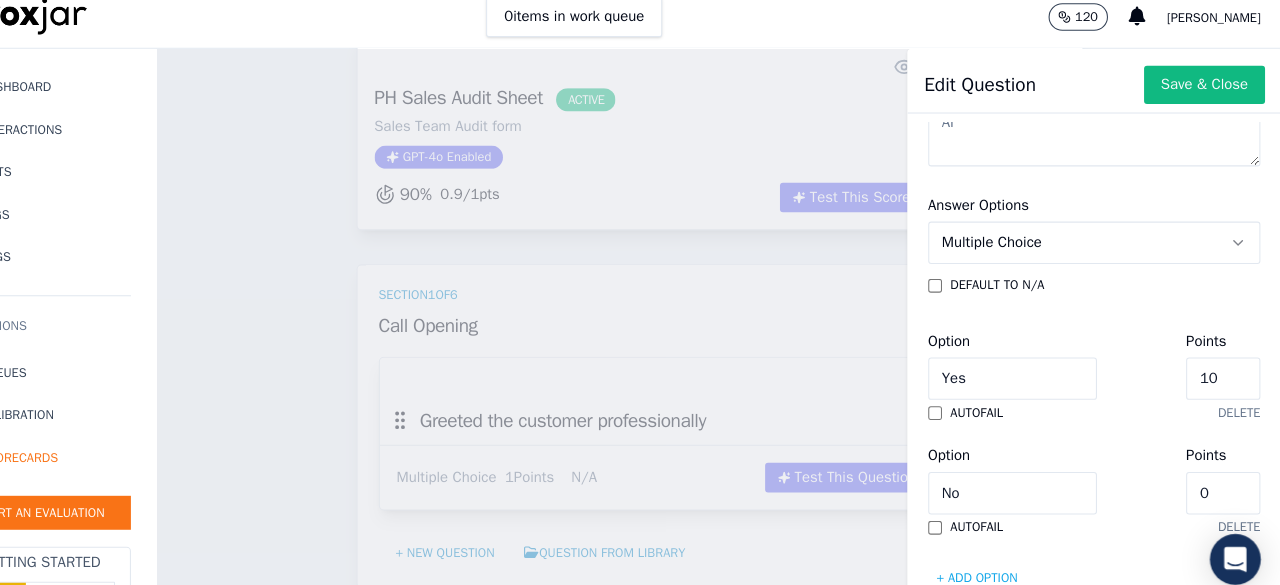 click on "10" 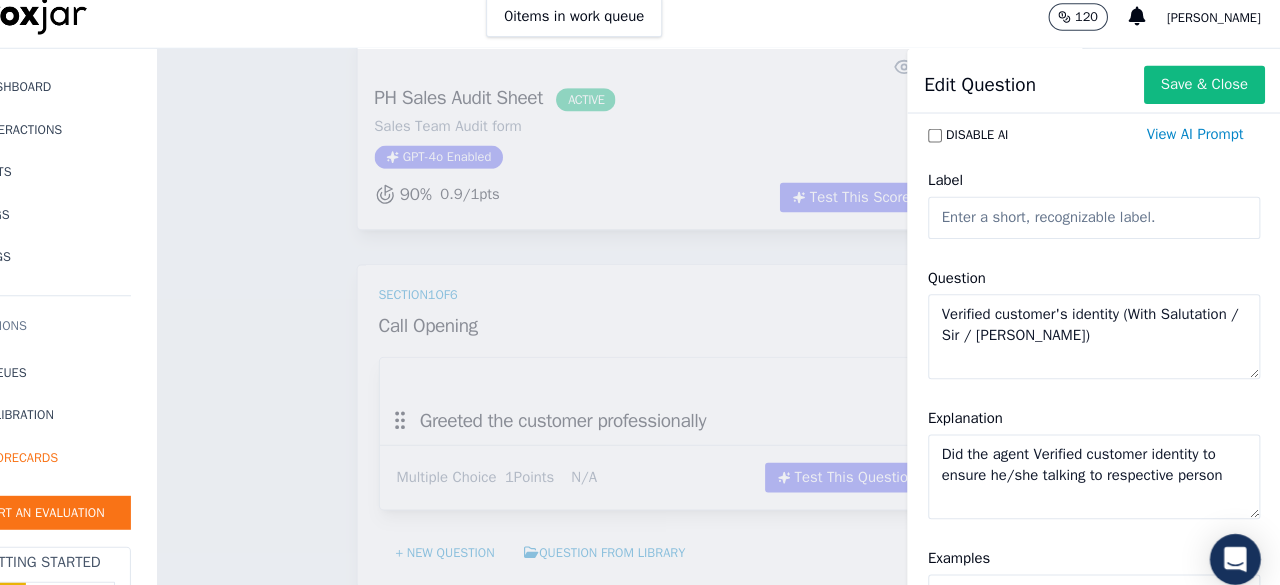 scroll, scrollTop: 0, scrollLeft: 0, axis: both 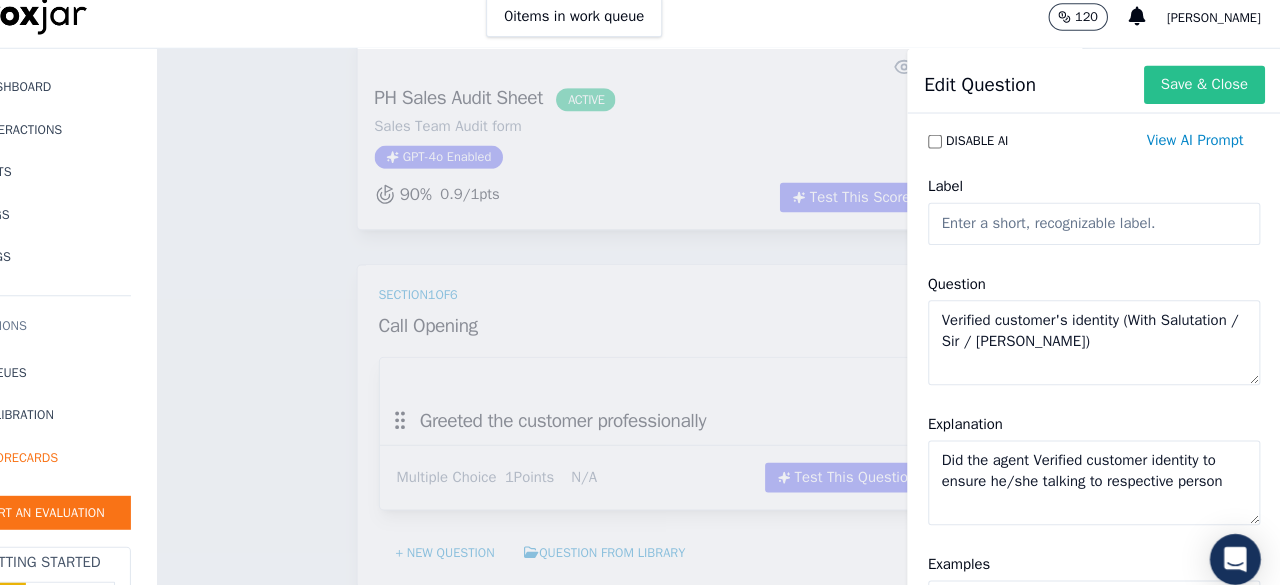 click on "Save & Close" at bounding box center [1207, 94] 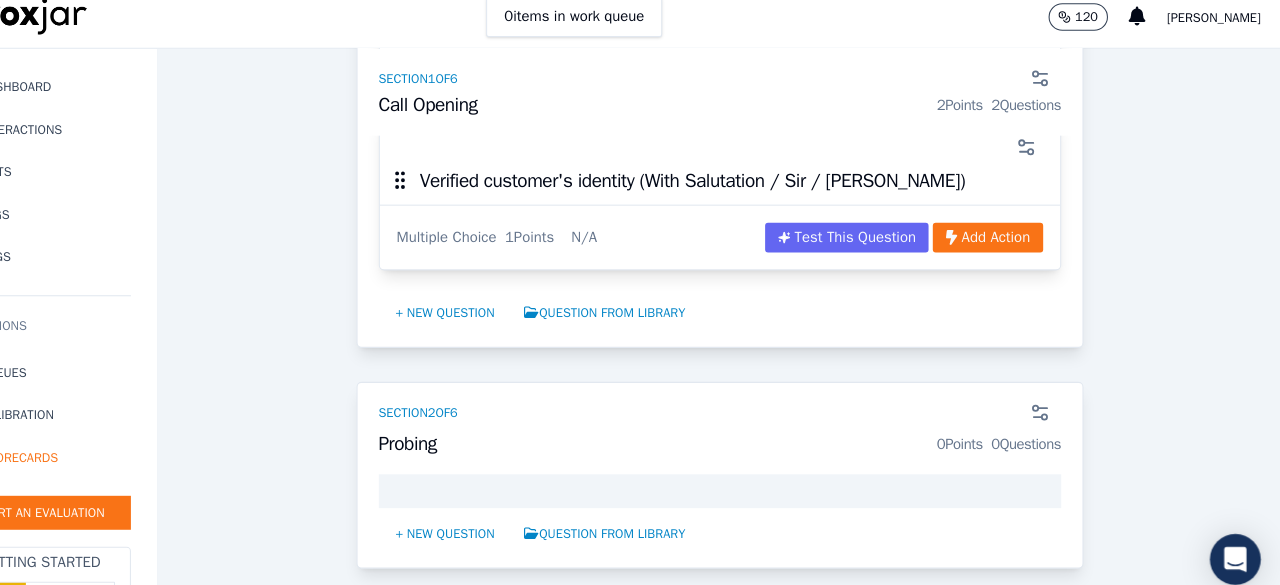 scroll, scrollTop: 464, scrollLeft: 0, axis: vertical 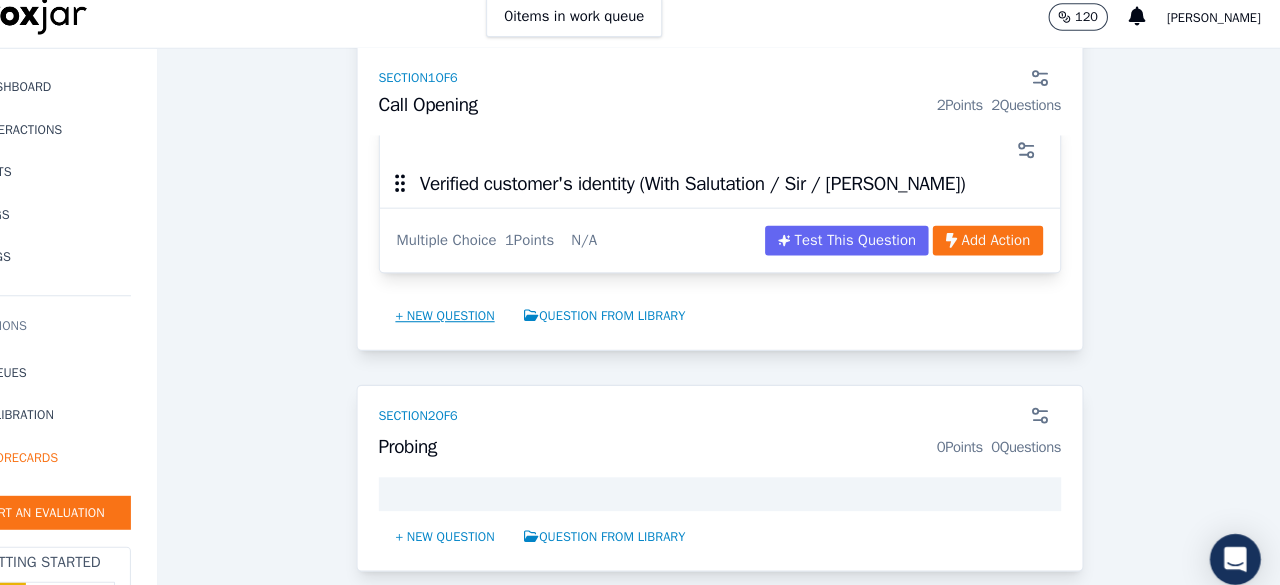 click on "+ New question" at bounding box center [492, 312] 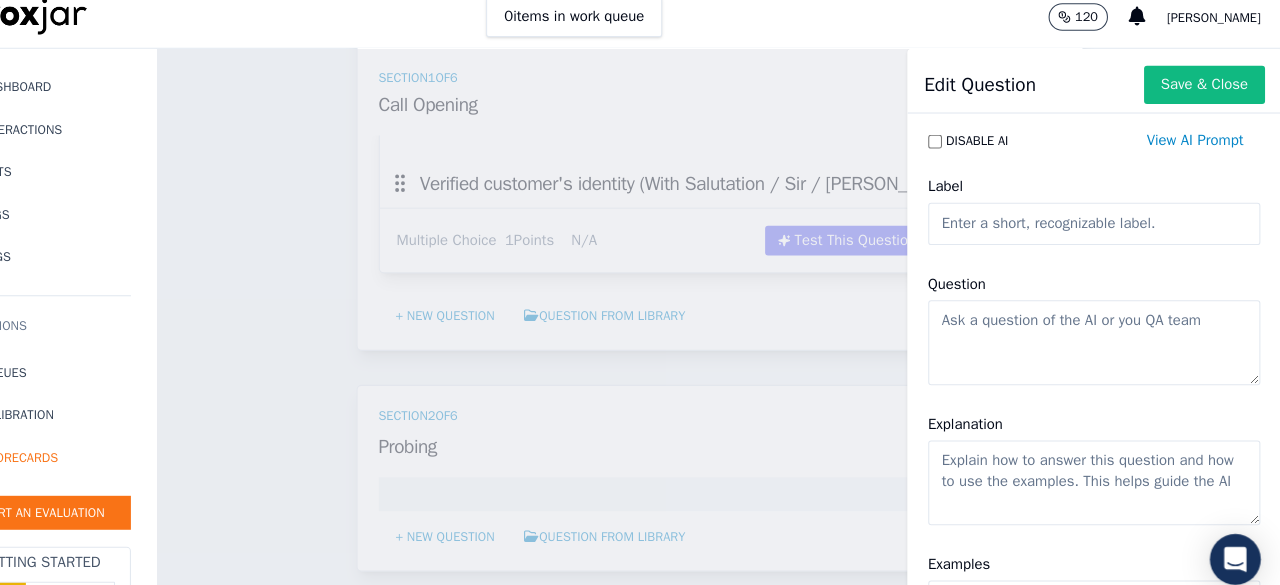 type 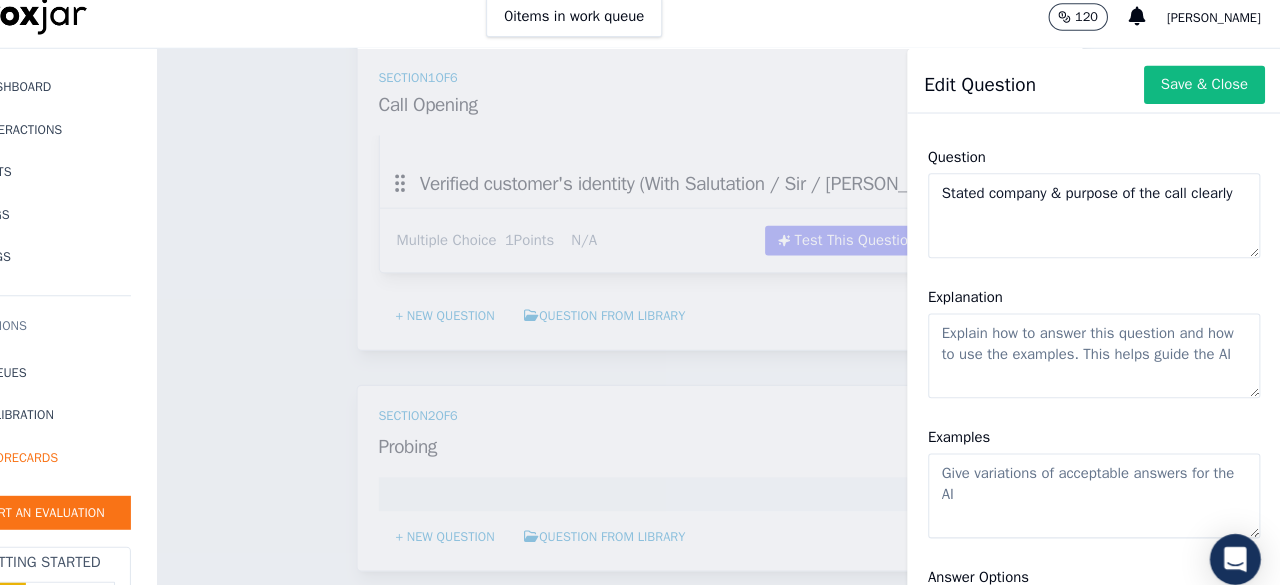 scroll, scrollTop: 164, scrollLeft: 0, axis: vertical 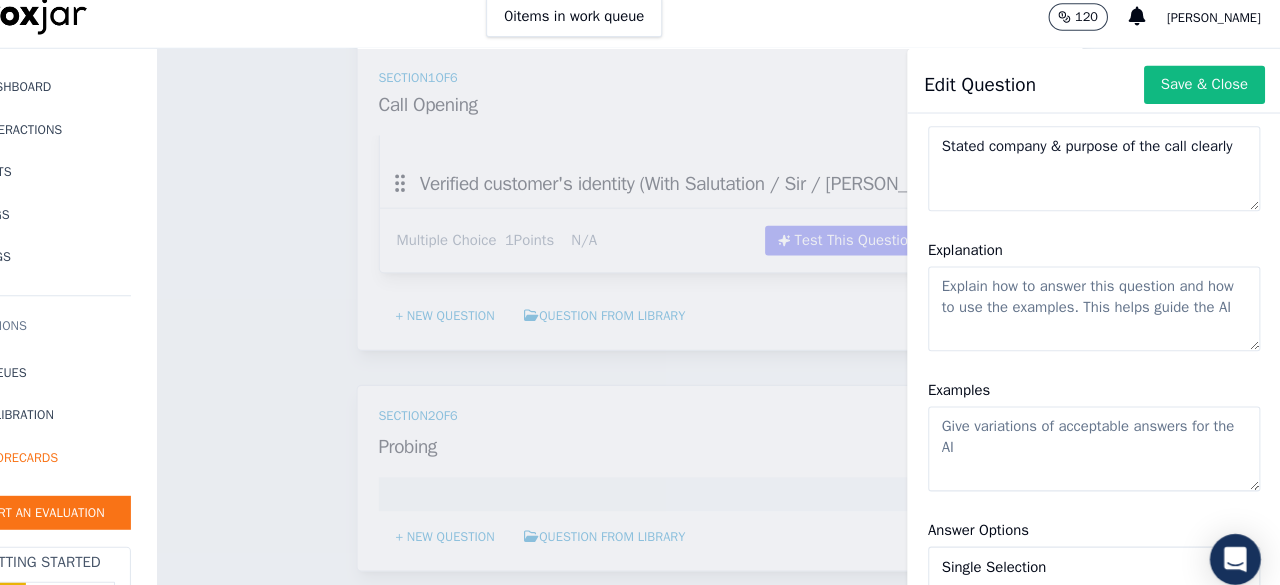 type on "Stated company & purpose of the call clearly" 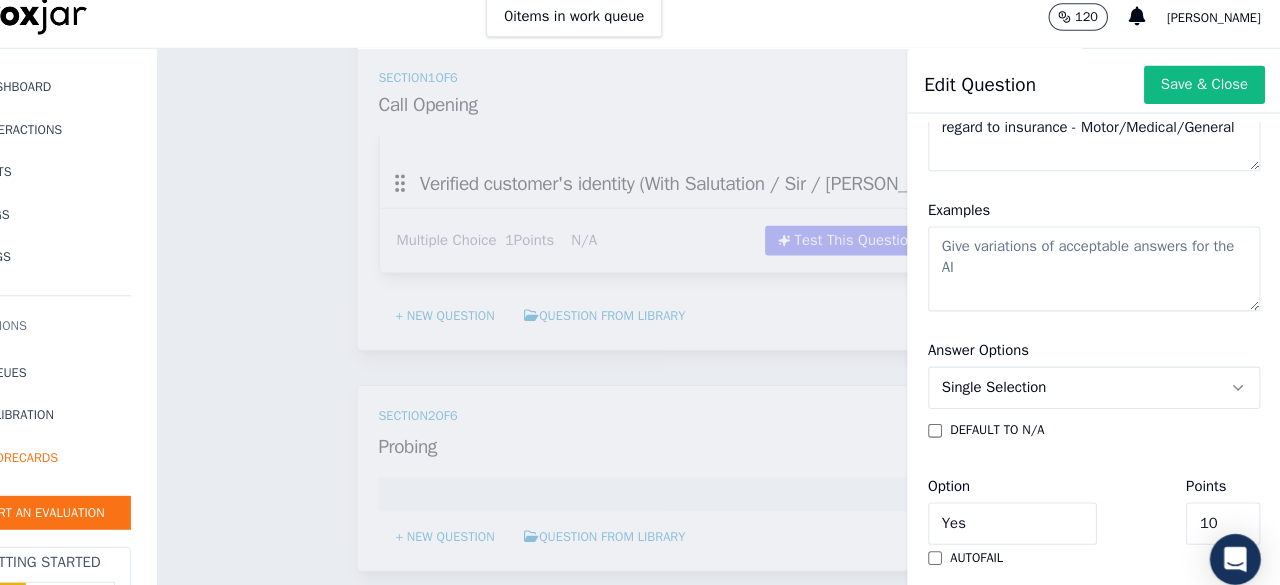 scroll, scrollTop: 334, scrollLeft: 0, axis: vertical 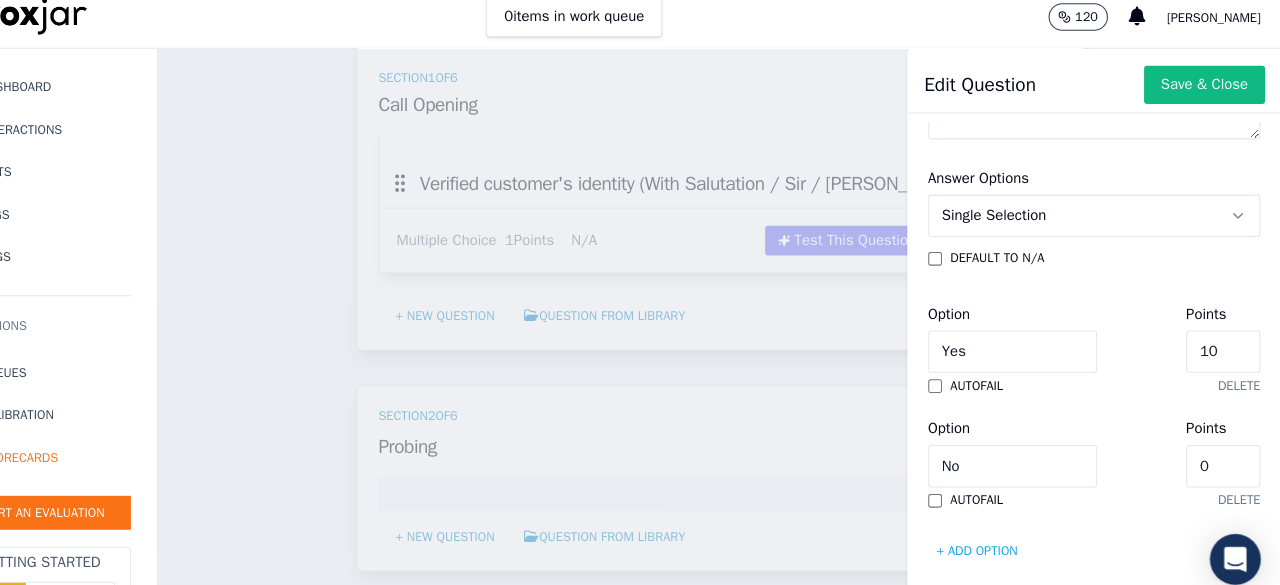 type on "Self intro / mention calling from PH & with regard to insurance - Motor/Medical/General" 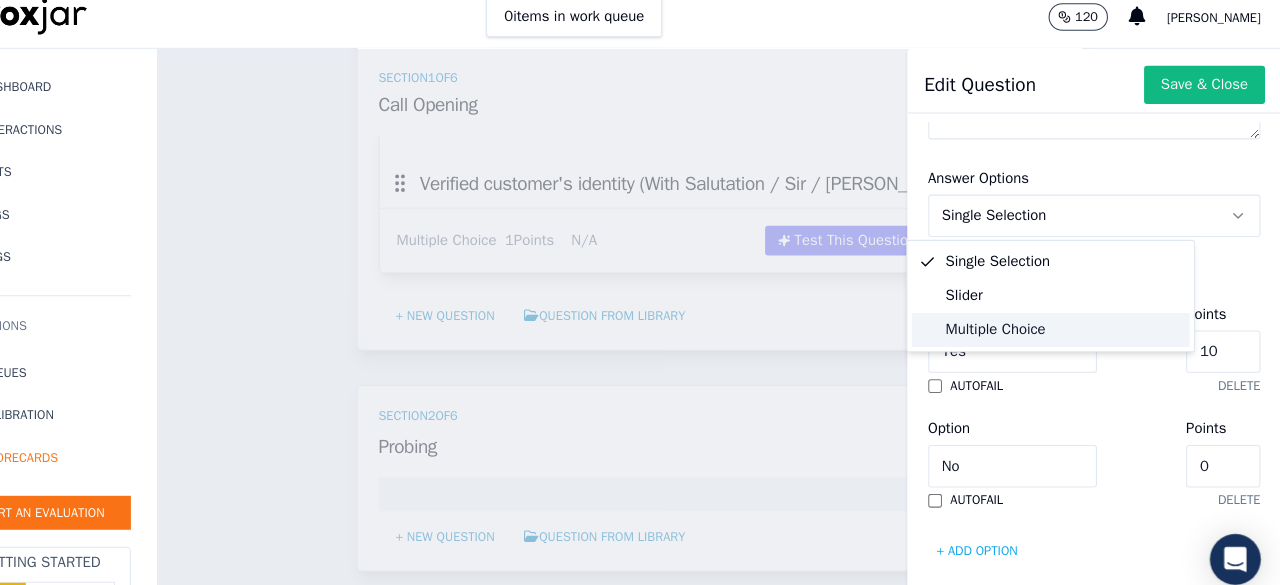 click on "Multiple Choice" 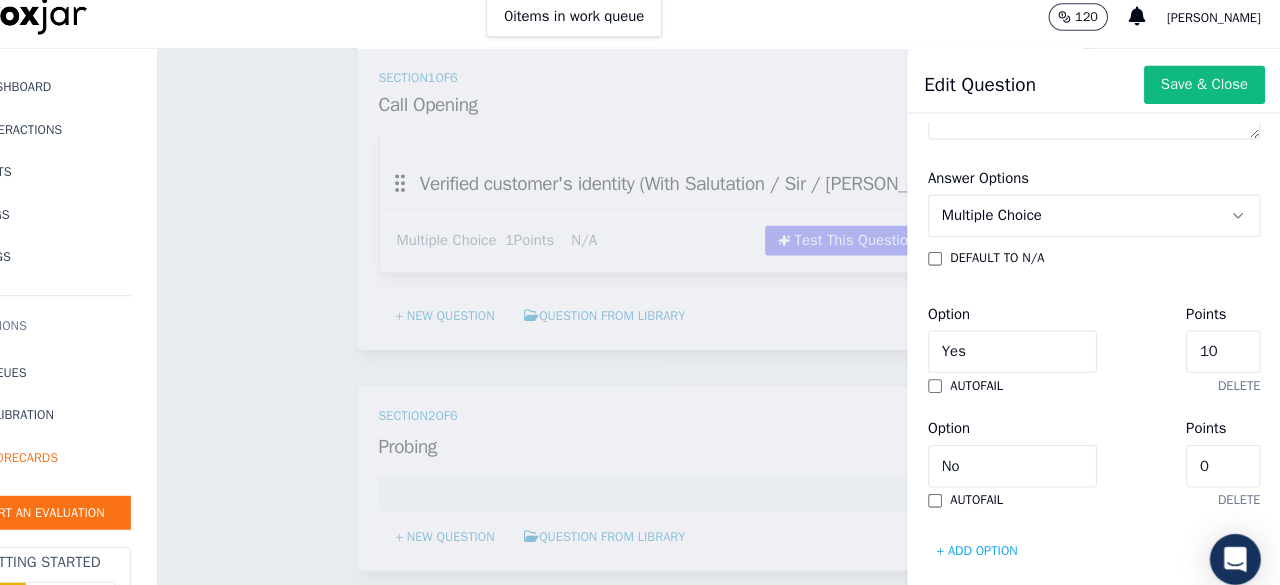 click on "10" 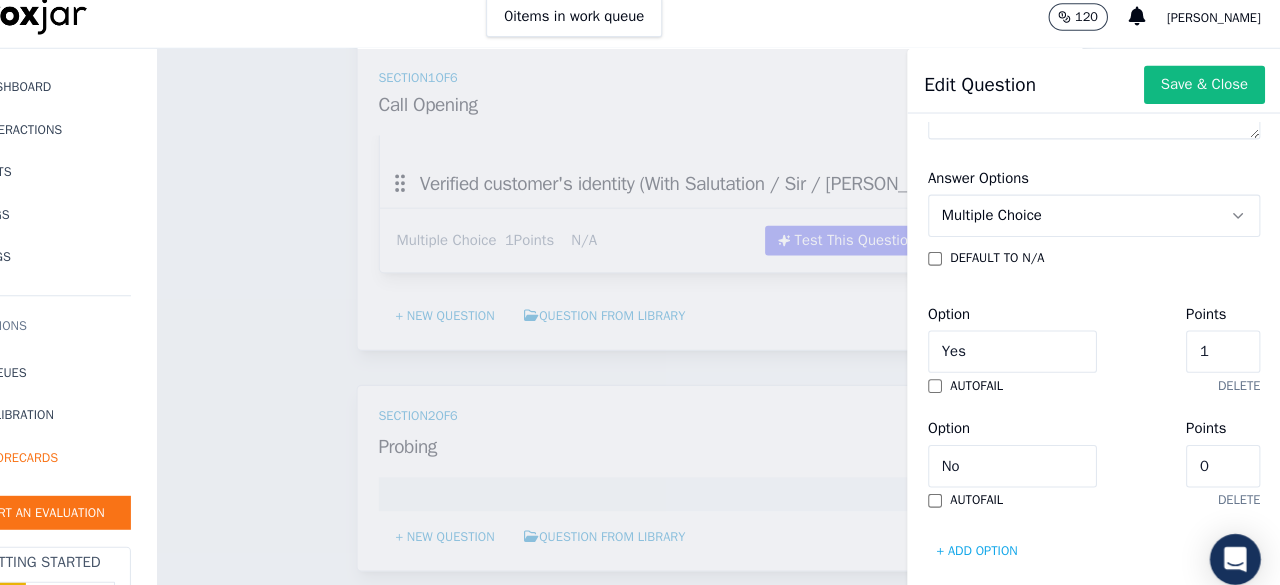 scroll, scrollTop: 0, scrollLeft: 0, axis: both 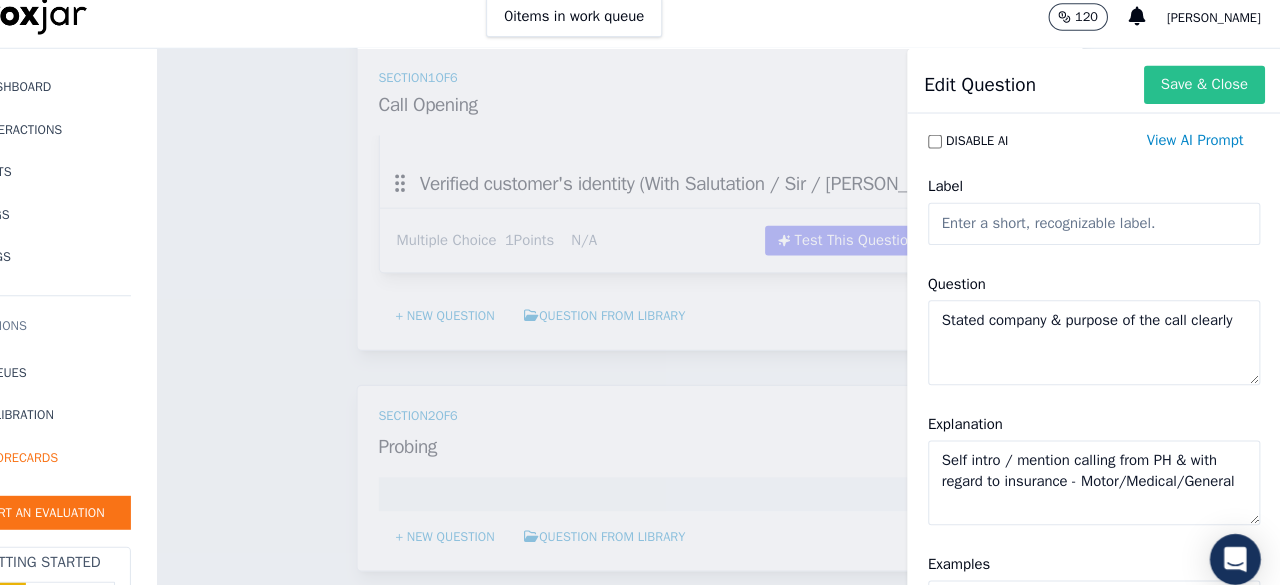 click on "Save & Close" at bounding box center (1207, 94) 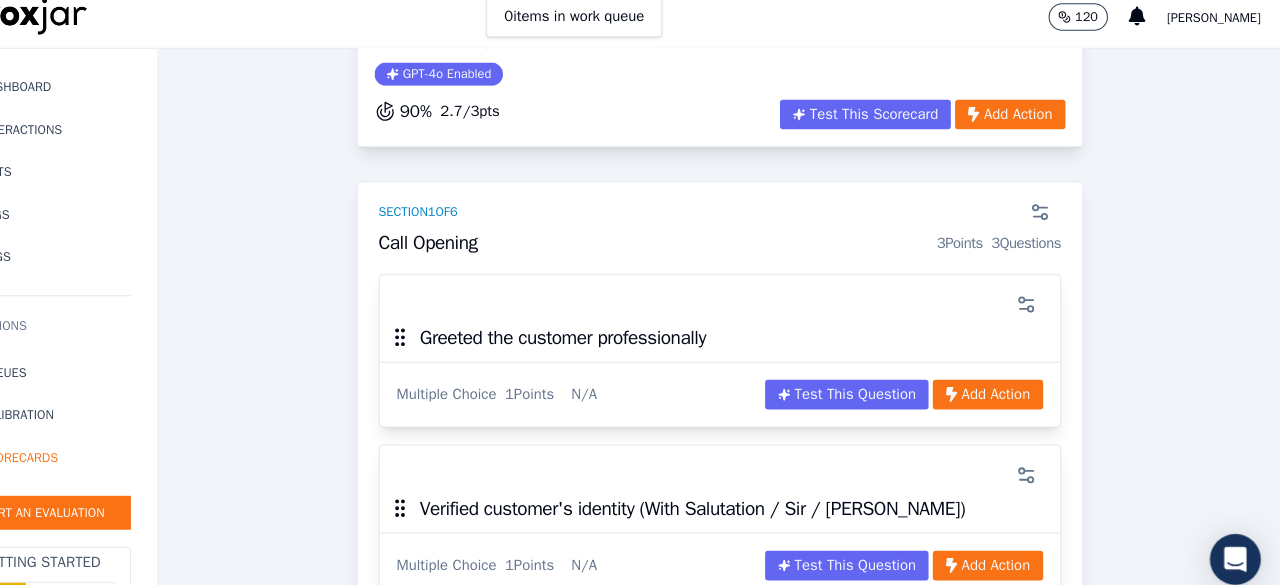 scroll, scrollTop: 130, scrollLeft: 0, axis: vertical 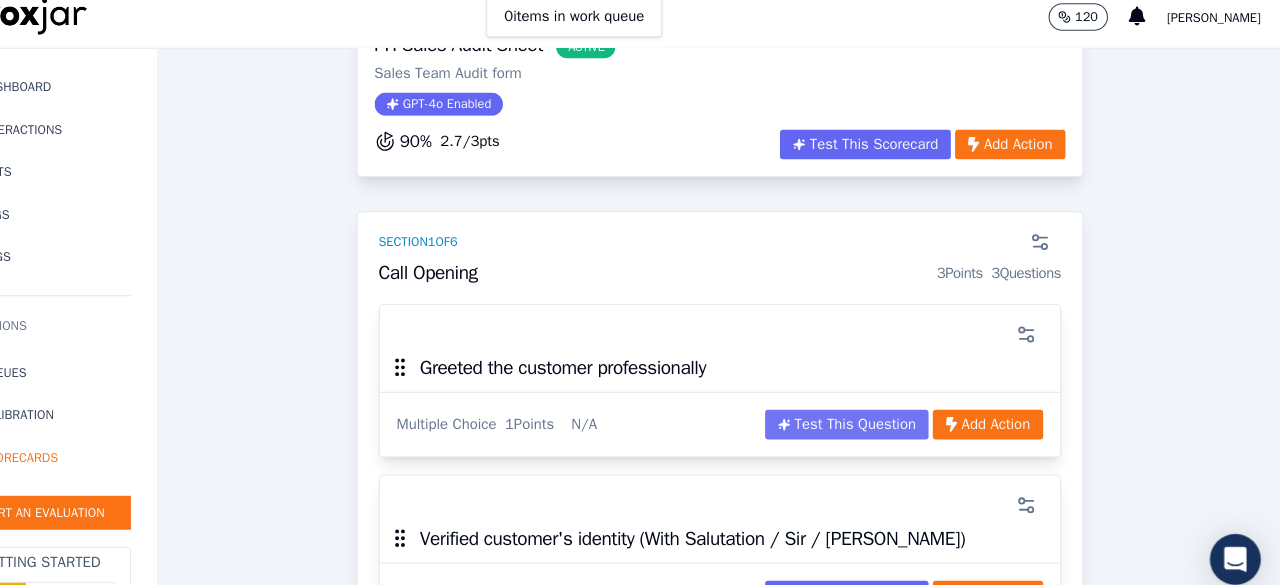 click on "Test This Question" at bounding box center [870, 414] 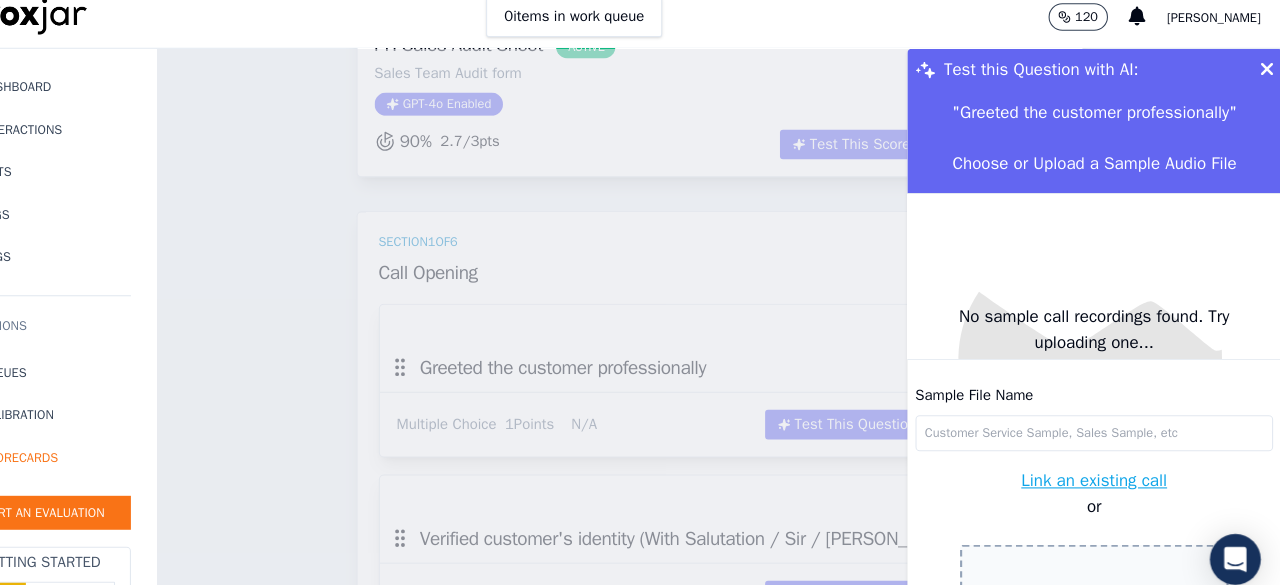 click on "No sample call recordings found. Try uploading one..." at bounding box center [1103, 274] 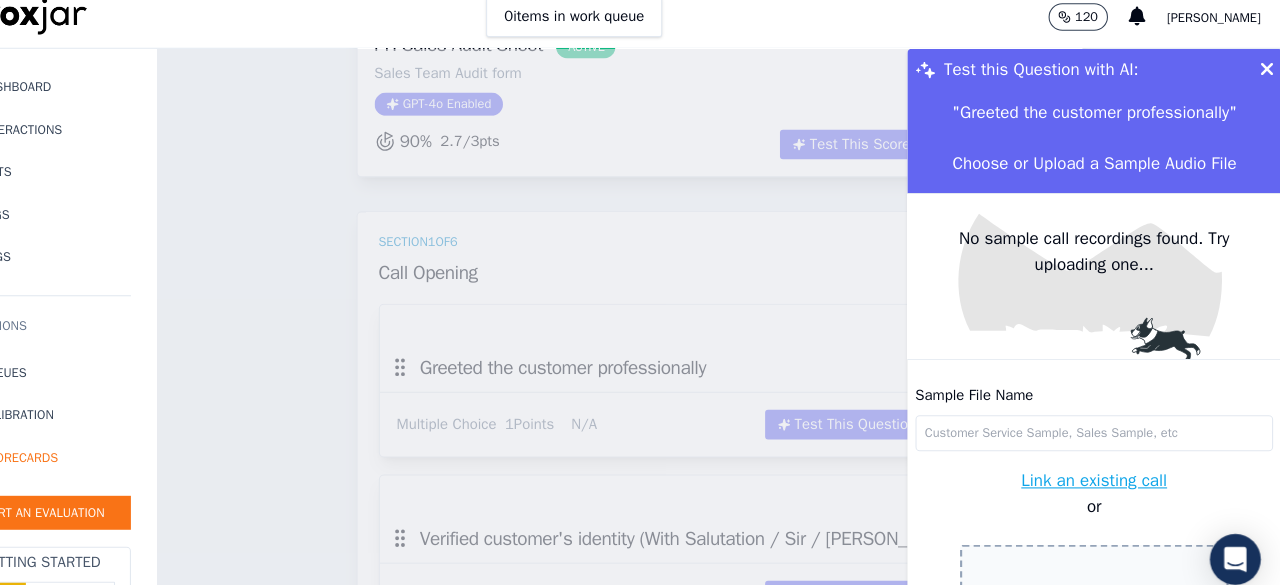 scroll, scrollTop: 103, scrollLeft: 0, axis: vertical 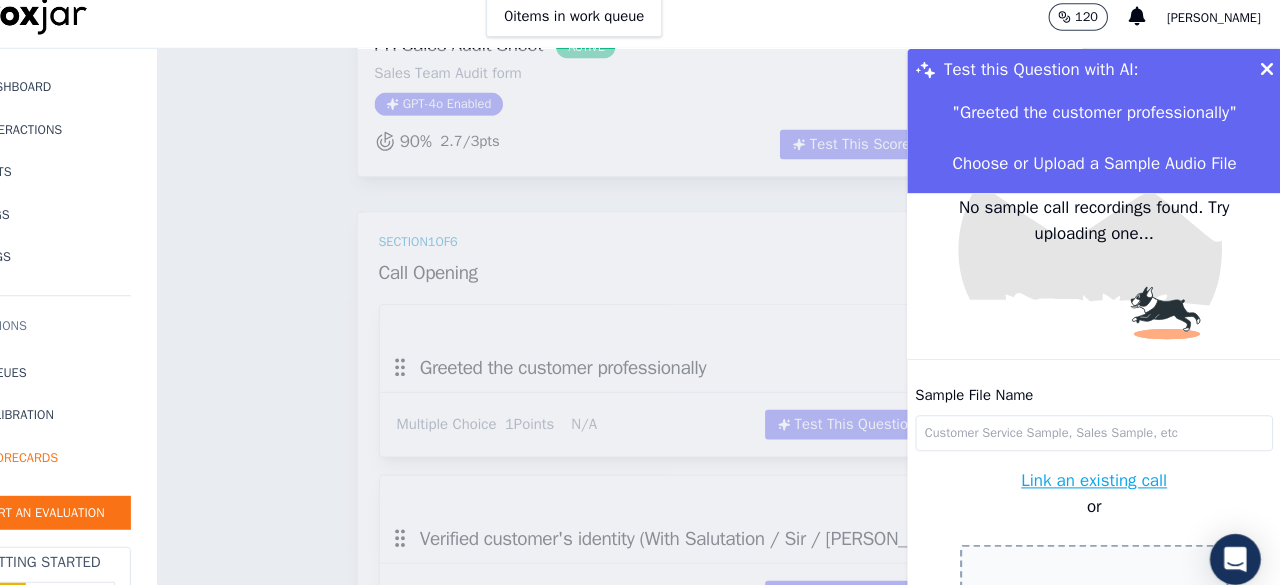 click at bounding box center [1265, 80] 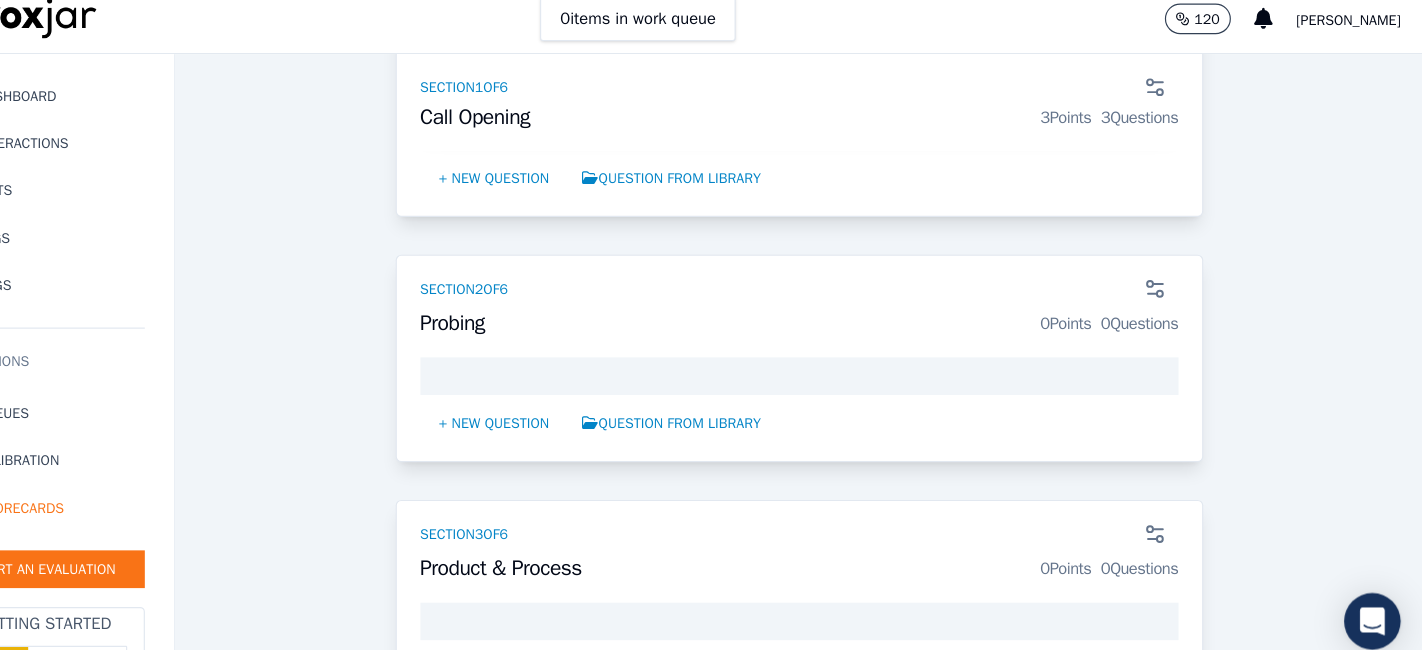 scroll, scrollTop: 791, scrollLeft: 0, axis: vertical 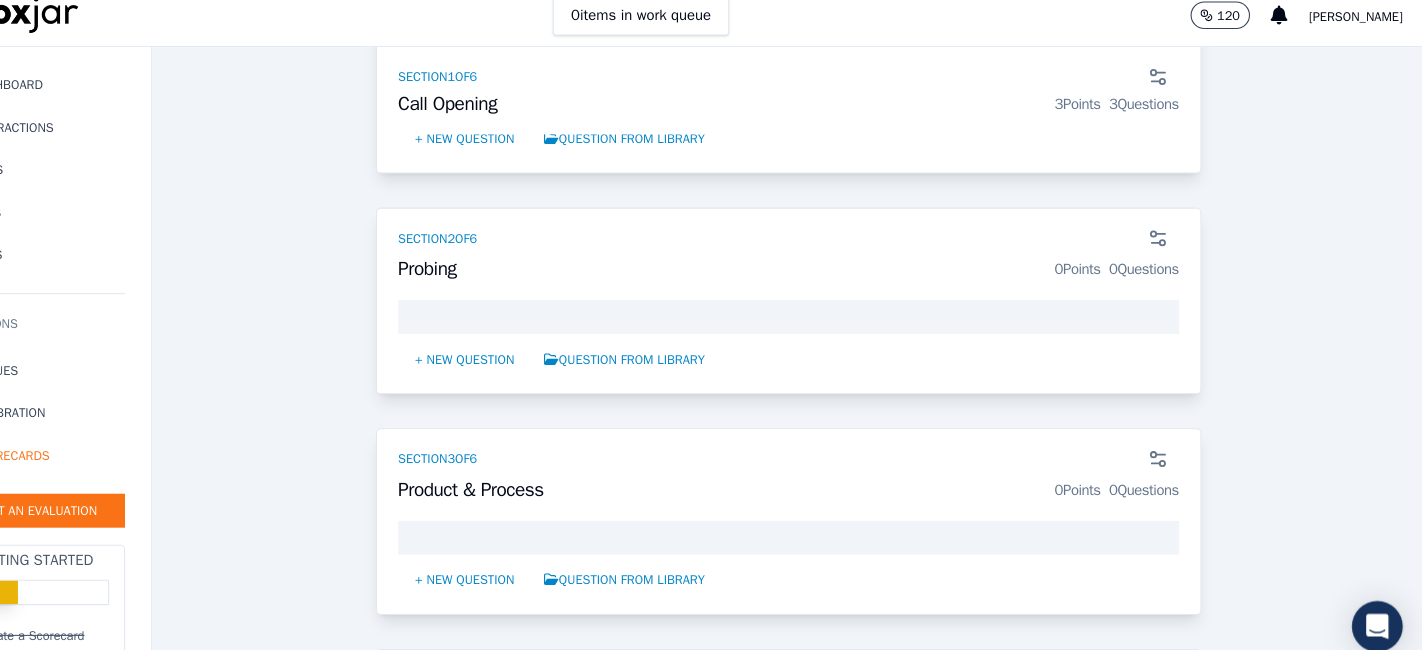 drag, startPoint x: 1254, startPoint y: 14, endPoint x: 310, endPoint y: 279, distance: 980.4902 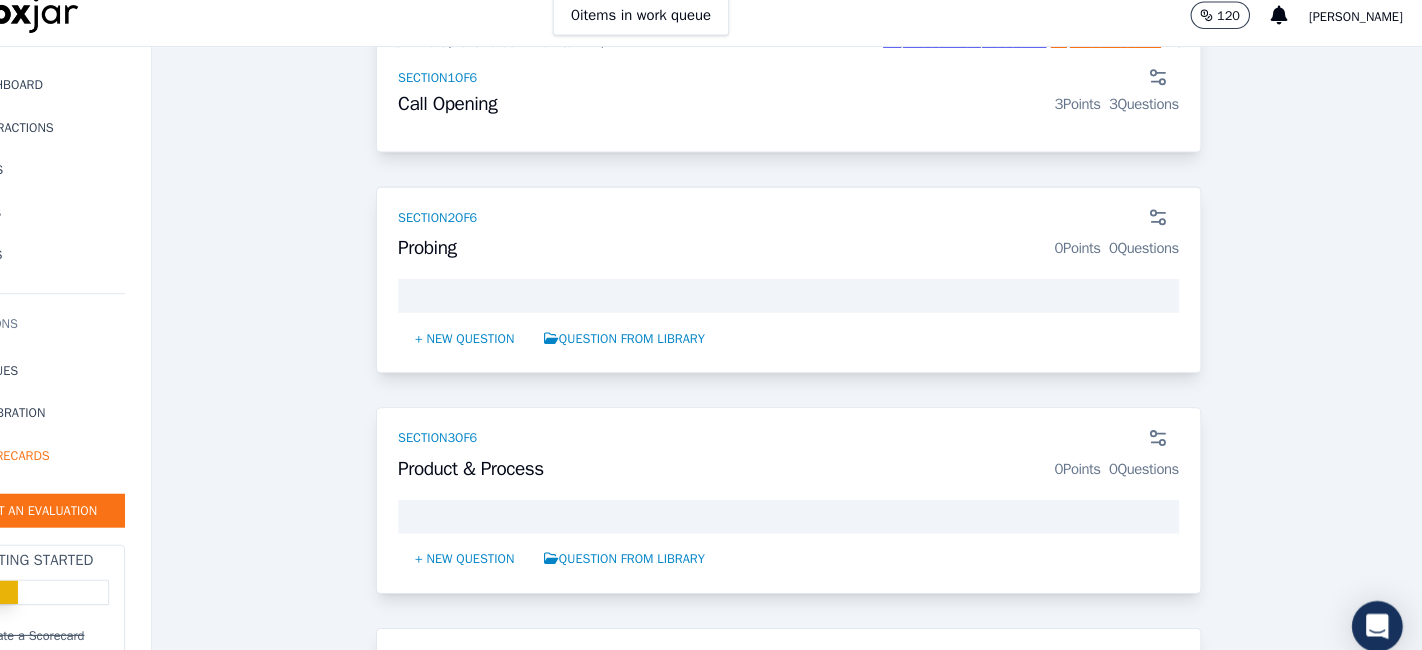 scroll, scrollTop: 836, scrollLeft: 0, axis: vertical 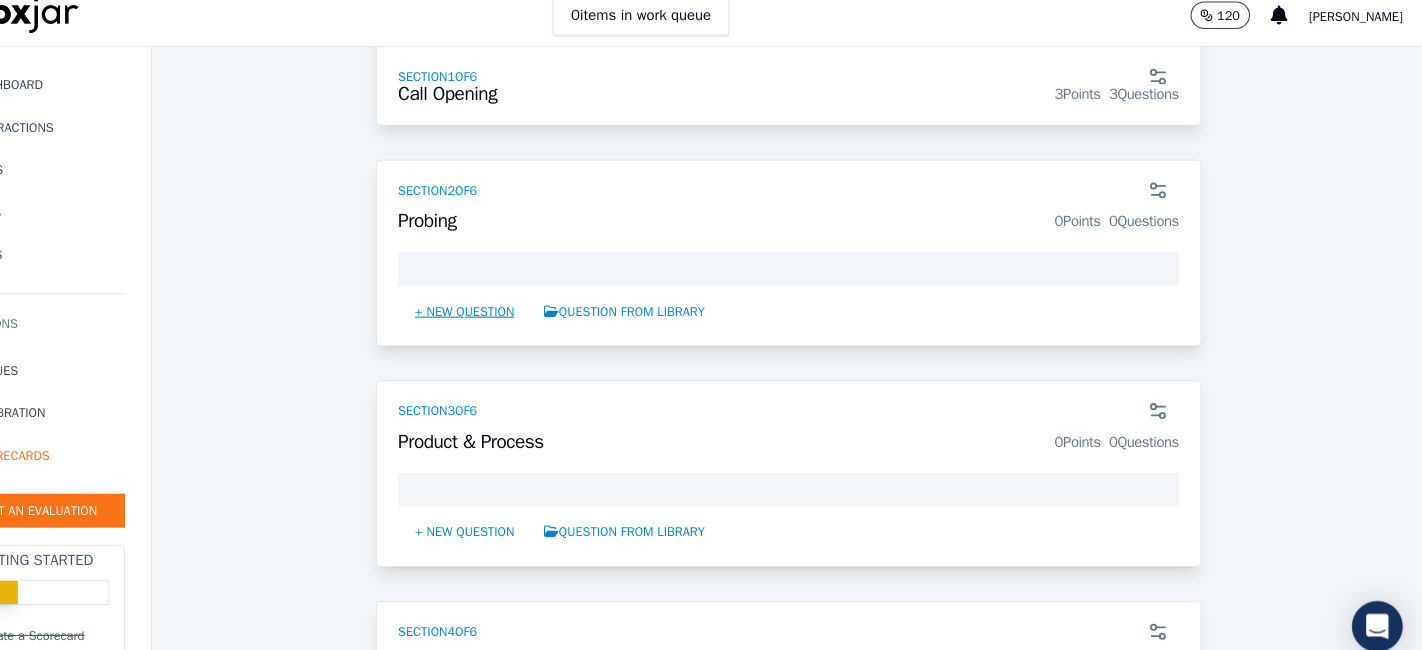 click on "+ New question" at bounding box center (518, 309) 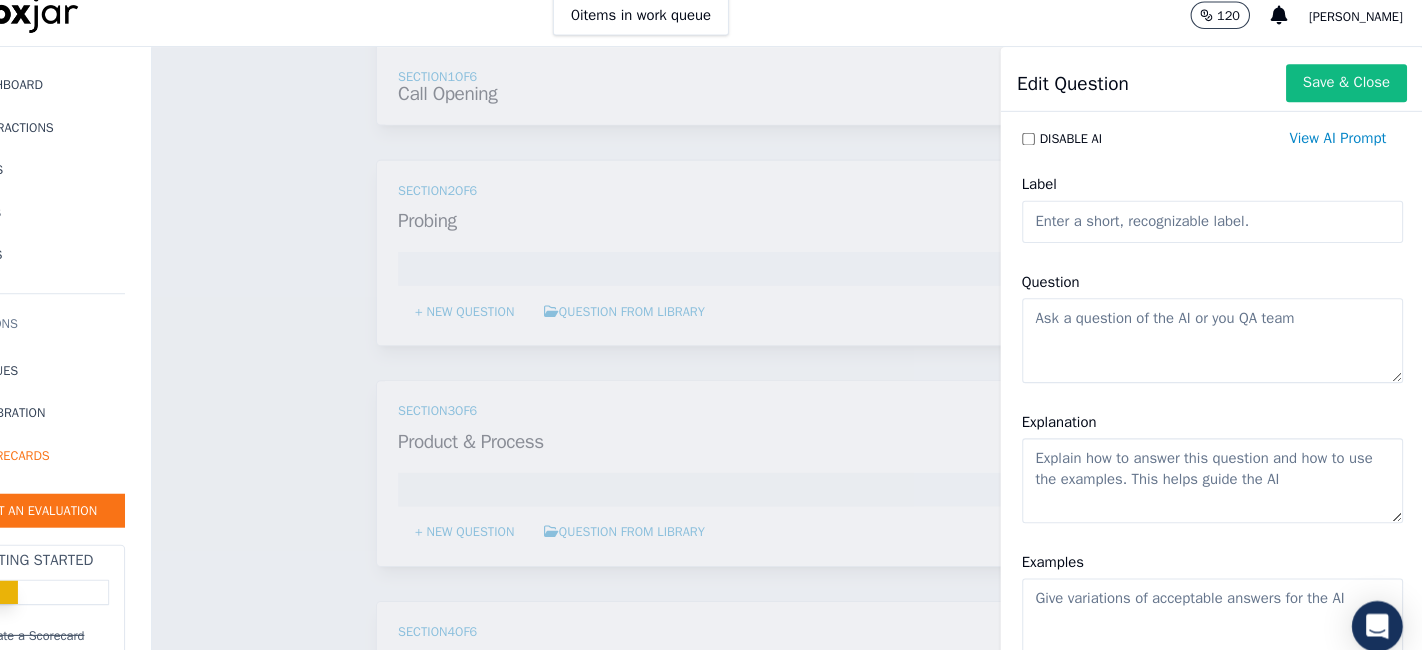 click on "Question" 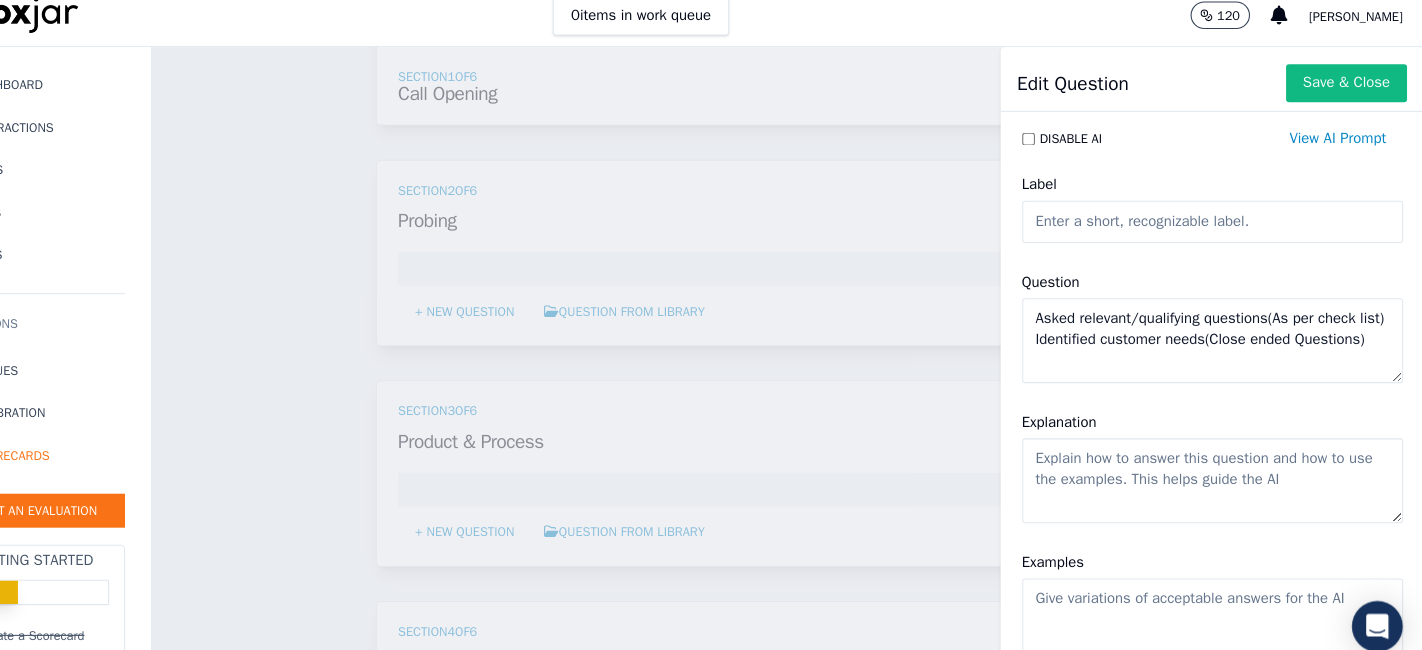 scroll, scrollTop: 28, scrollLeft: 0, axis: vertical 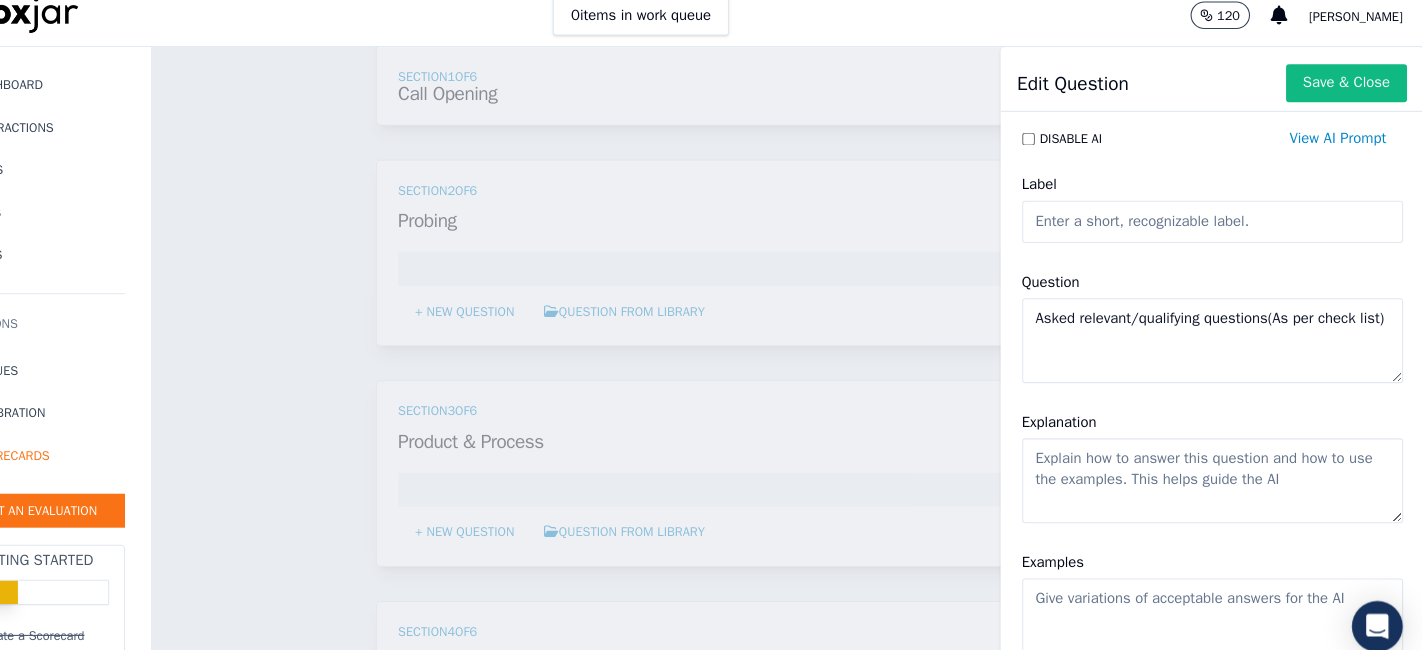 type on "Asked relevant/qualifying questions(As per check list)" 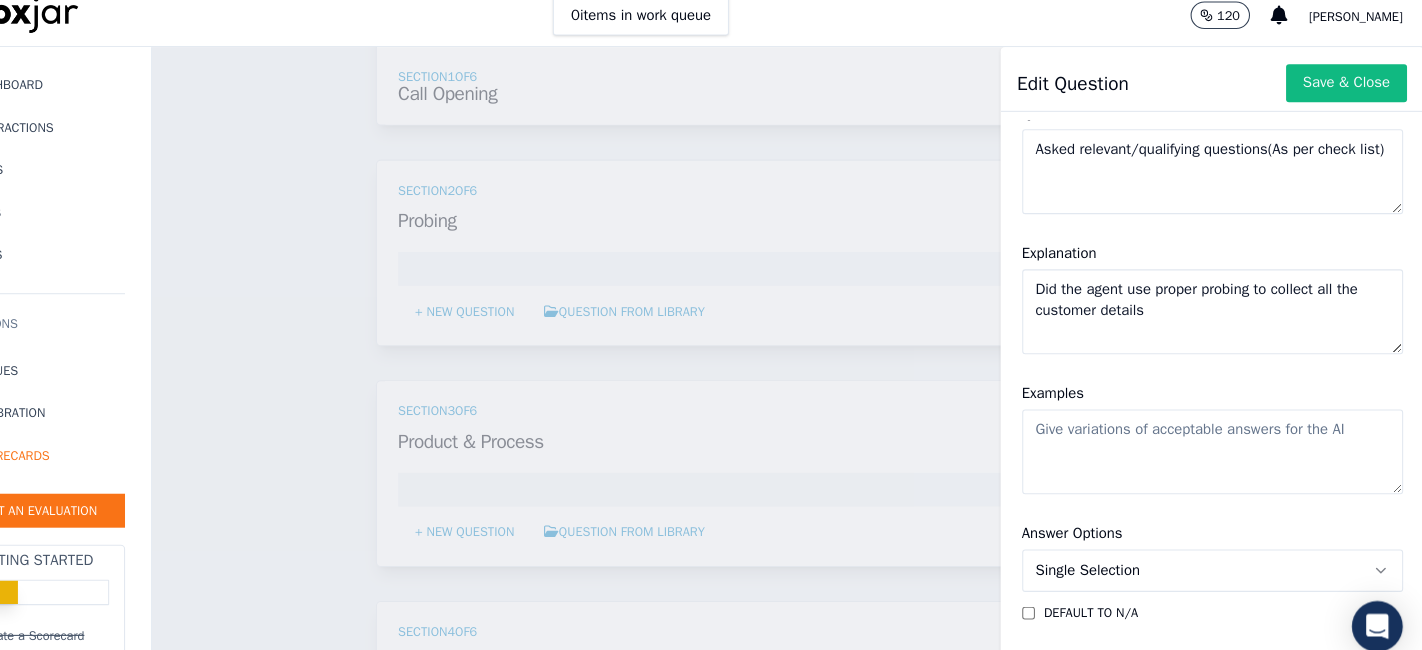 scroll, scrollTop: 174, scrollLeft: 0, axis: vertical 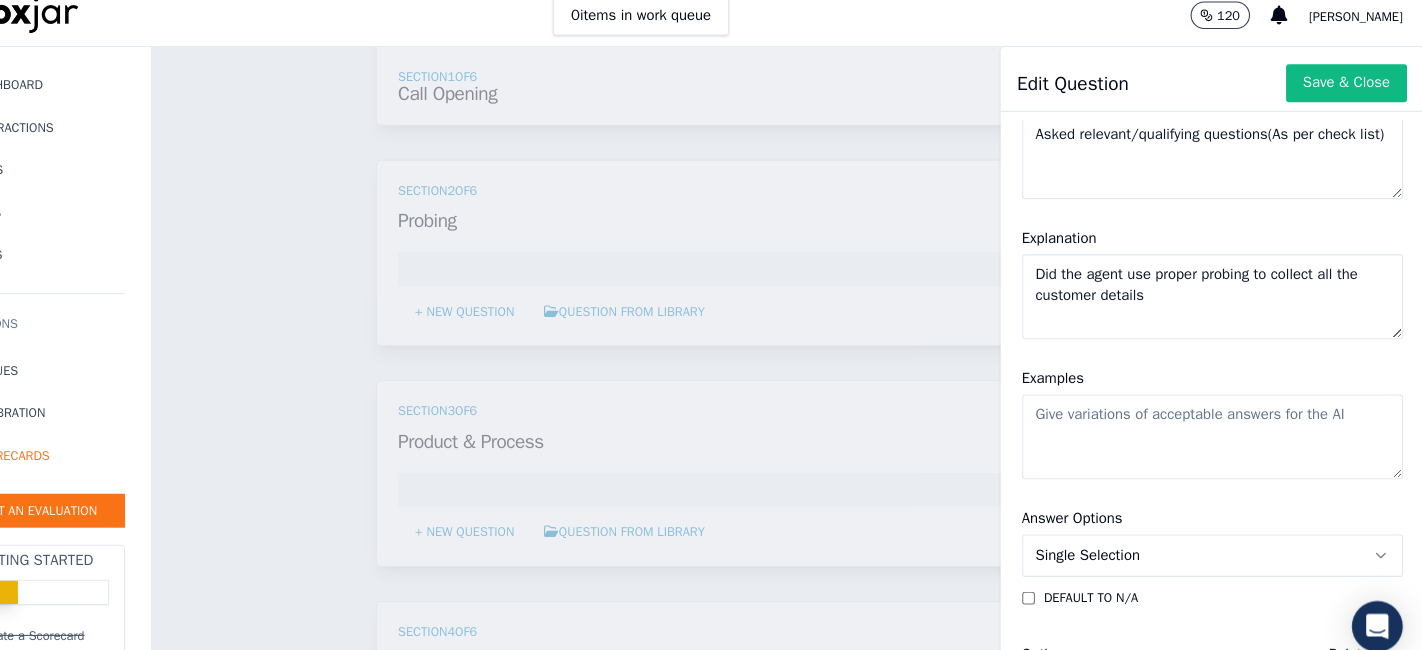 click on "Did the agent use proper probing to collect all the customer details" 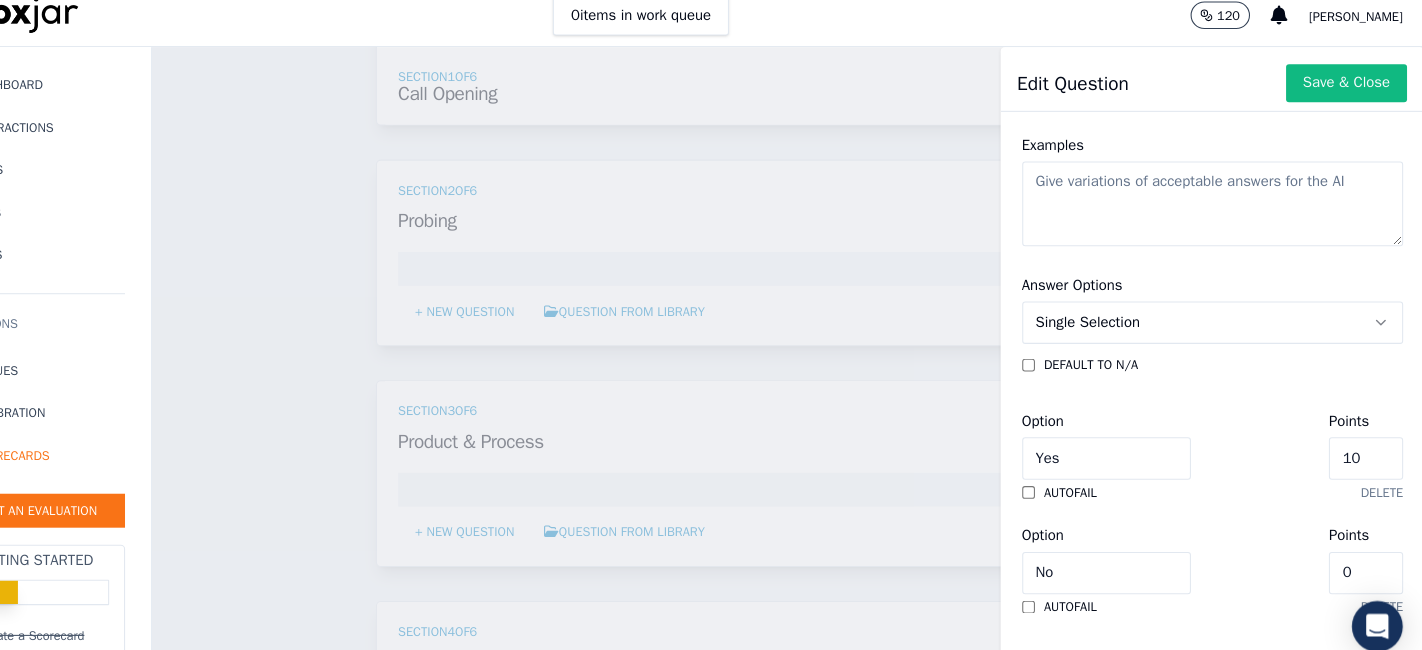 scroll, scrollTop: 406, scrollLeft: 0, axis: vertical 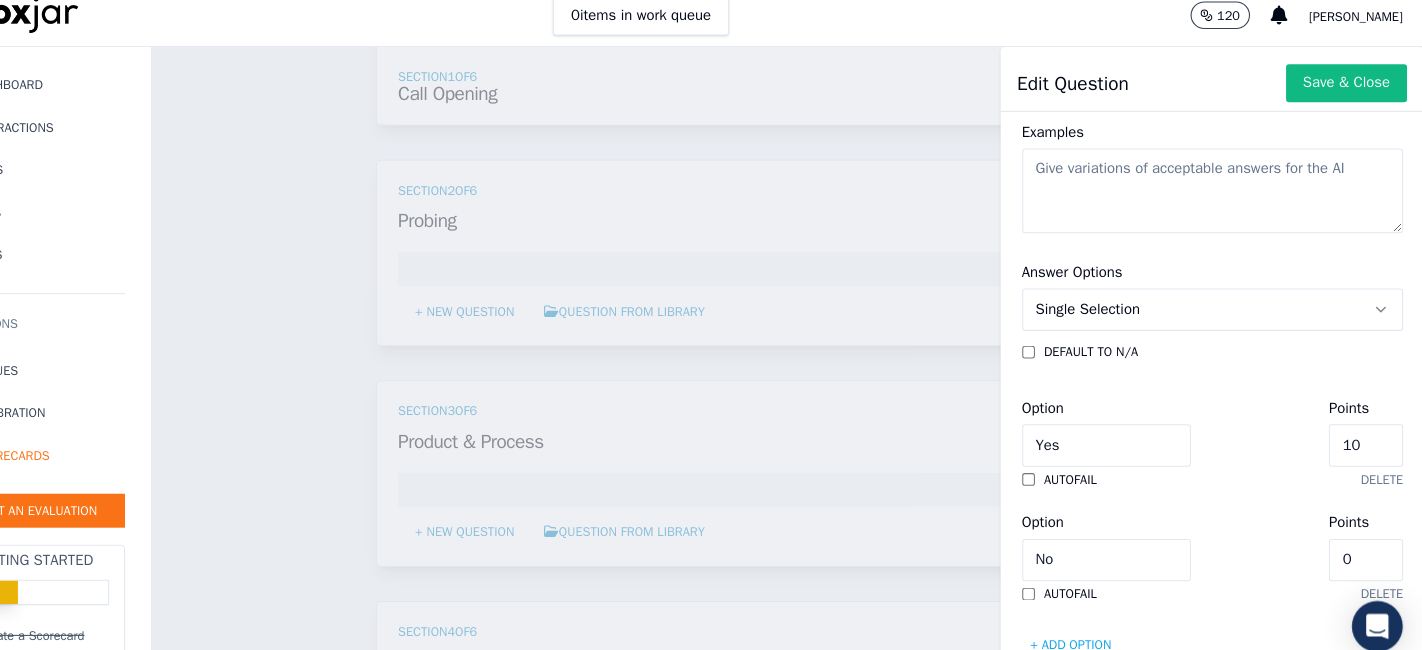 type on "Did the agent use proper probing question to collect all the customer details" 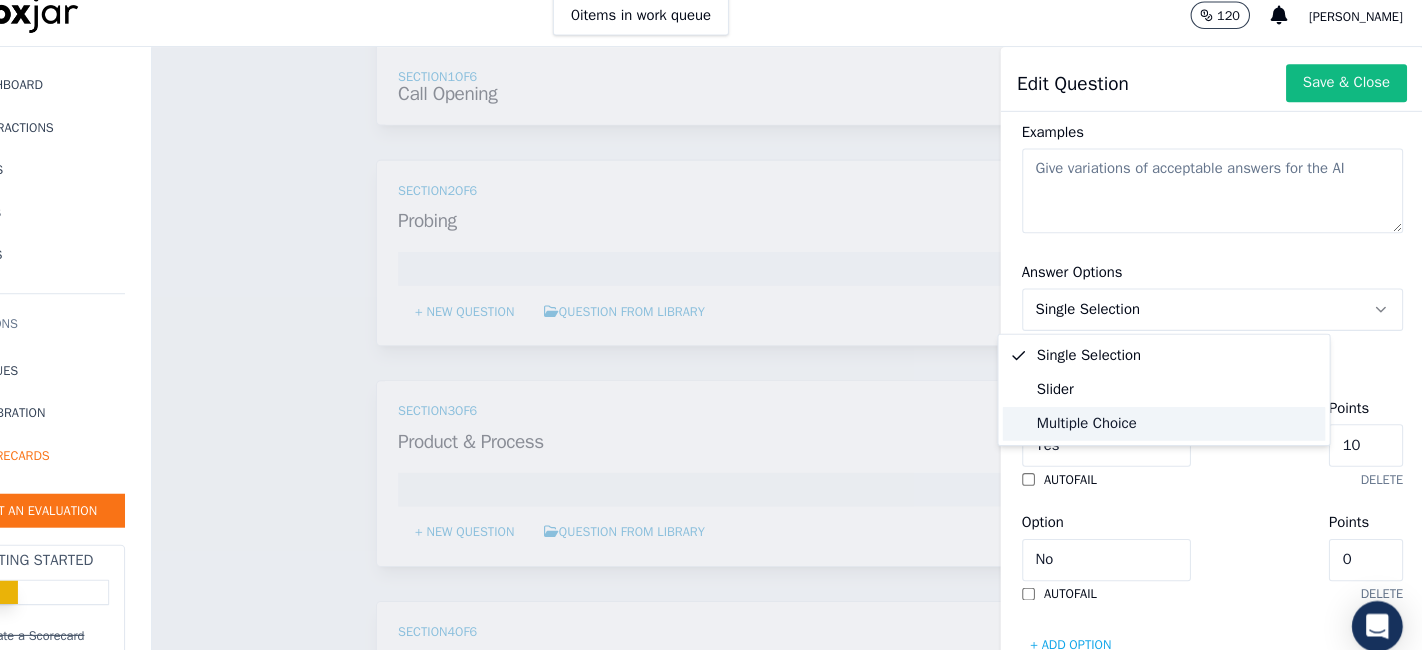 click on "Multiple Choice" 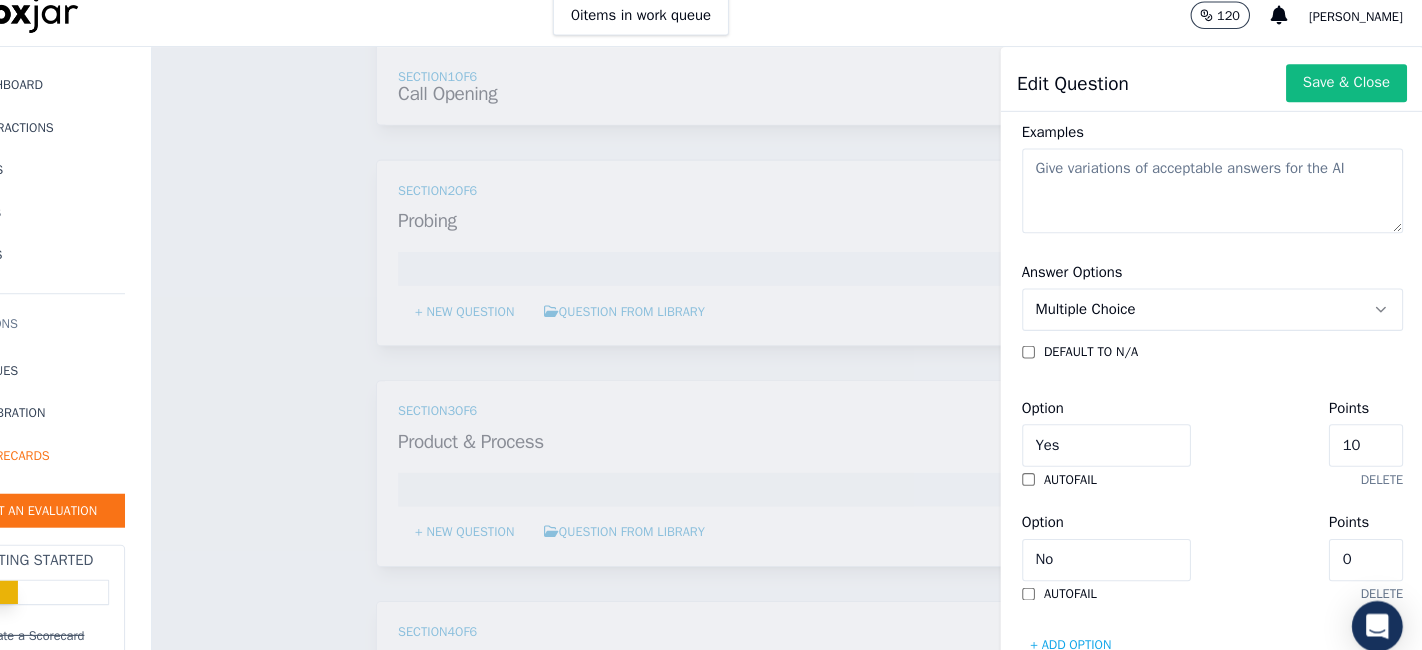 click on "10" 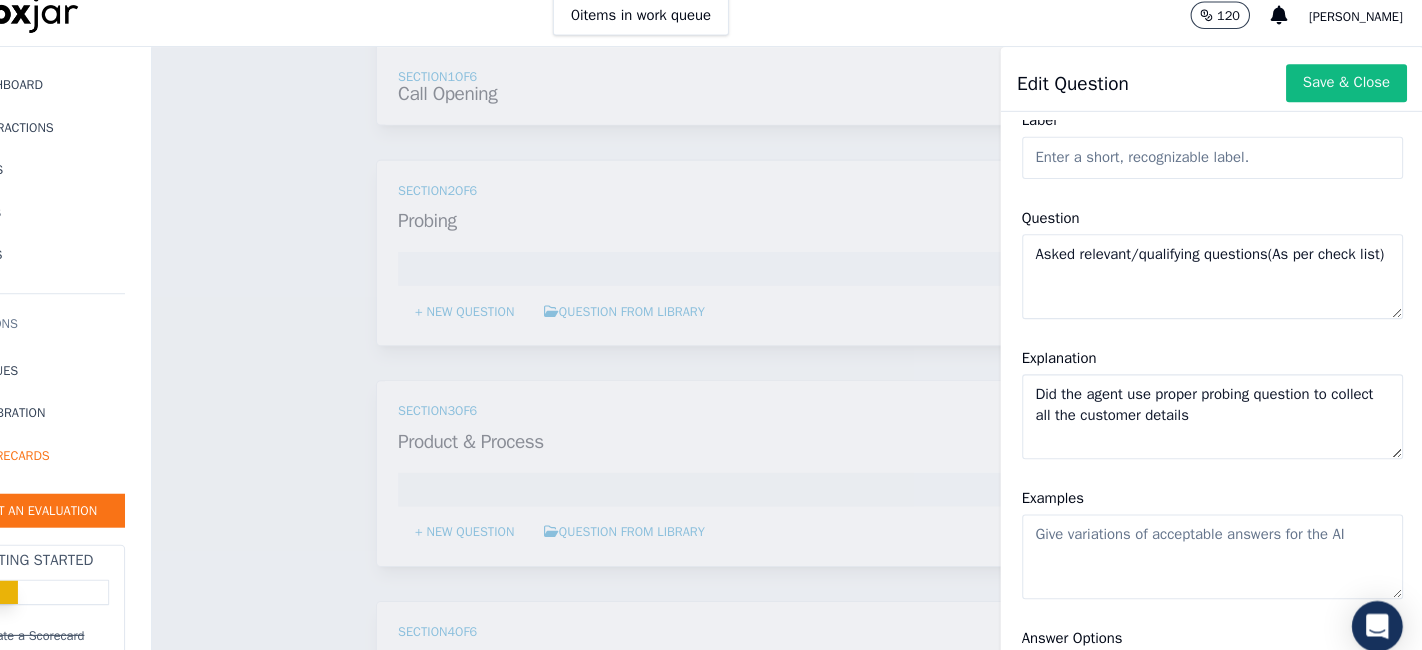 scroll, scrollTop: 0, scrollLeft: 0, axis: both 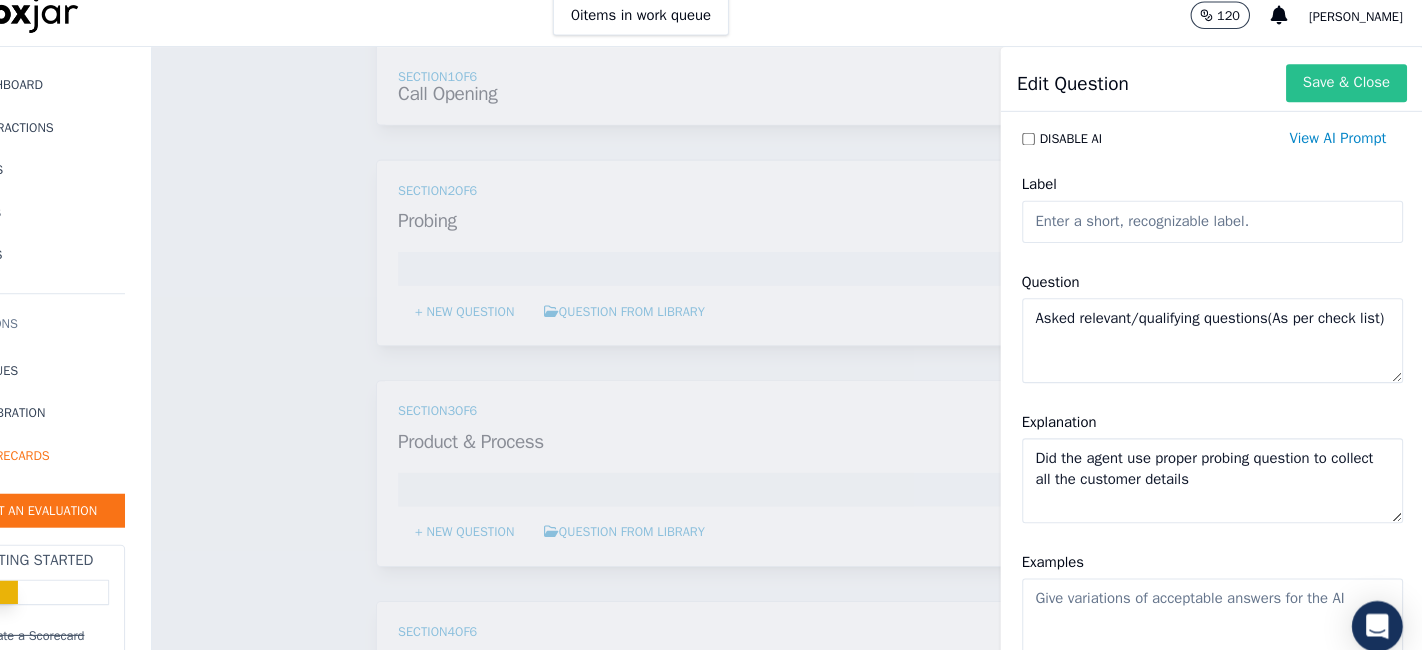 click on "Save & Close" at bounding box center [1349, 94] 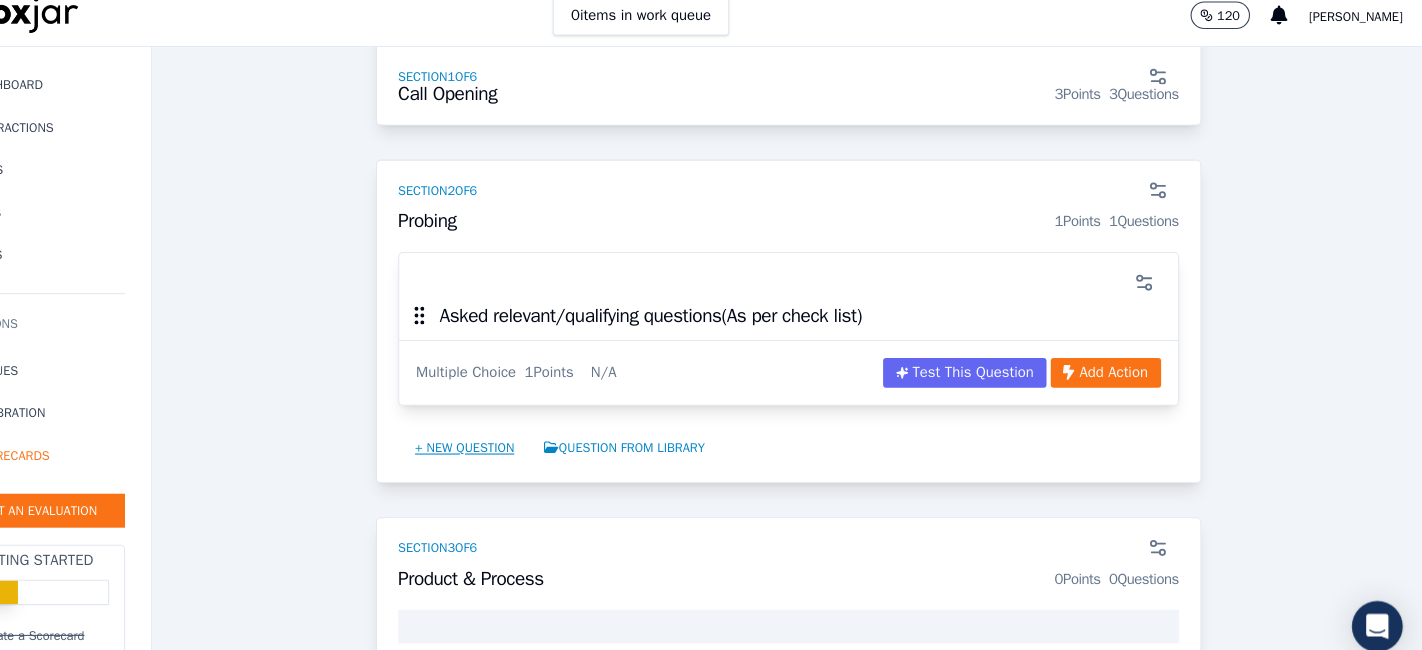 click on "+ New question" at bounding box center [518, 438] 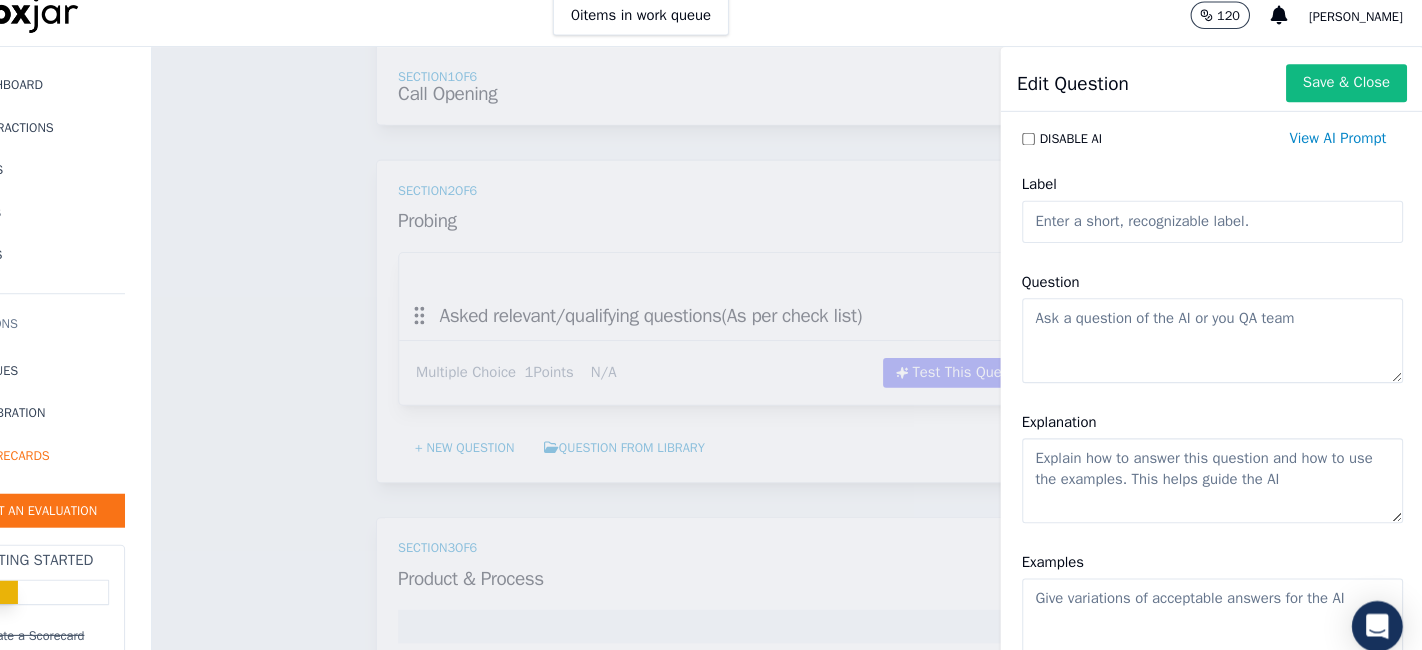 click on "Question" 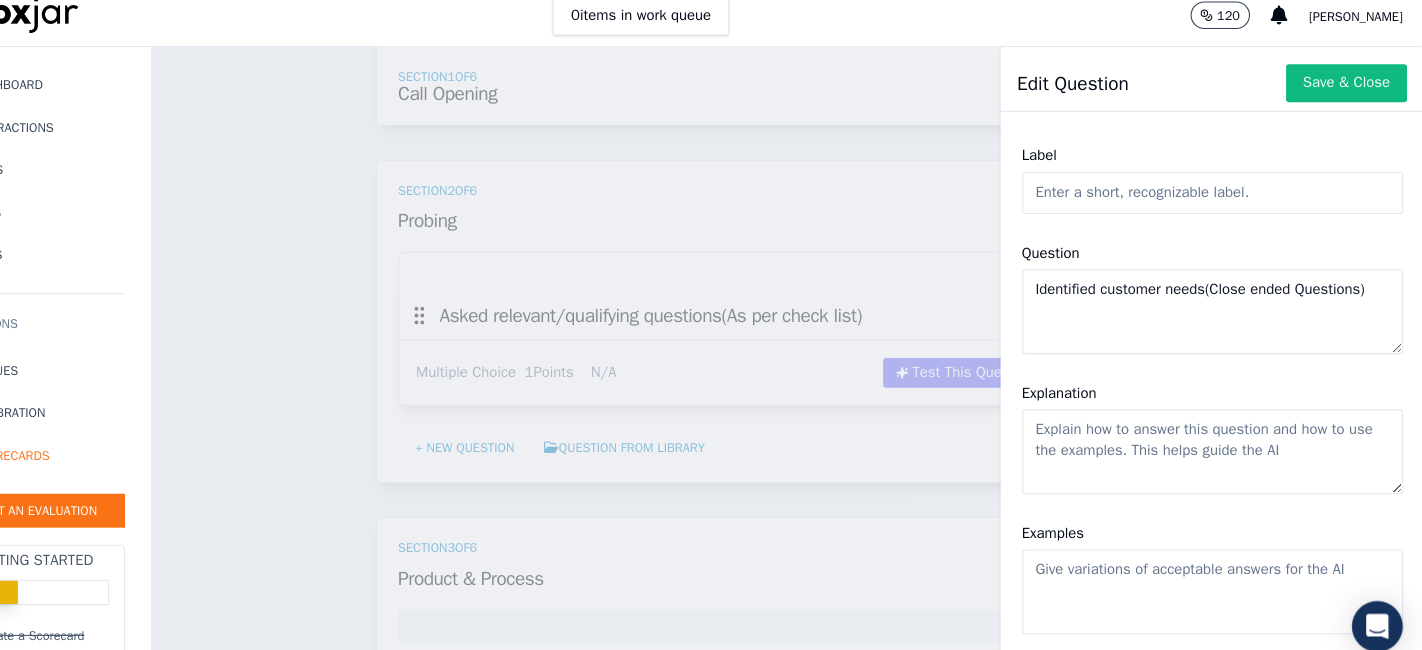 scroll, scrollTop: 0, scrollLeft: 0, axis: both 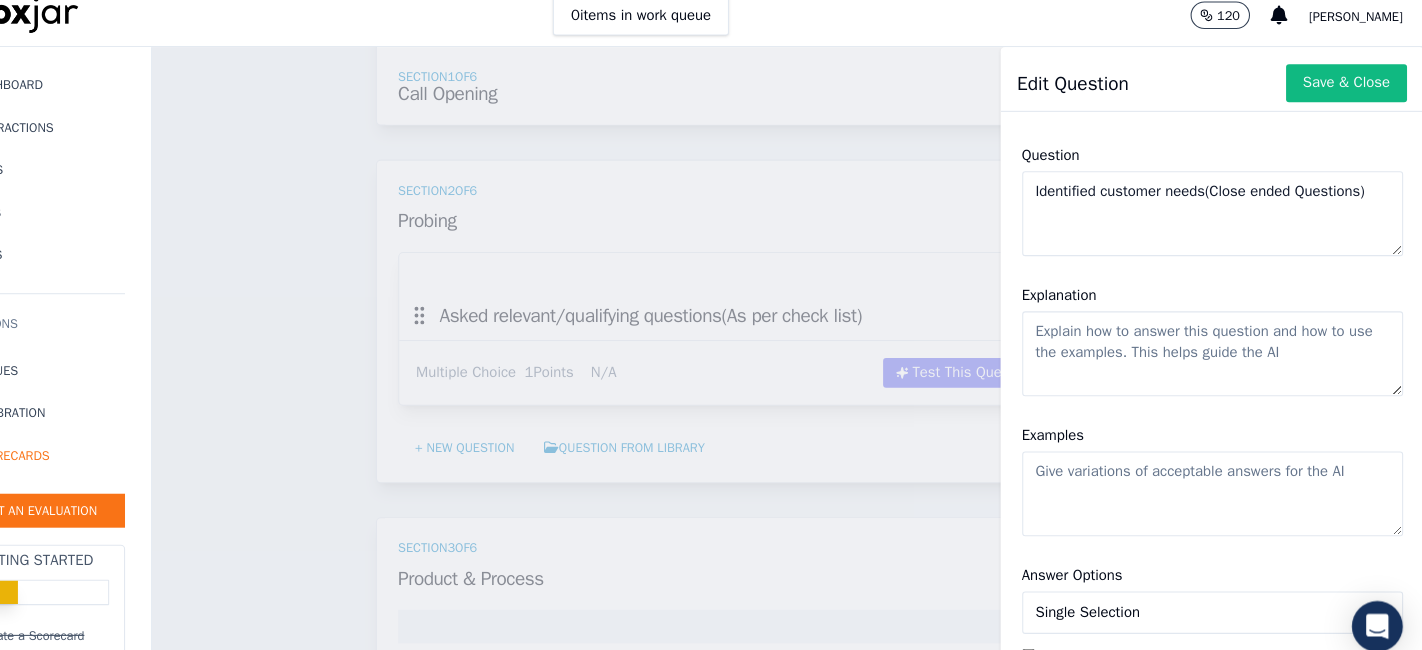 type on "Identified customer needs(Close ended Questions)" 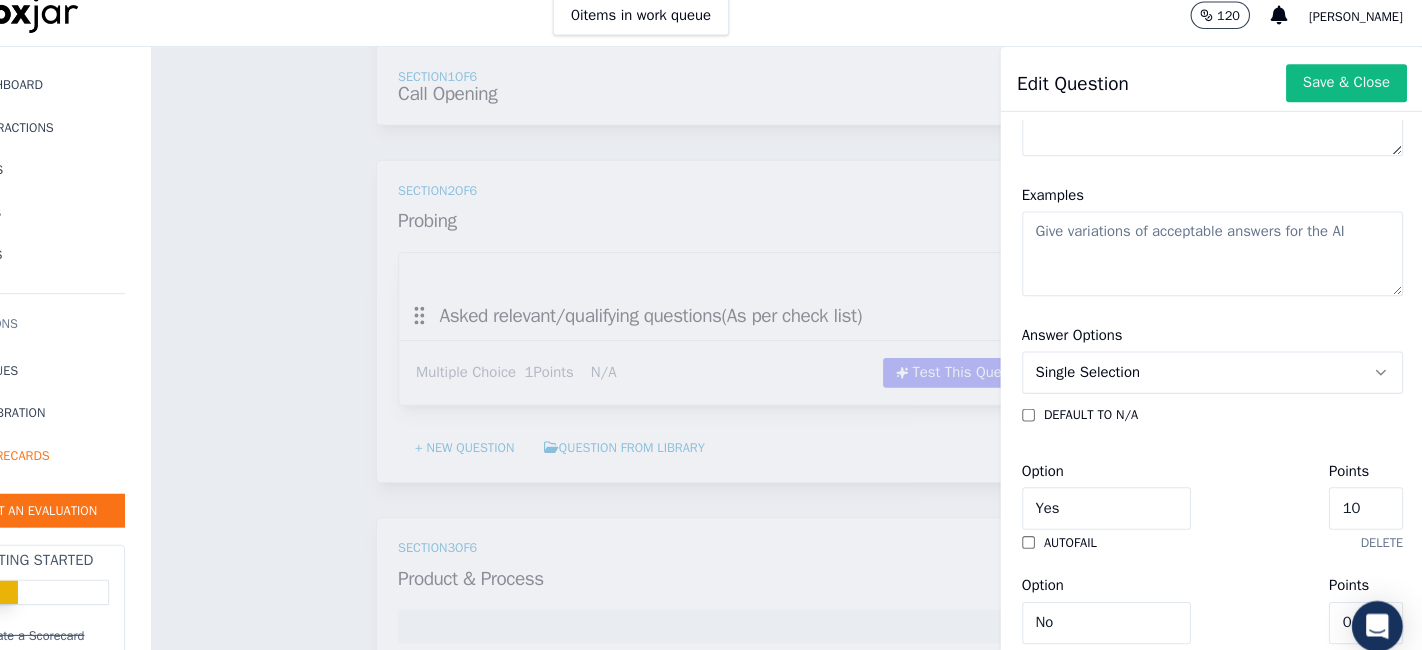 scroll, scrollTop: 417, scrollLeft: 0, axis: vertical 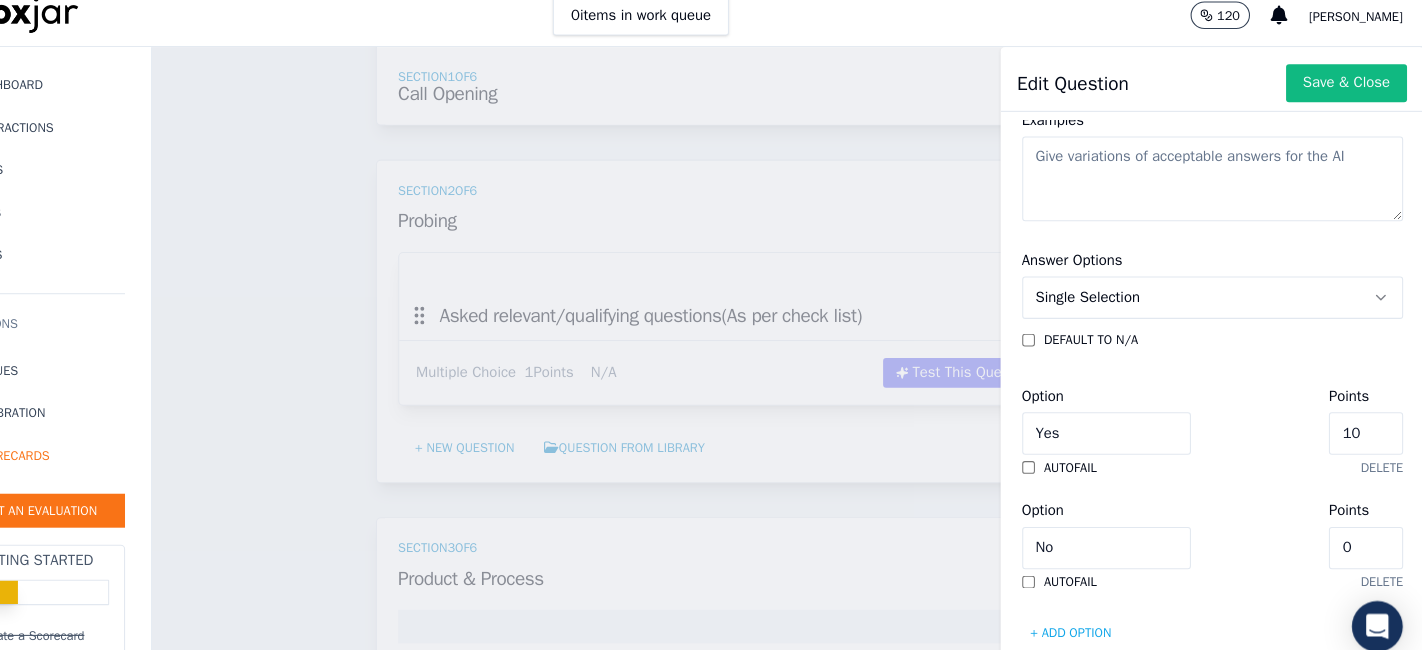 type on "Did Agent use proper close ended questions to understand customer need & Pulse" 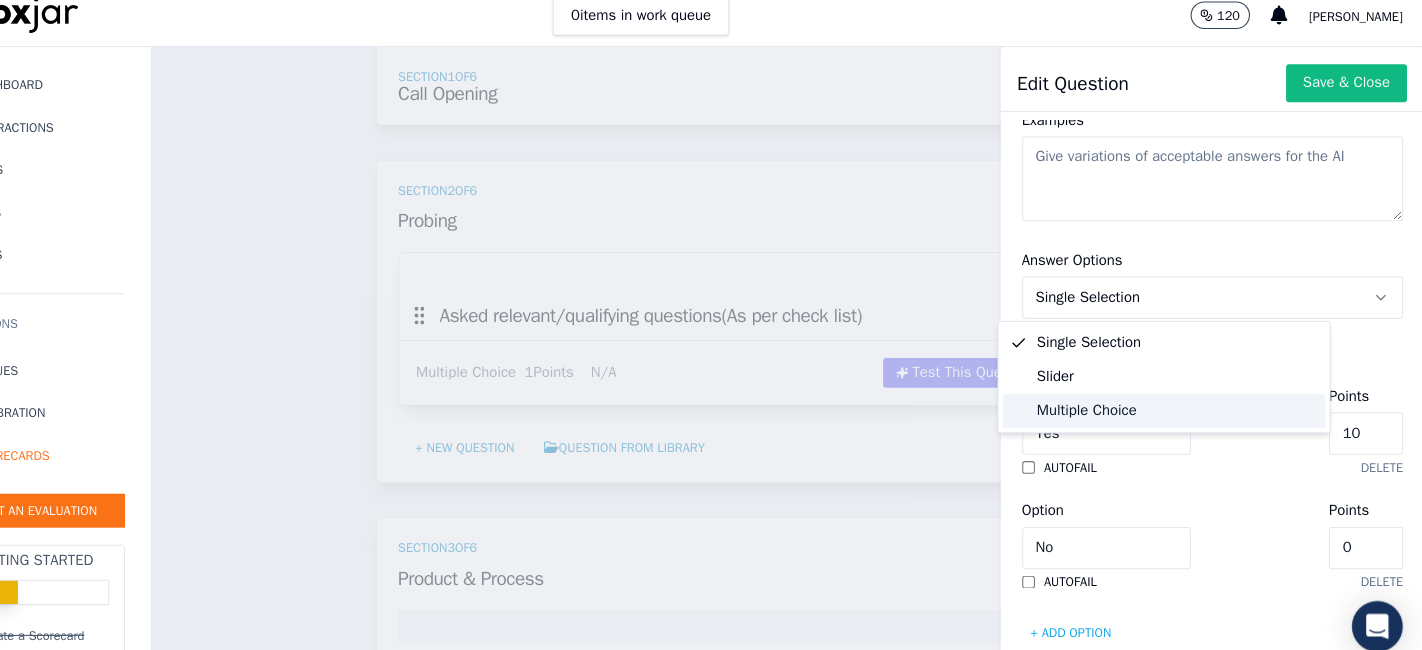 click on "Multiple Choice" 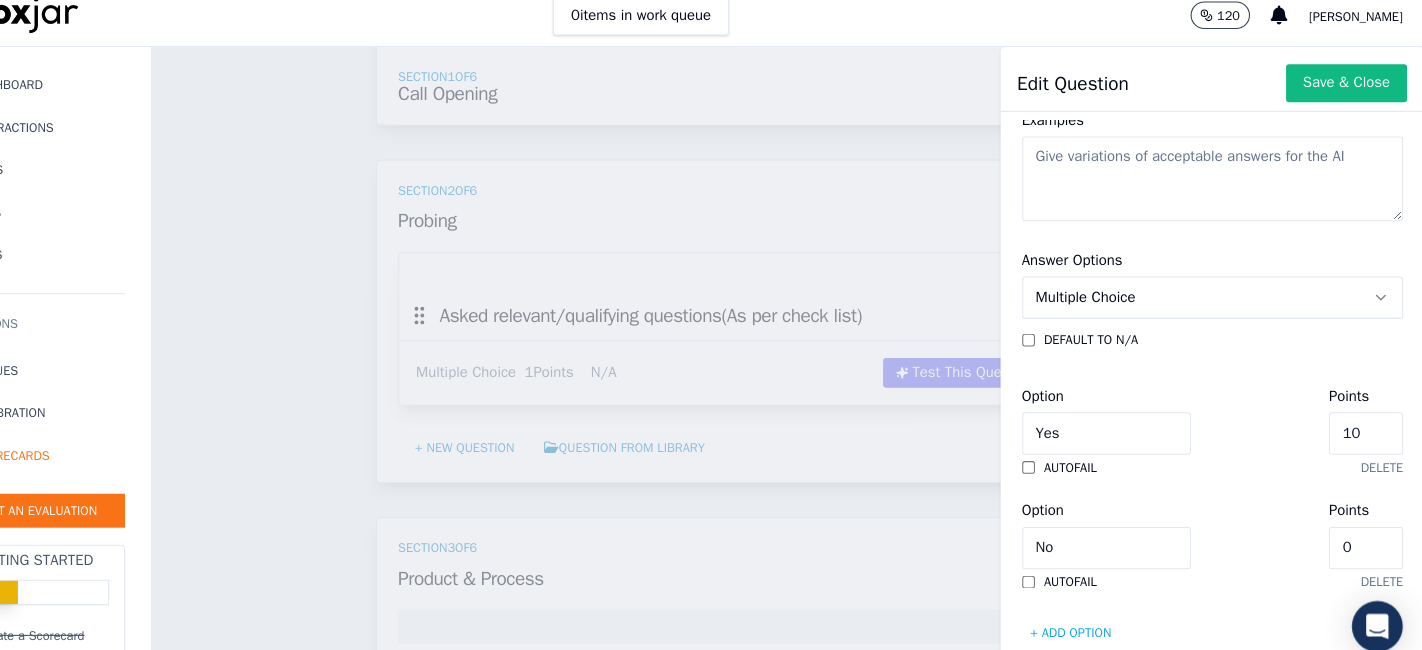 click on "default to N/A" at bounding box center (1223, 336) 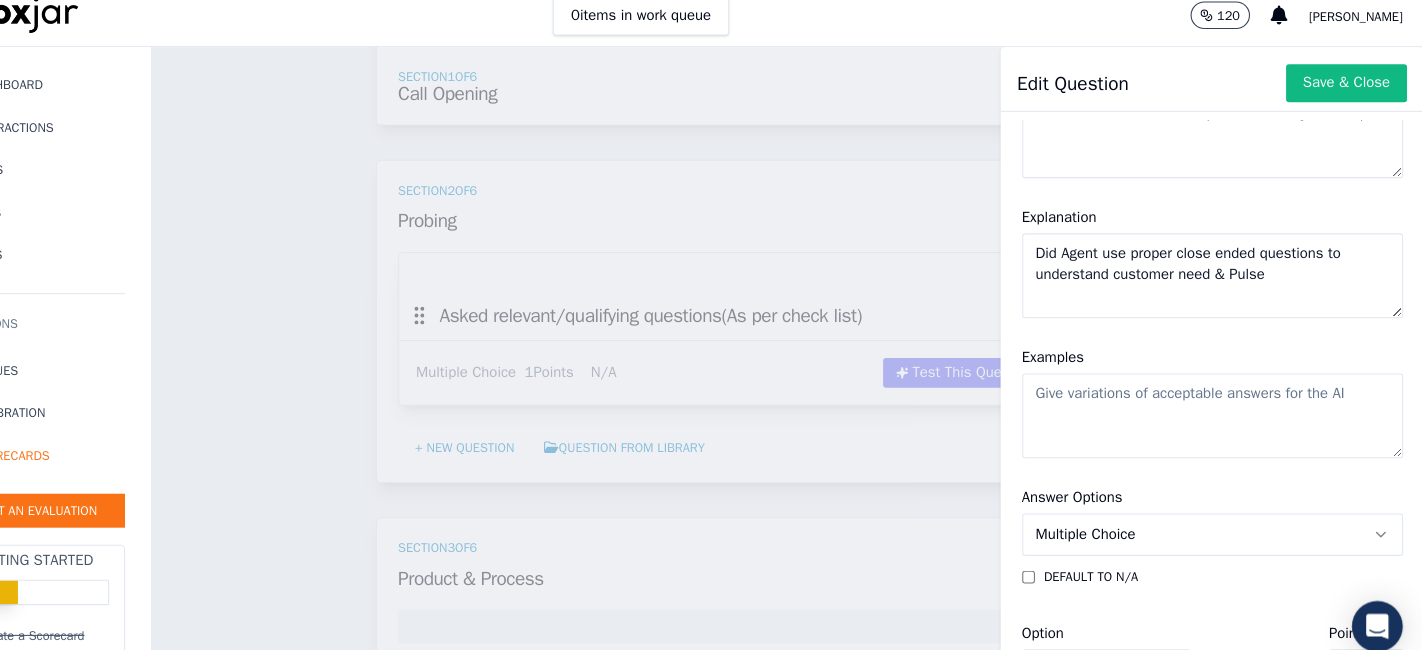 scroll, scrollTop: 0, scrollLeft: 0, axis: both 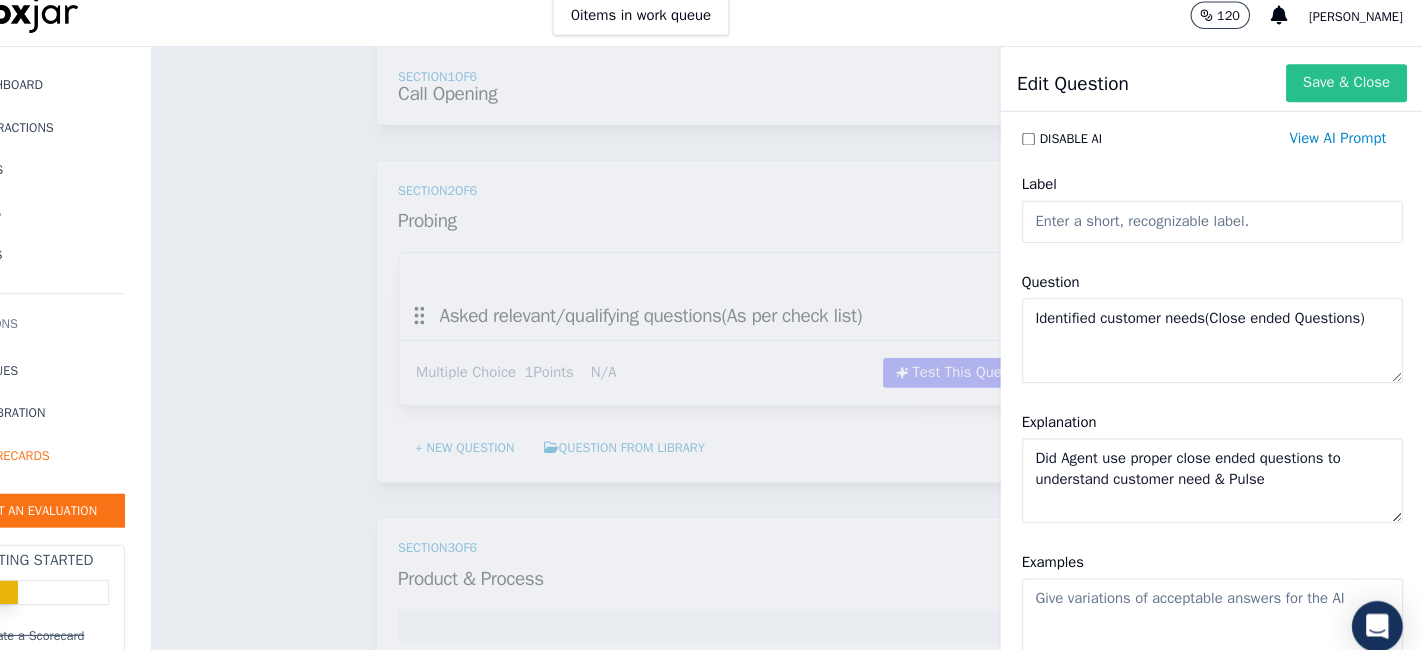 click on "Save & Close" at bounding box center (1349, 94) 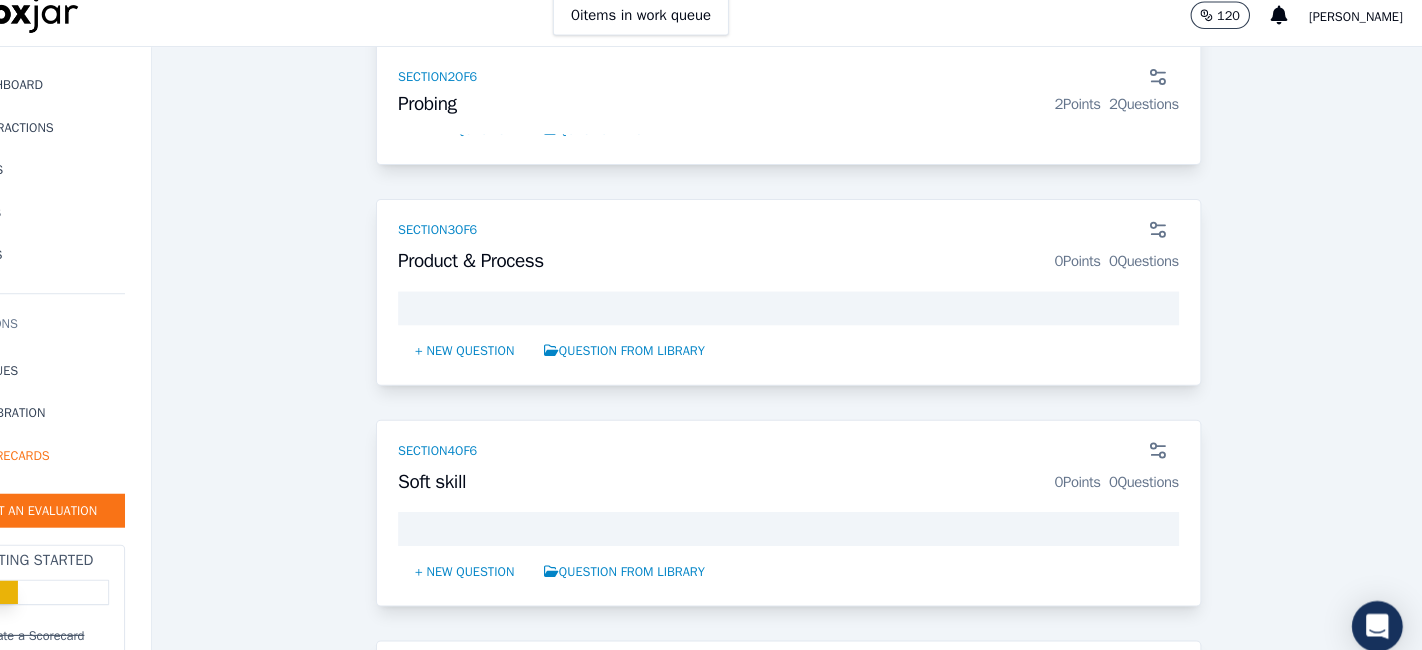 scroll, scrollTop: 1305, scrollLeft: 0, axis: vertical 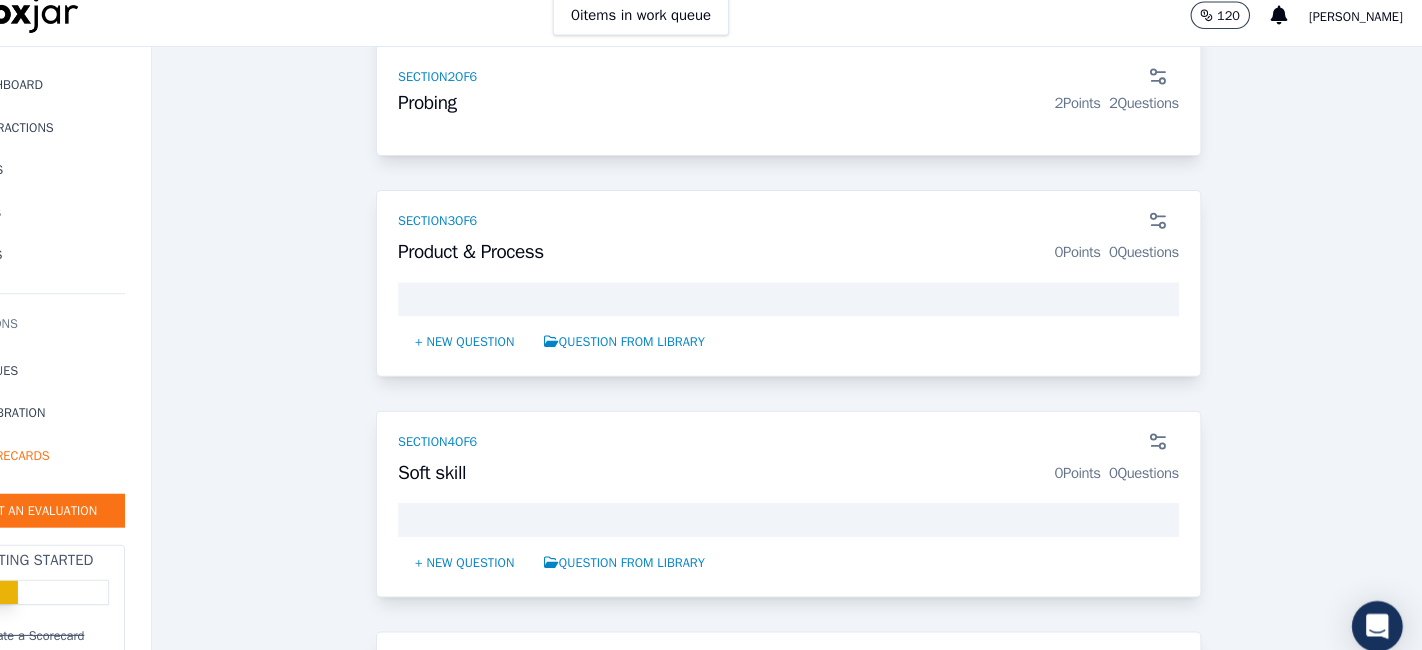 click on "PH Sales Audit Sheet   ACTIVE   Sales Team Audit form     GPT-4o Enabled     90 %
4.5 / 5  pts
Test This Scorecard
Add Action     Section  1  of  6       Call Opening   3  Points   3  Questions             Greeted the customer professionally       Multiple Choice   1  Points     N/A
Test This Question
Add Action           Verified customer's identity (With Salutation / Sir / Madam)       Multiple Choice   1  Points     N/A
Test This Question
Add Action           Stated company & purpose of the call clearly       Multiple Choice   1  Points     N/A
Test This Question
Add Action       + New question    Question from Library Section  2  of  6       Probing   2  Points   2  Questions             Asked relevant/qualifying questions(As per check list)
Multiple Choice   1  Points     N/A
Test This Question
Add Action                 Multiple Choice   1  Points     N/A" at bounding box center [822, -33] 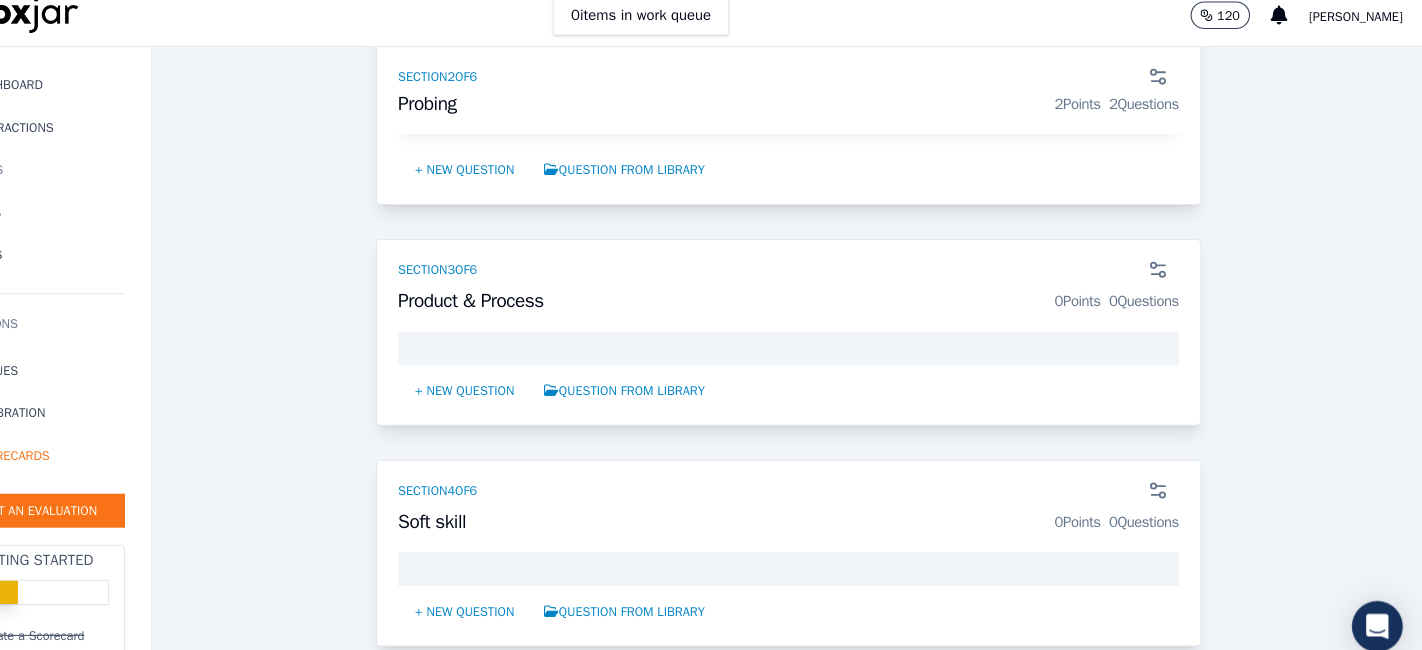 scroll, scrollTop: 1260, scrollLeft: 0, axis: vertical 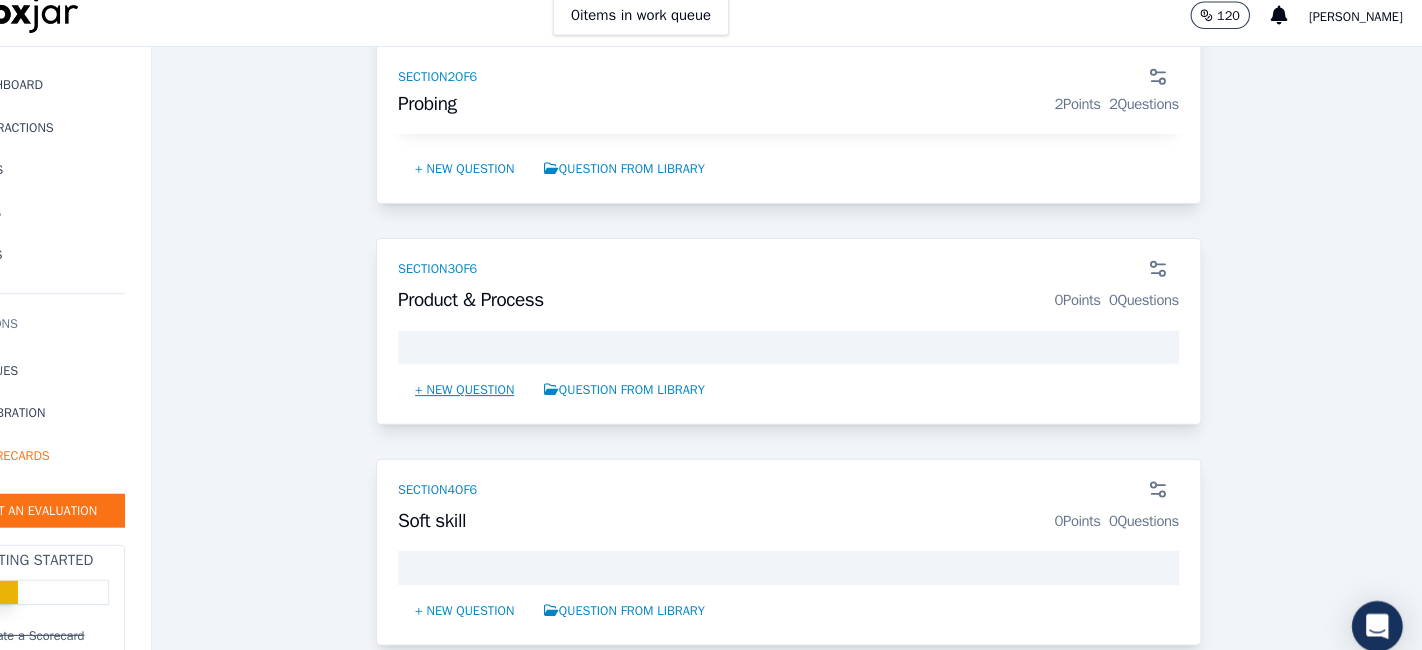 click on "+ New question" at bounding box center [518, 383] 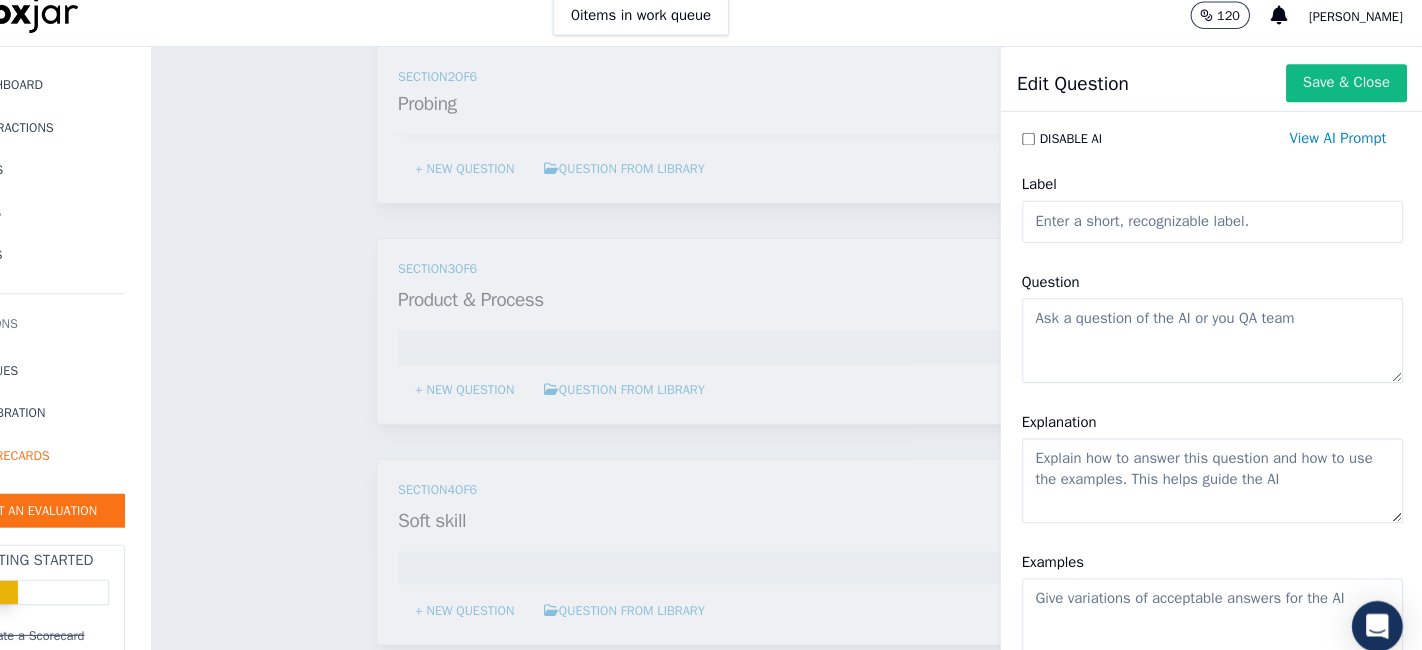 click on "Question" 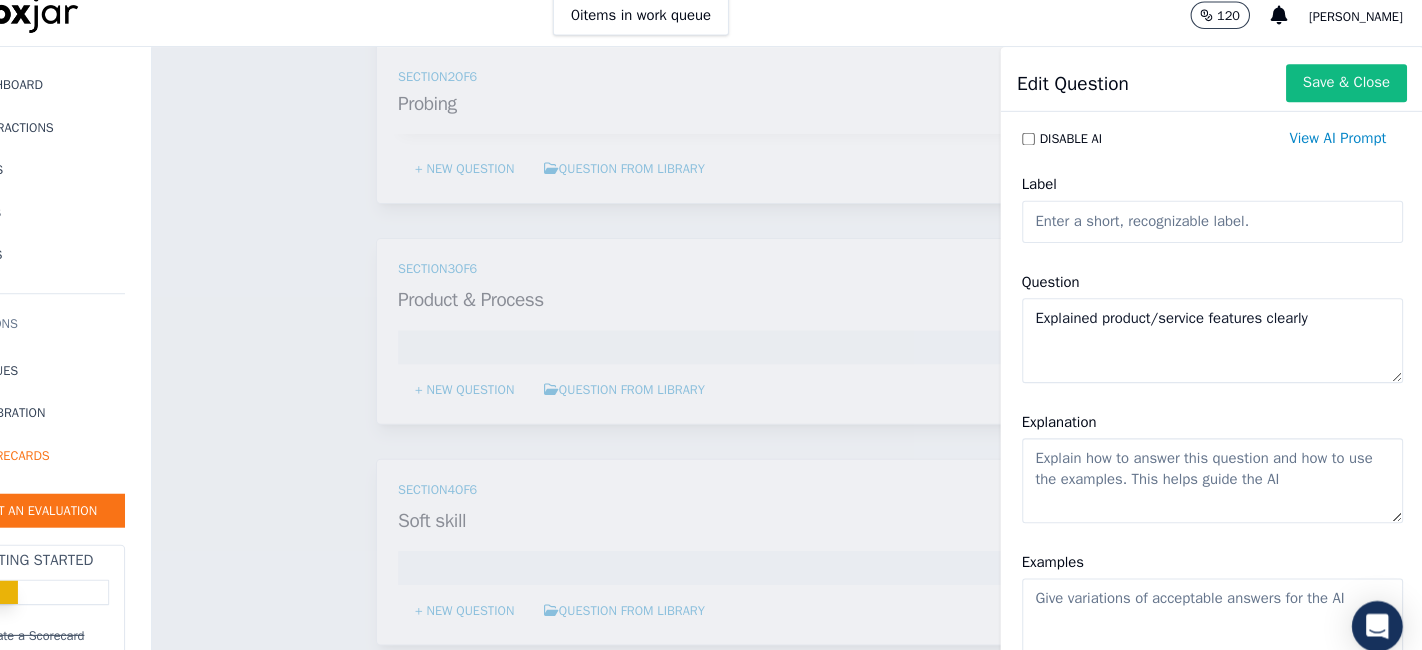 scroll, scrollTop: 0, scrollLeft: 0, axis: both 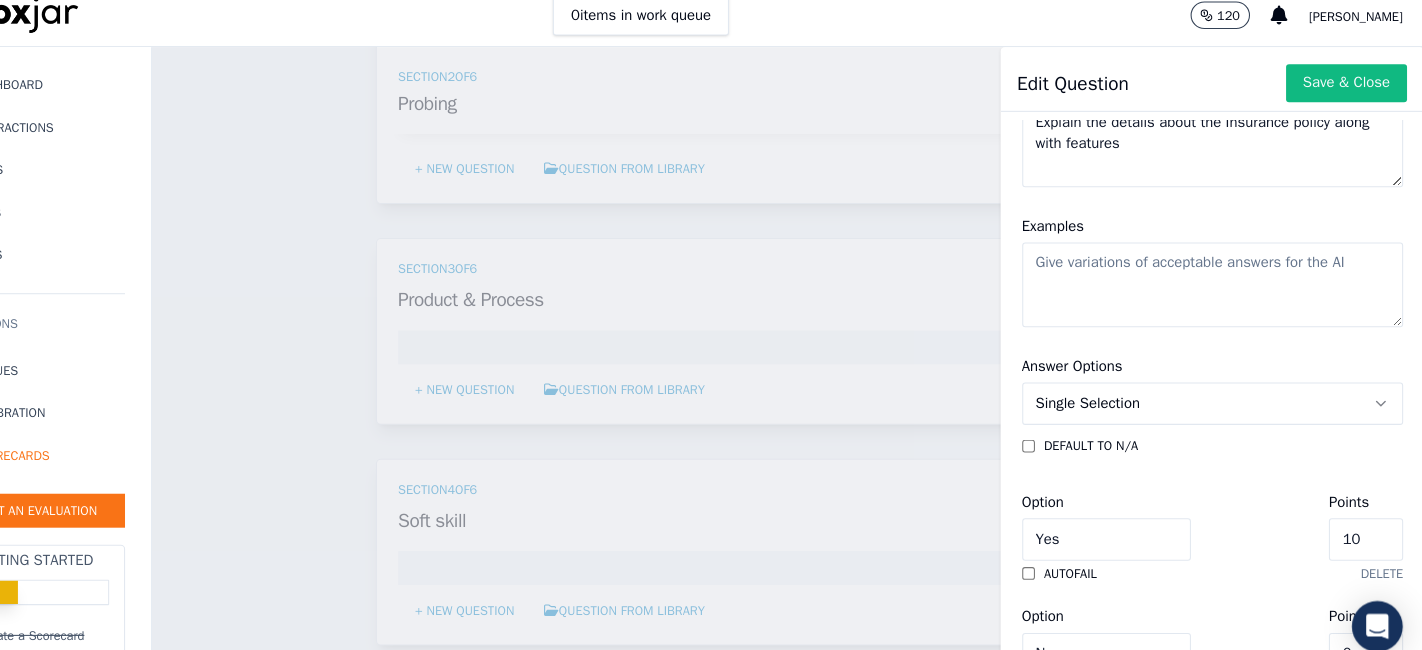 type on "Explain the details about the Insurance policy along with features" 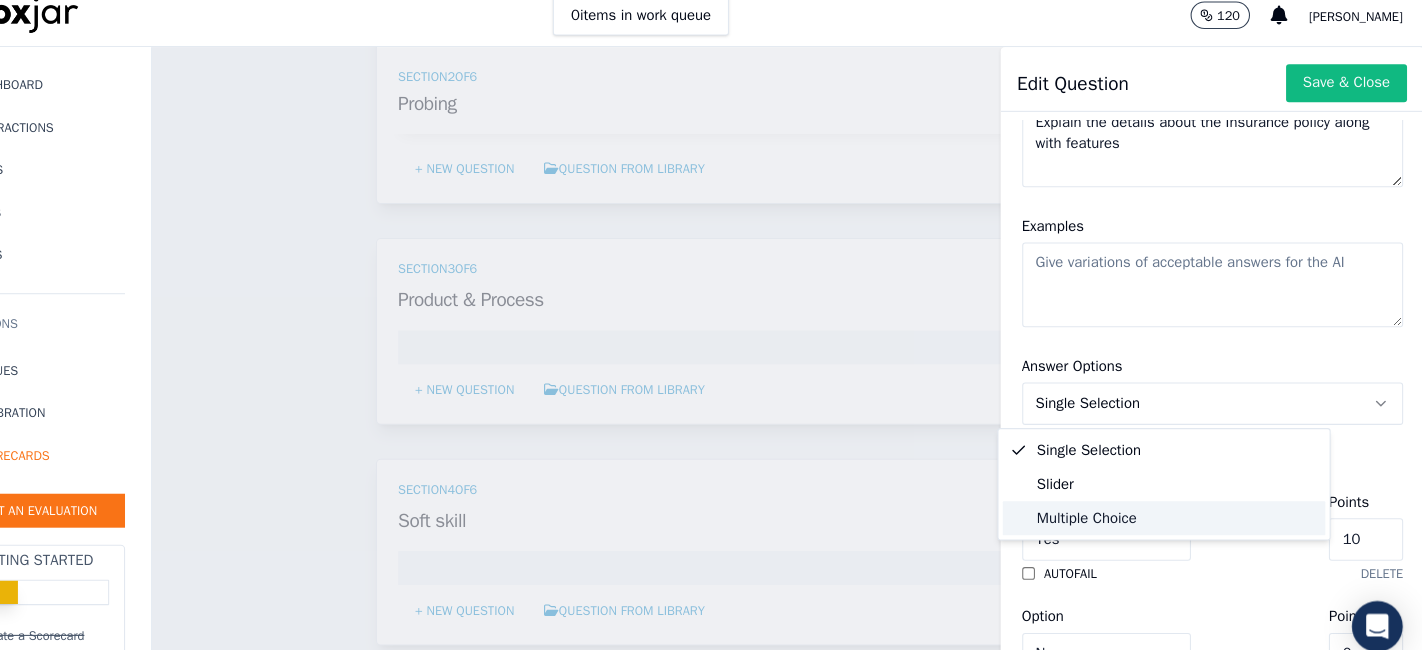 click on "Multiple Choice" 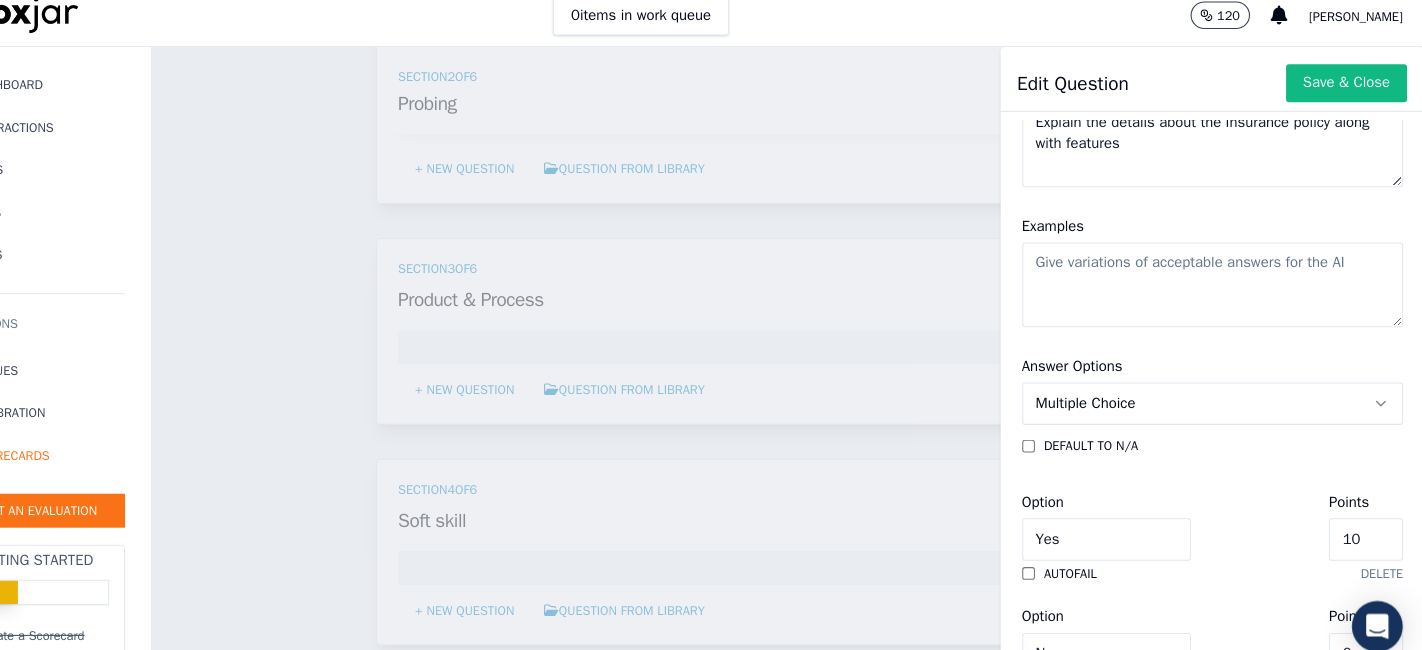 click on "10" 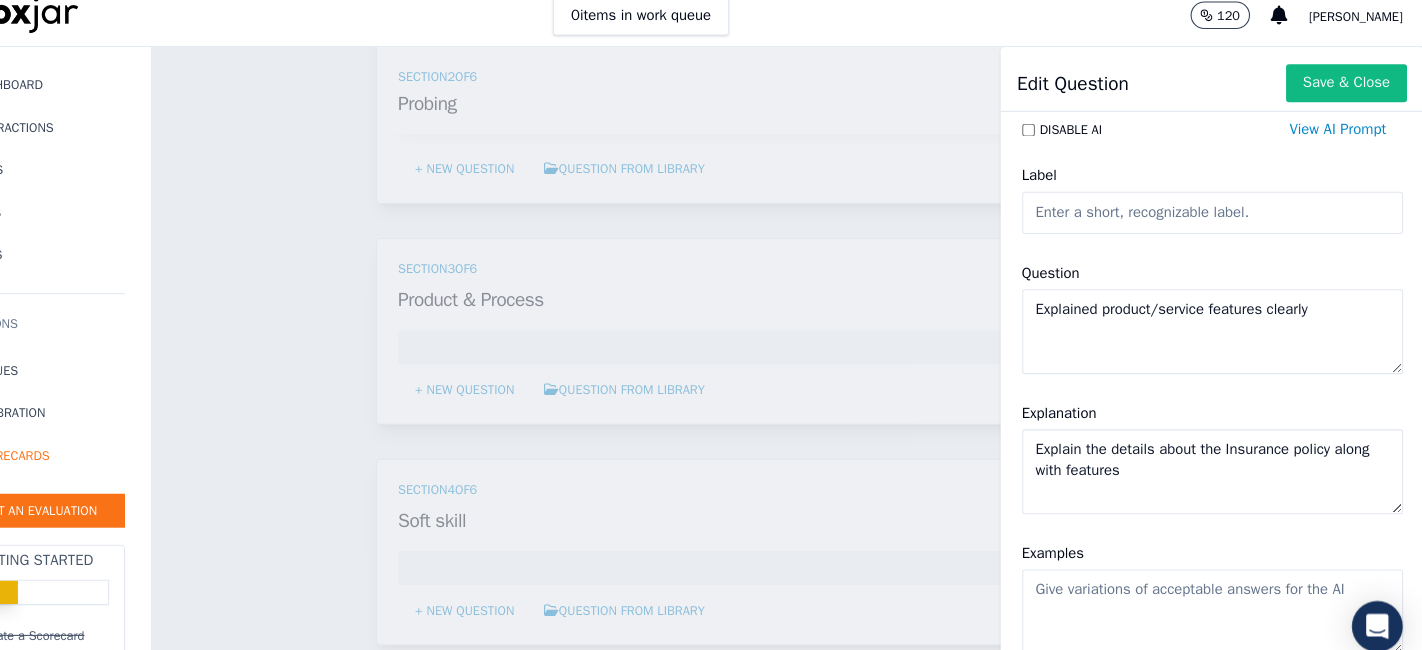 scroll, scrollTop: 0, scrollLeft: 0, axis: both 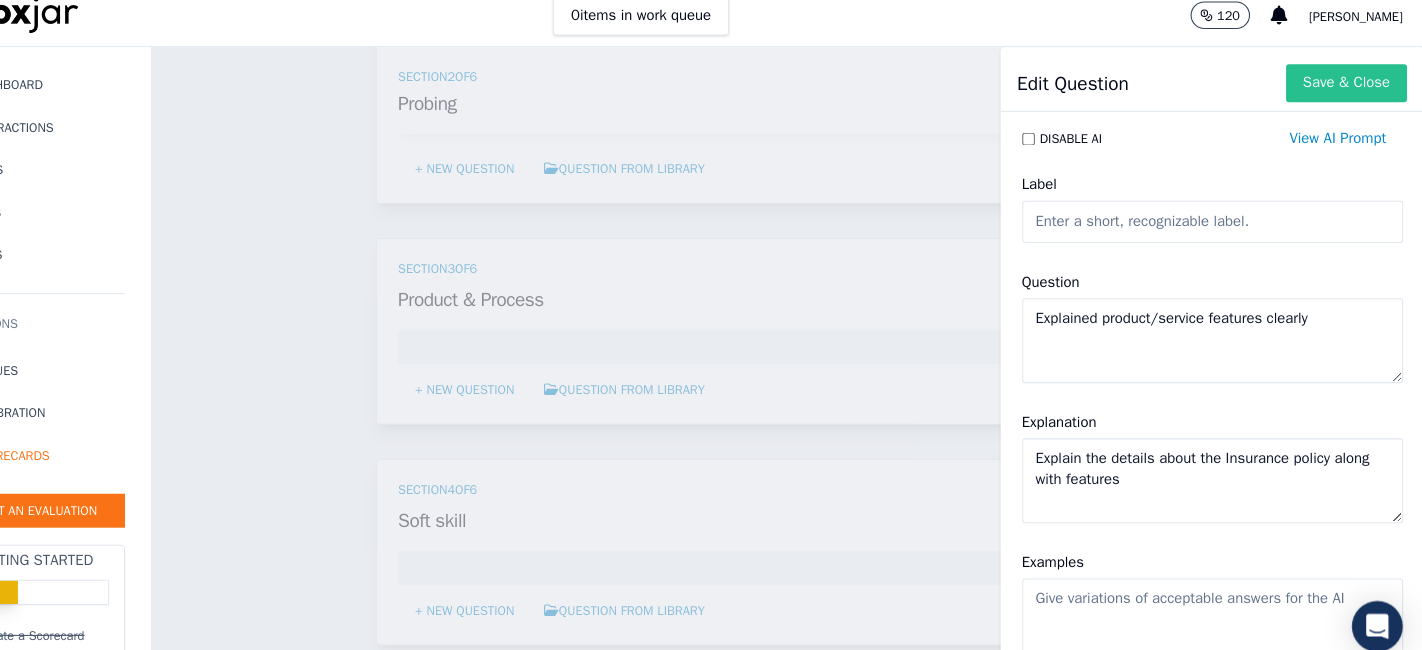 click on "Save & Close" at bounding box center [1349, 94] 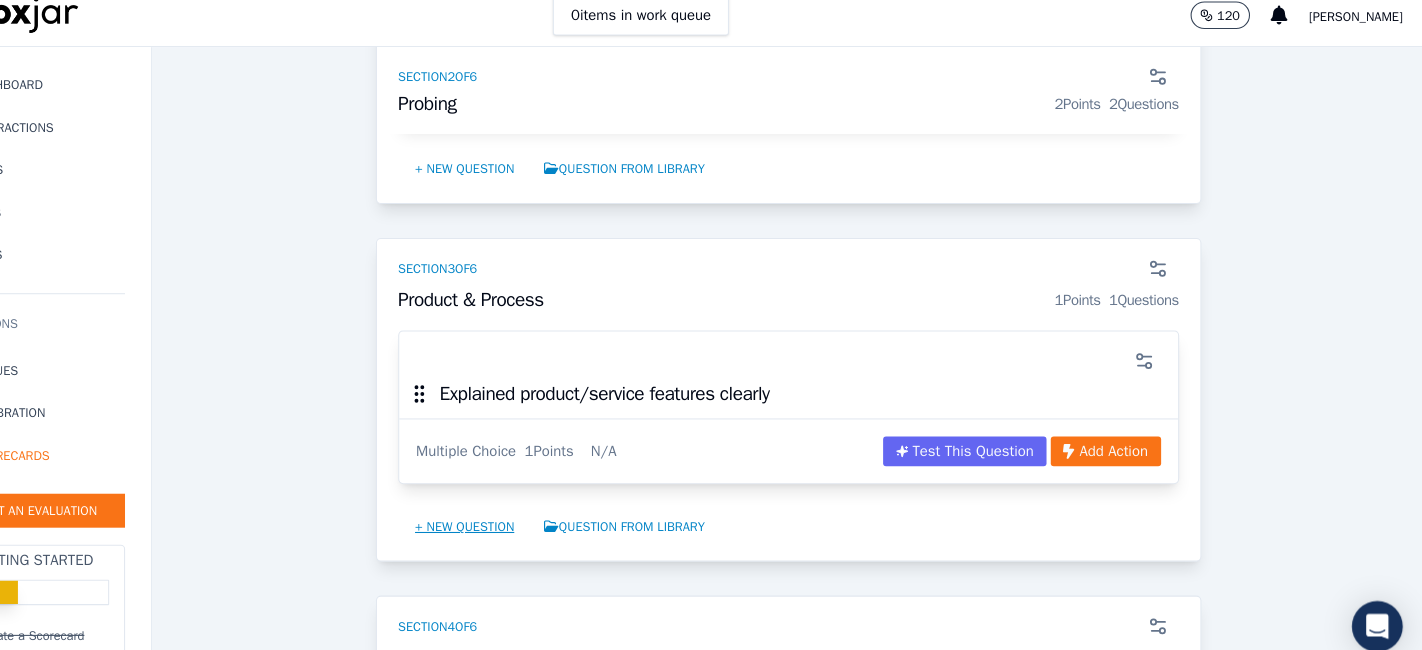 click on "+ New question" at bounding box center [518, 512] 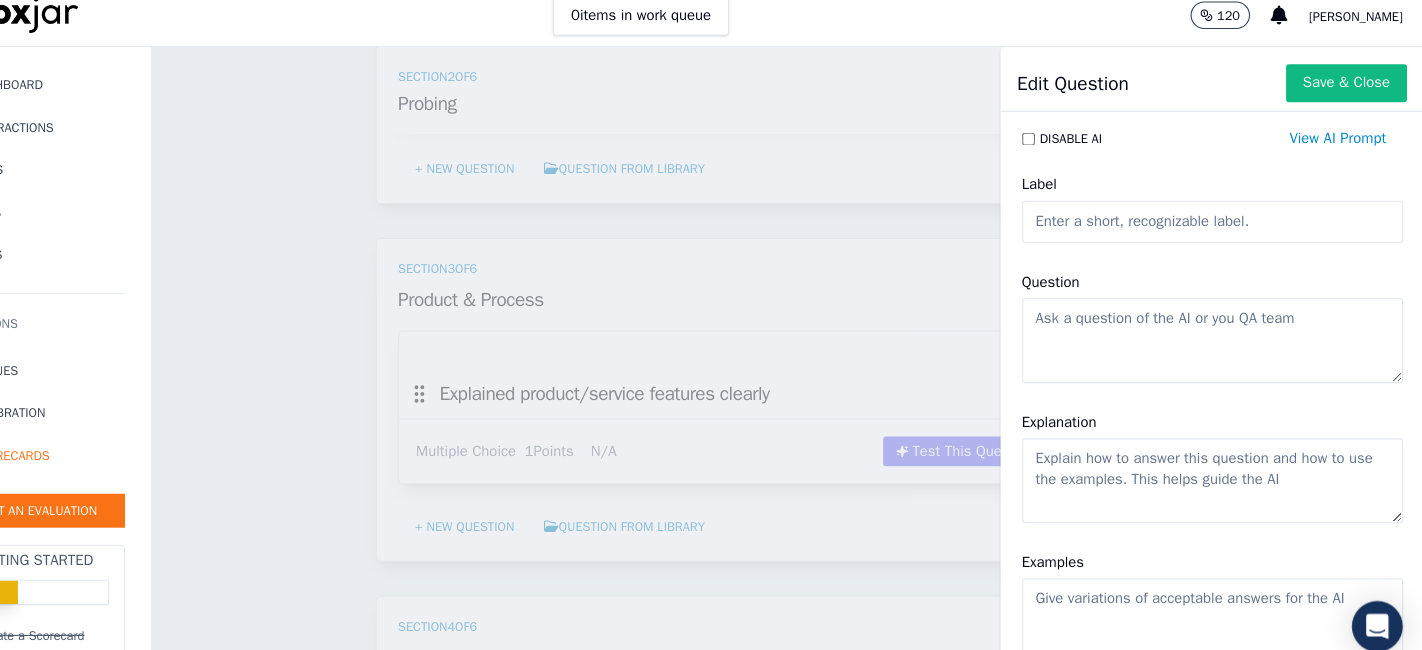 click on "Question" 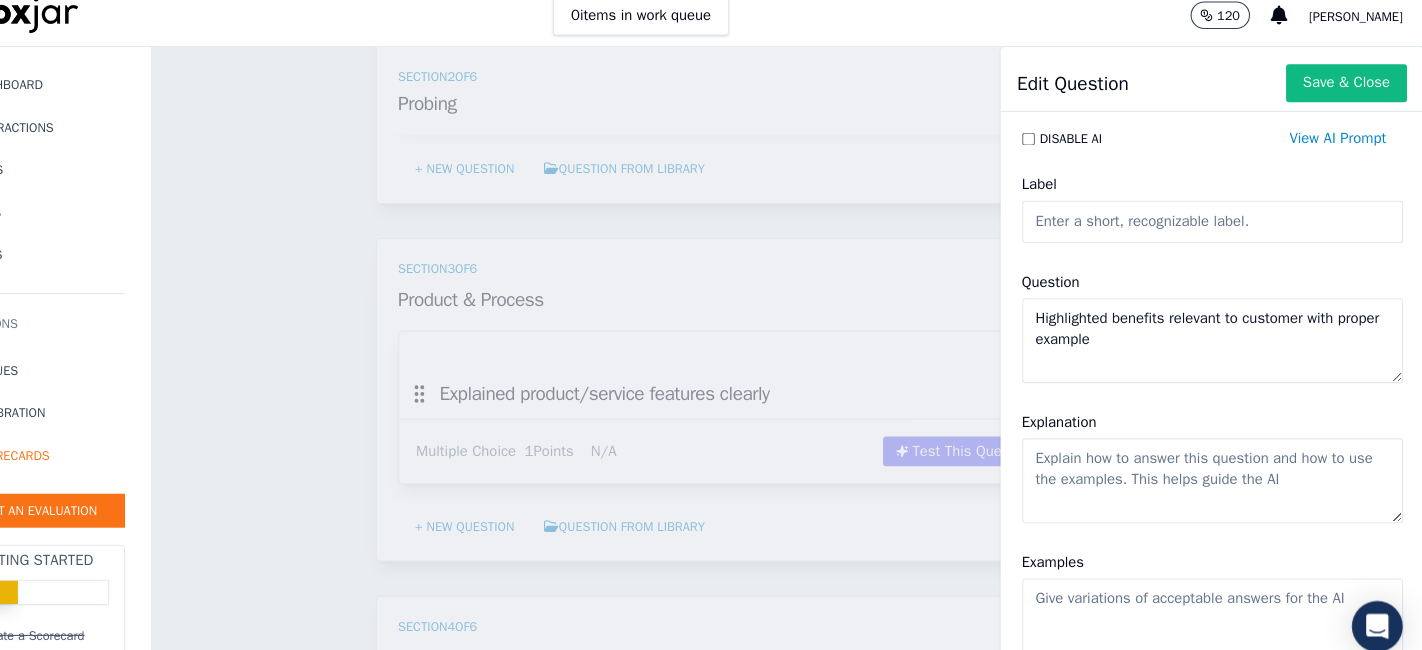 scroll, scrollTop: 0, scrollLeft: 0, axis: both 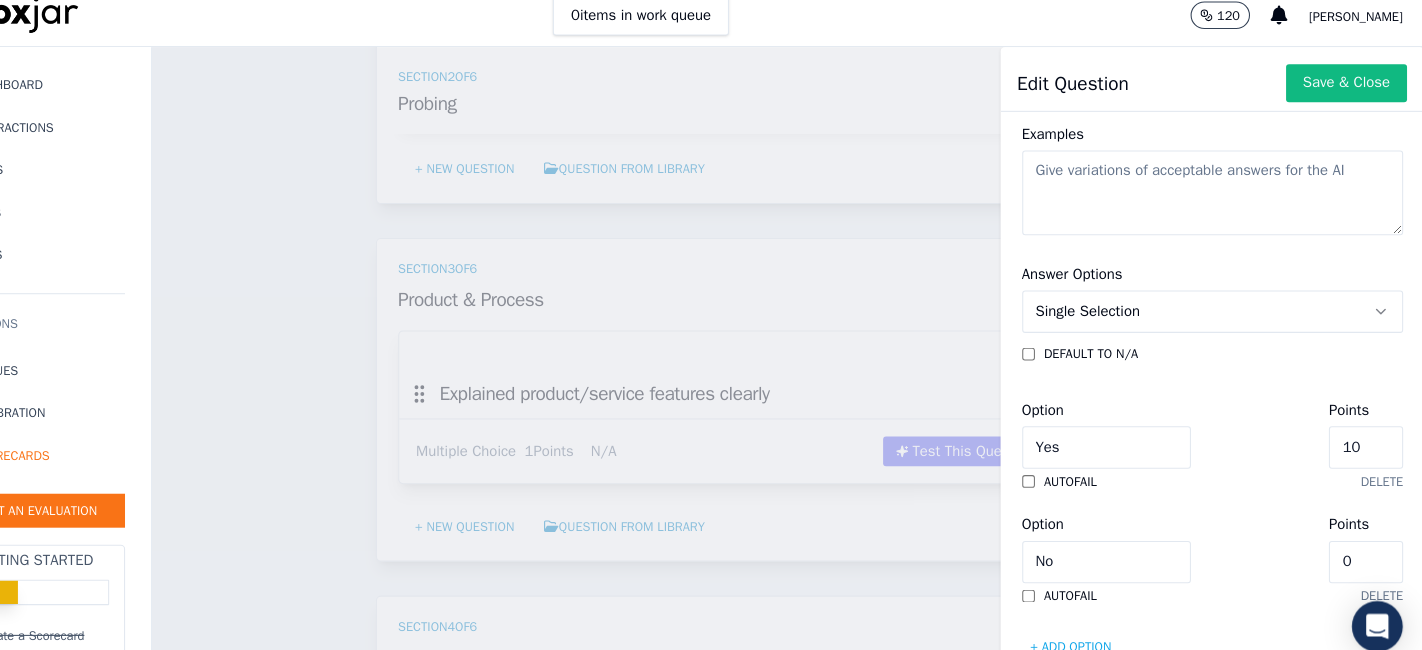 type on "Use product related USP & Benefits to customer" 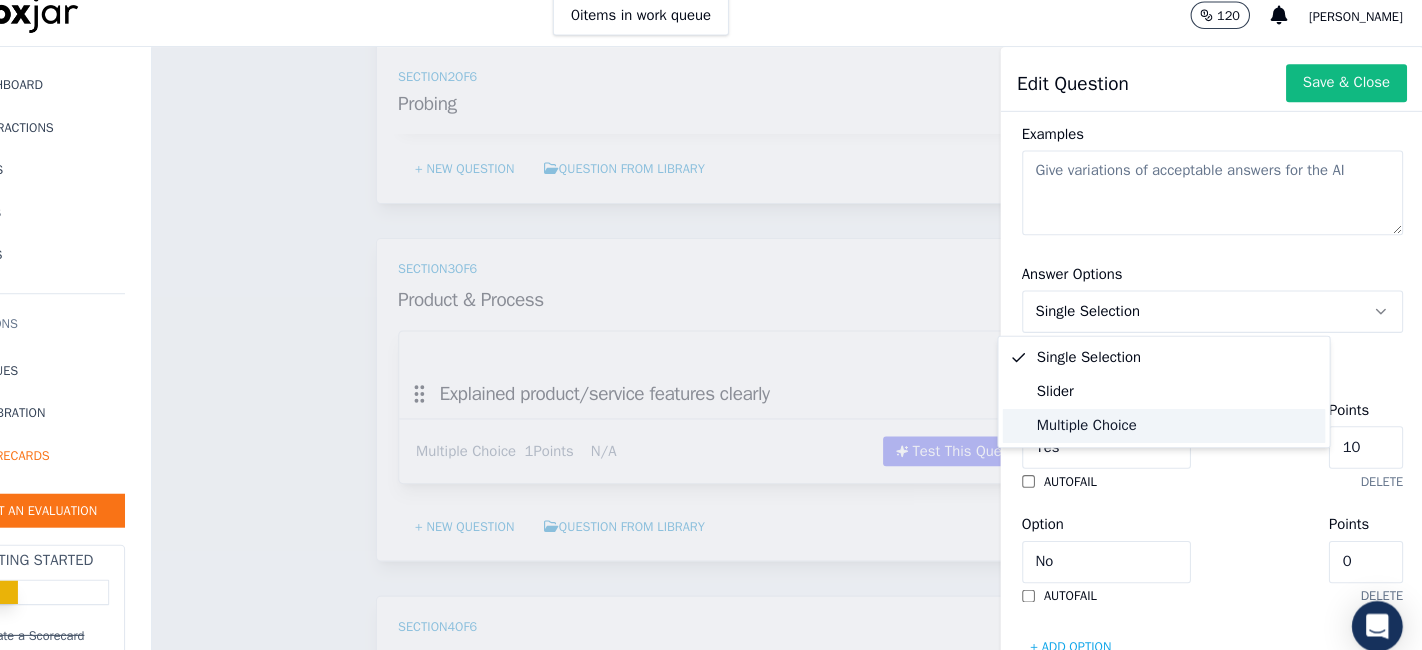 click on "Multiple Choice" 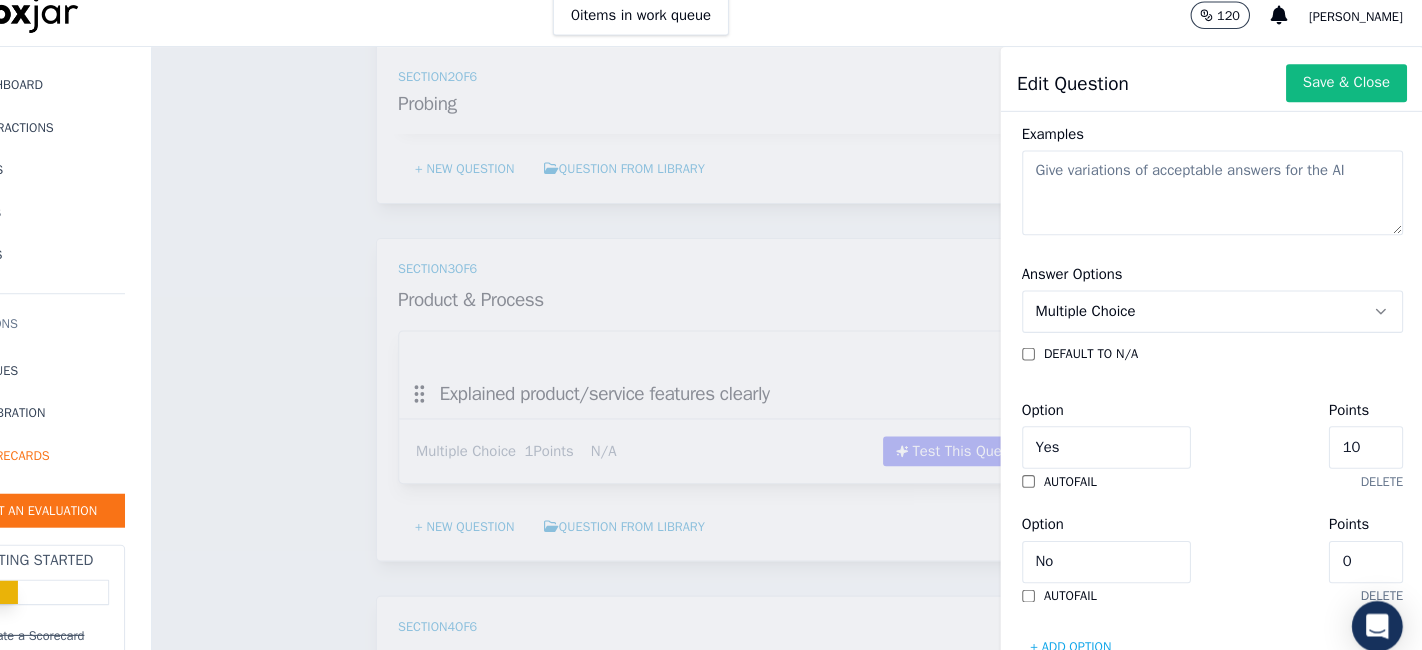click on "10" 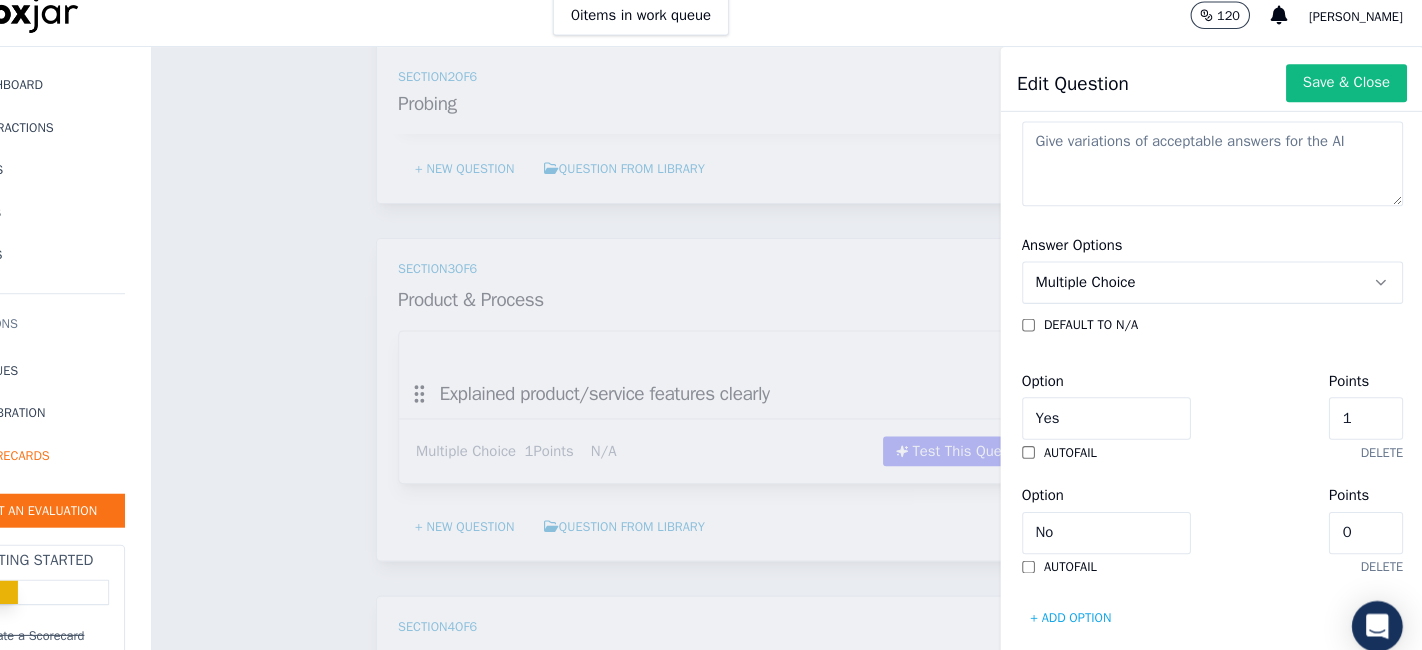 scroll, scrollTop: 497, scrollLeft: 0, axis: vertical 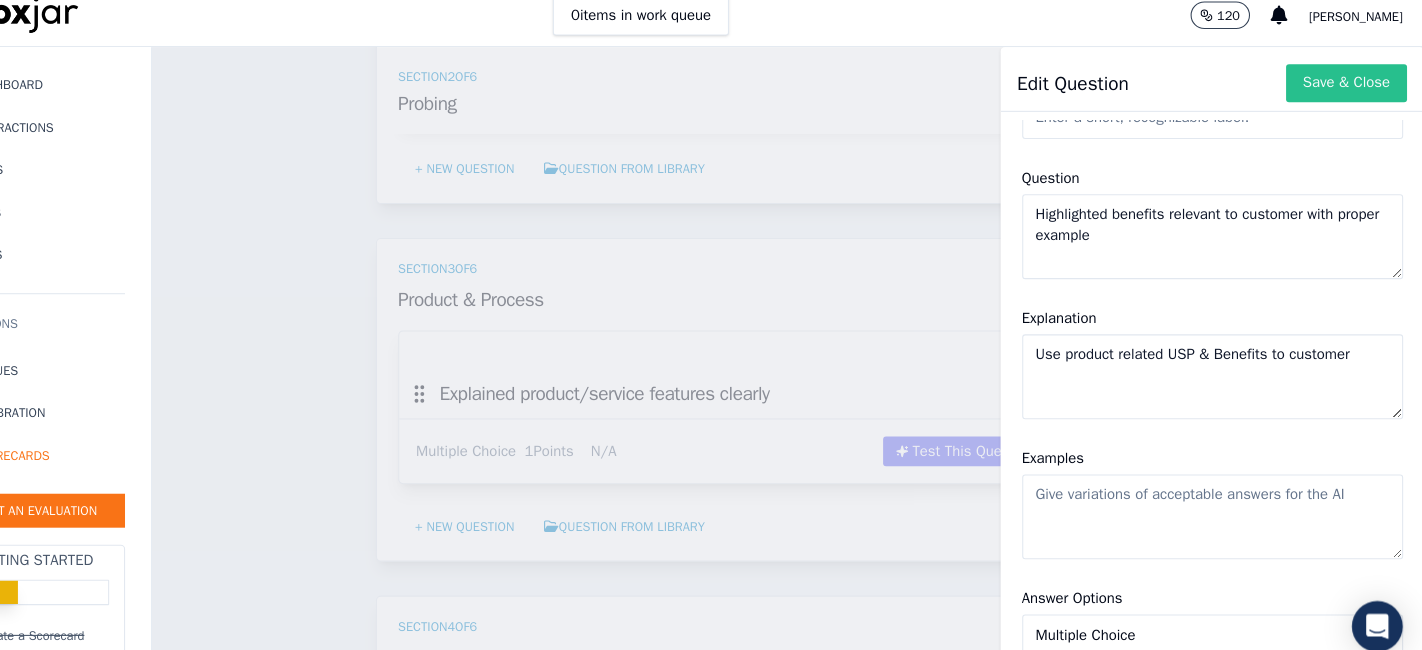 click on "Save & Close" at bounding box center (1349, 94) 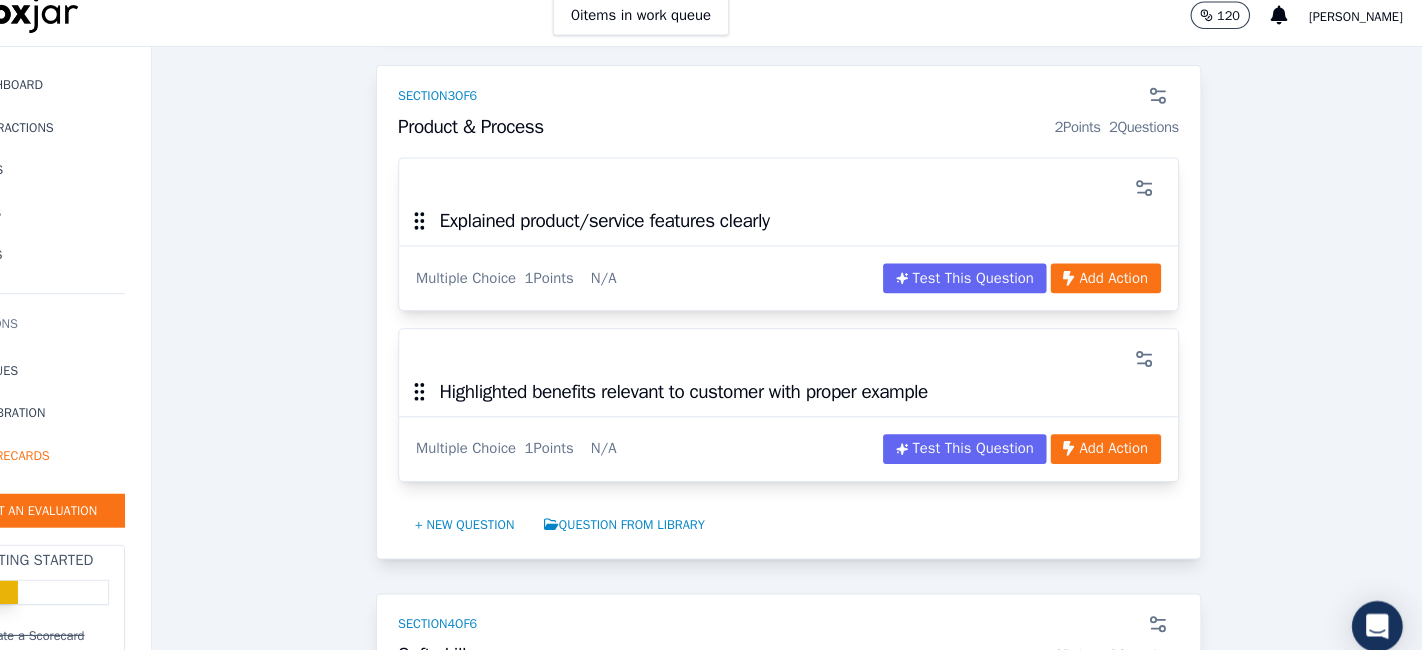 scroll, scrollTop: 1475, scrollLeft: 0, axis: vertical 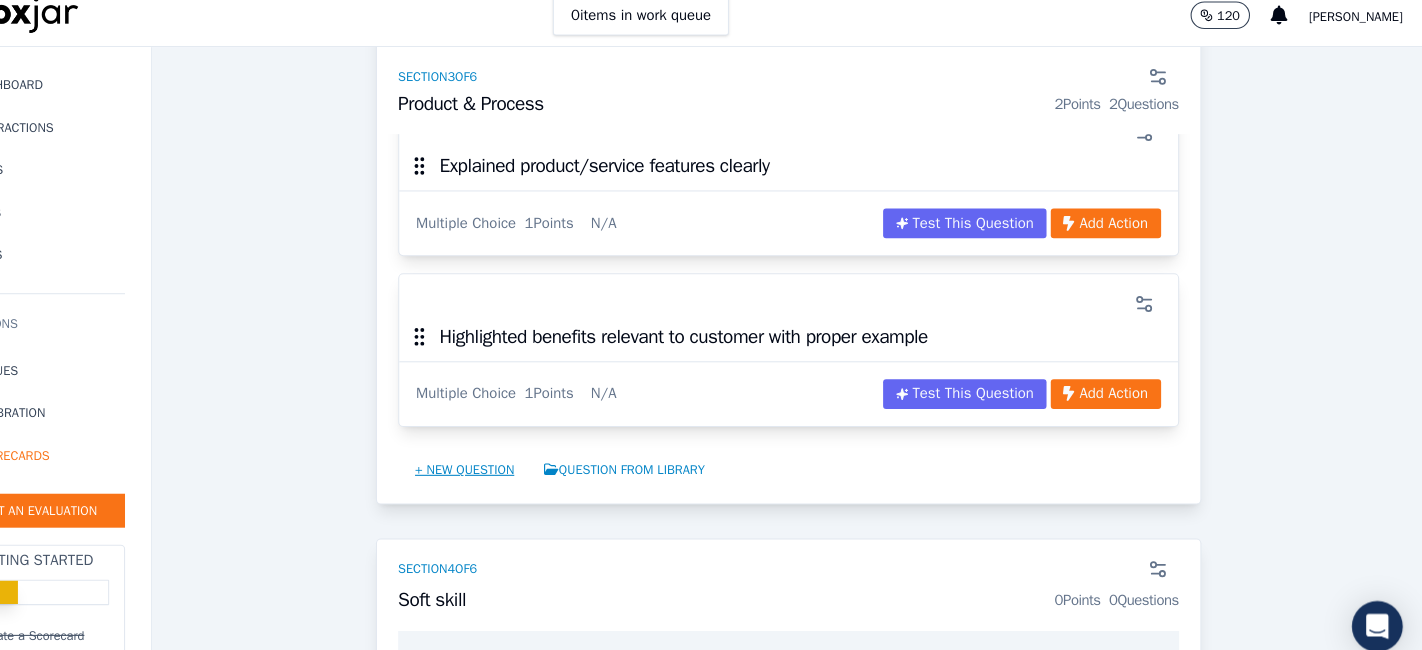 click on "+ New question" at bounding box center (518, 458) 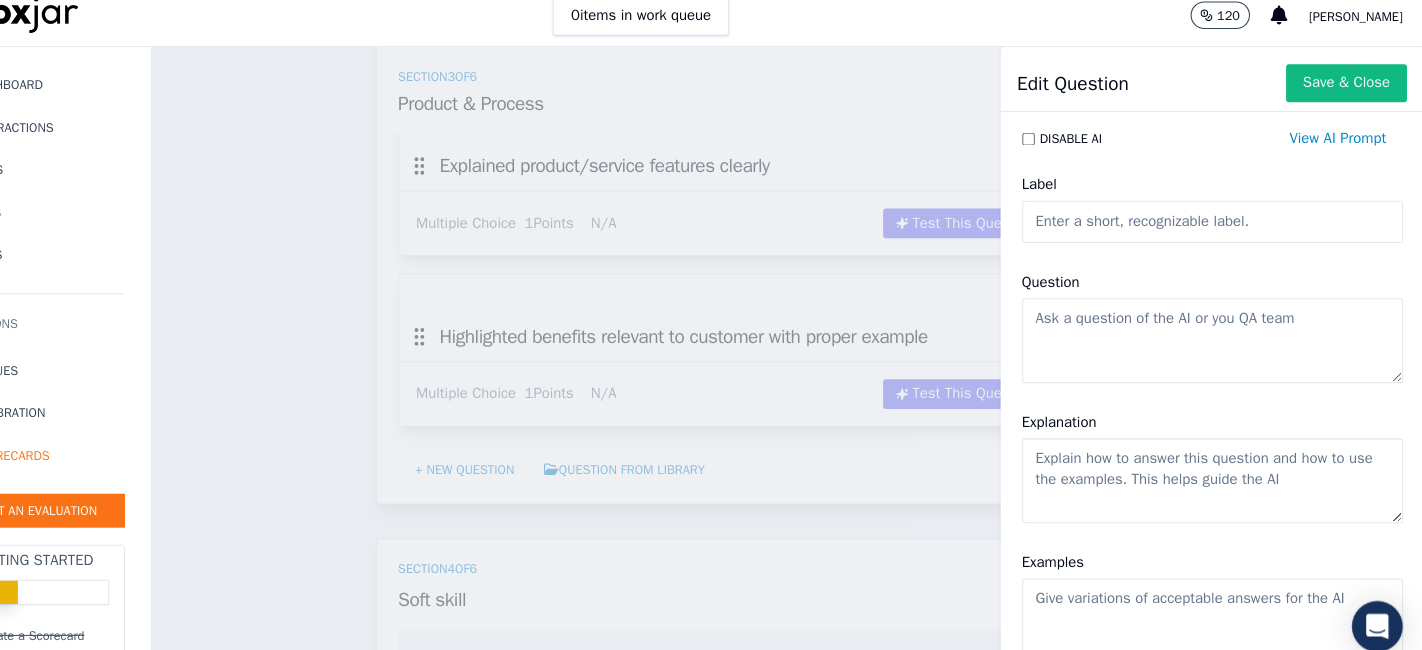 click on "Question" 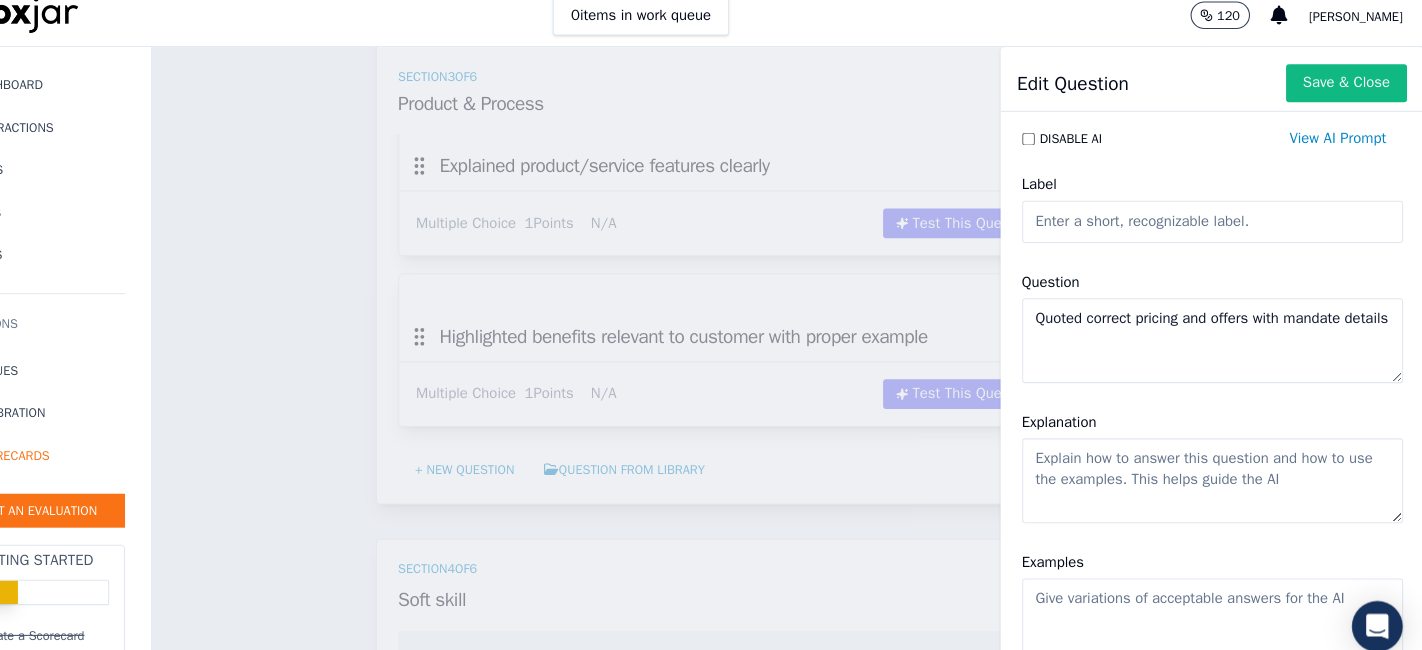 type on "Quoted correct pricing and offers with mandate details" 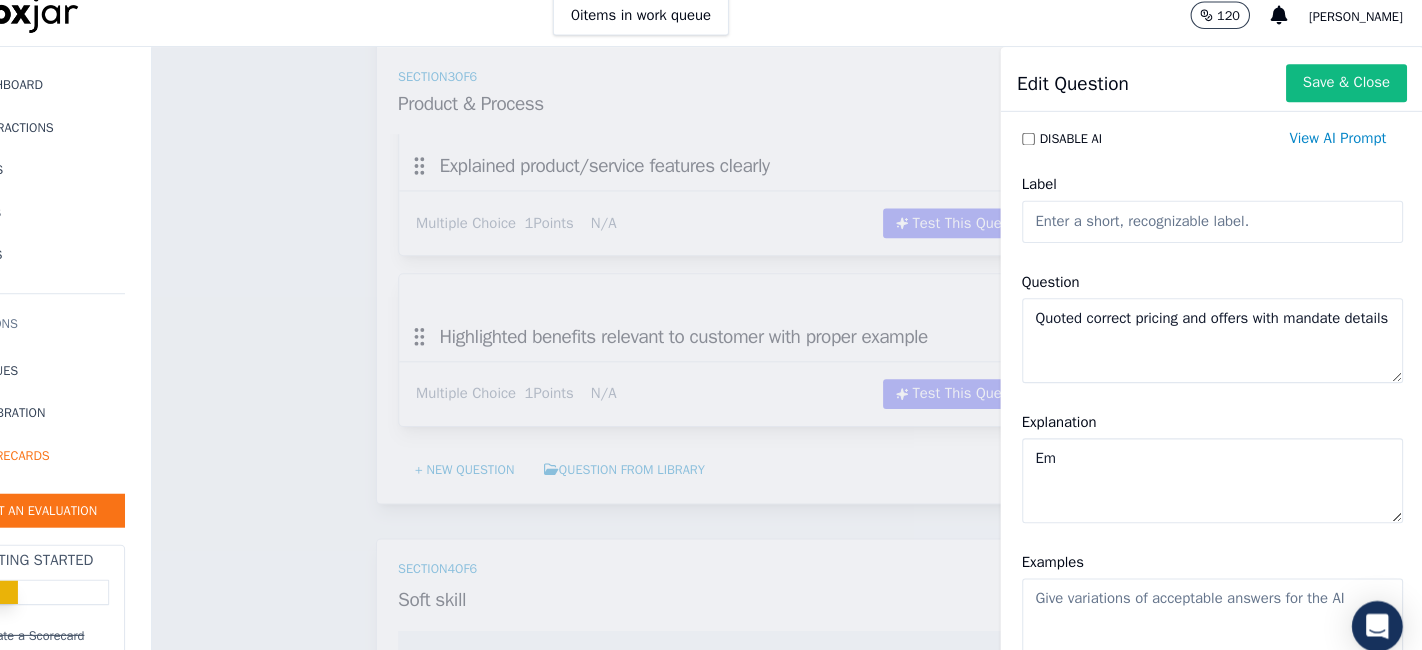 type on "E" 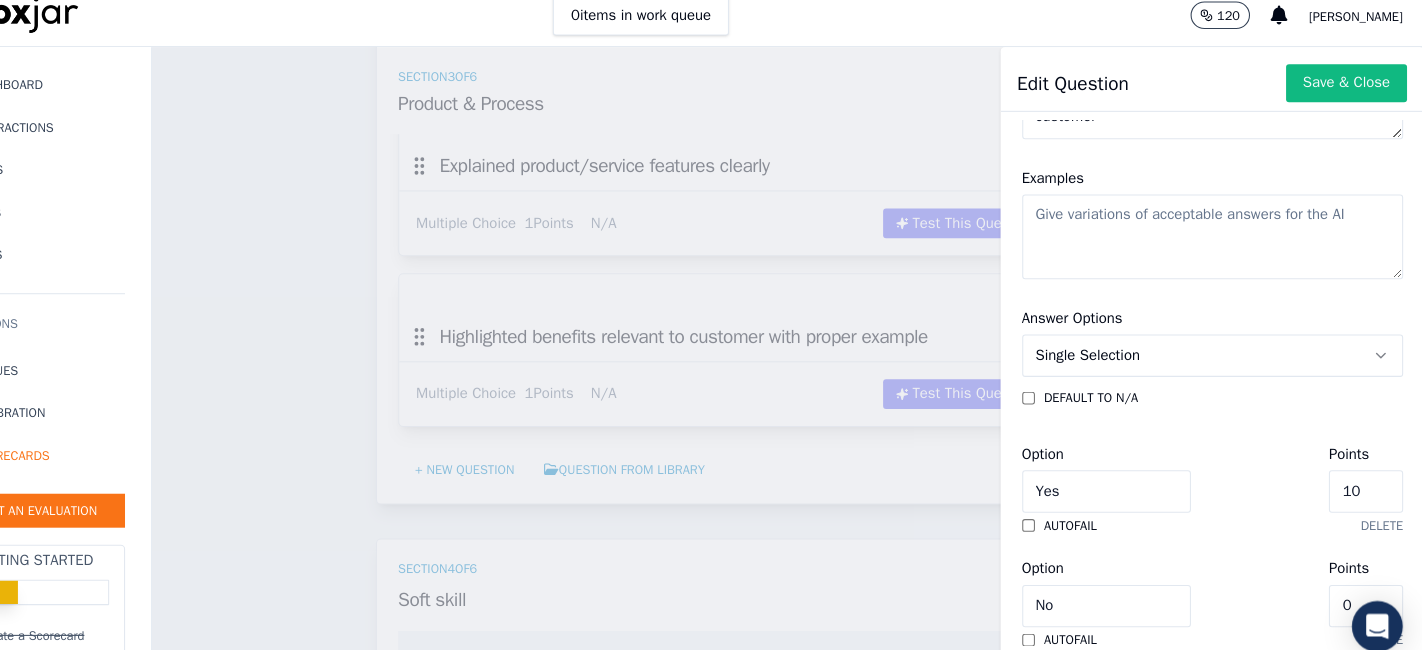 scroll, scrollTop: 370, scrollLeft: 0, axis: vertical 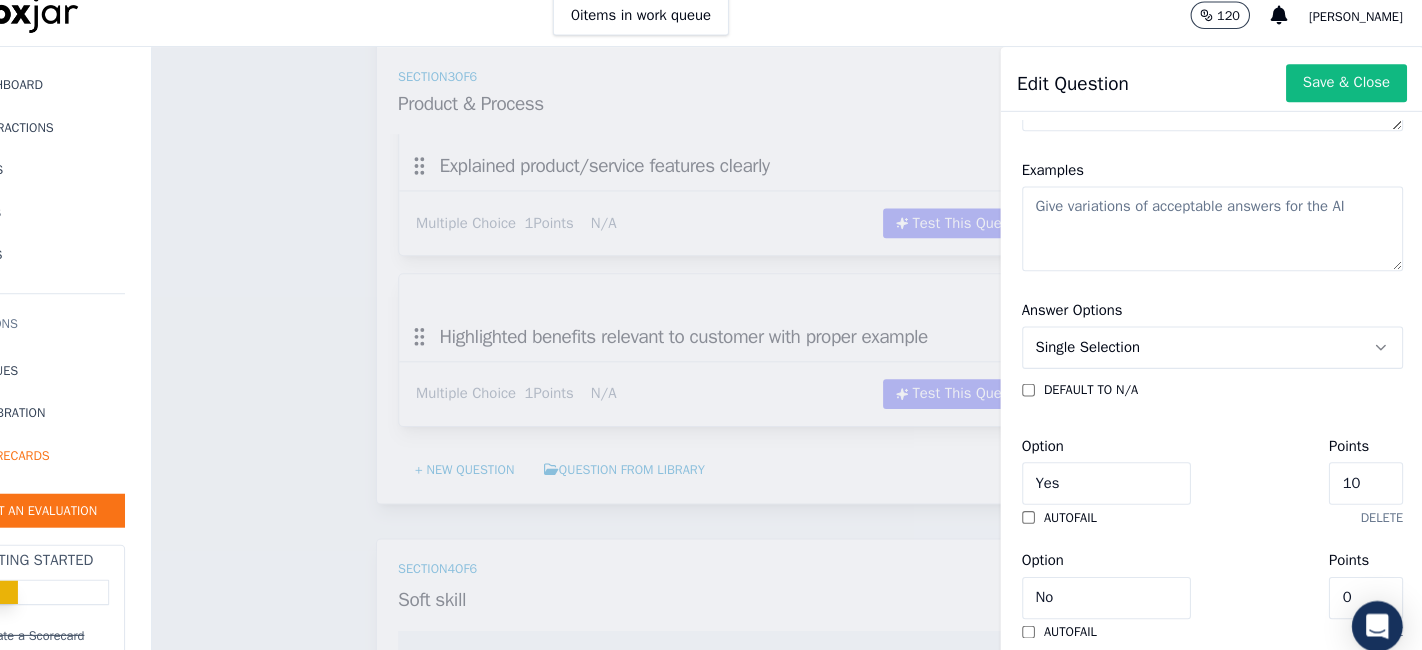 type on "Did the agent mention exact Premium amount & explain all the offer / Voucher related details to customer" 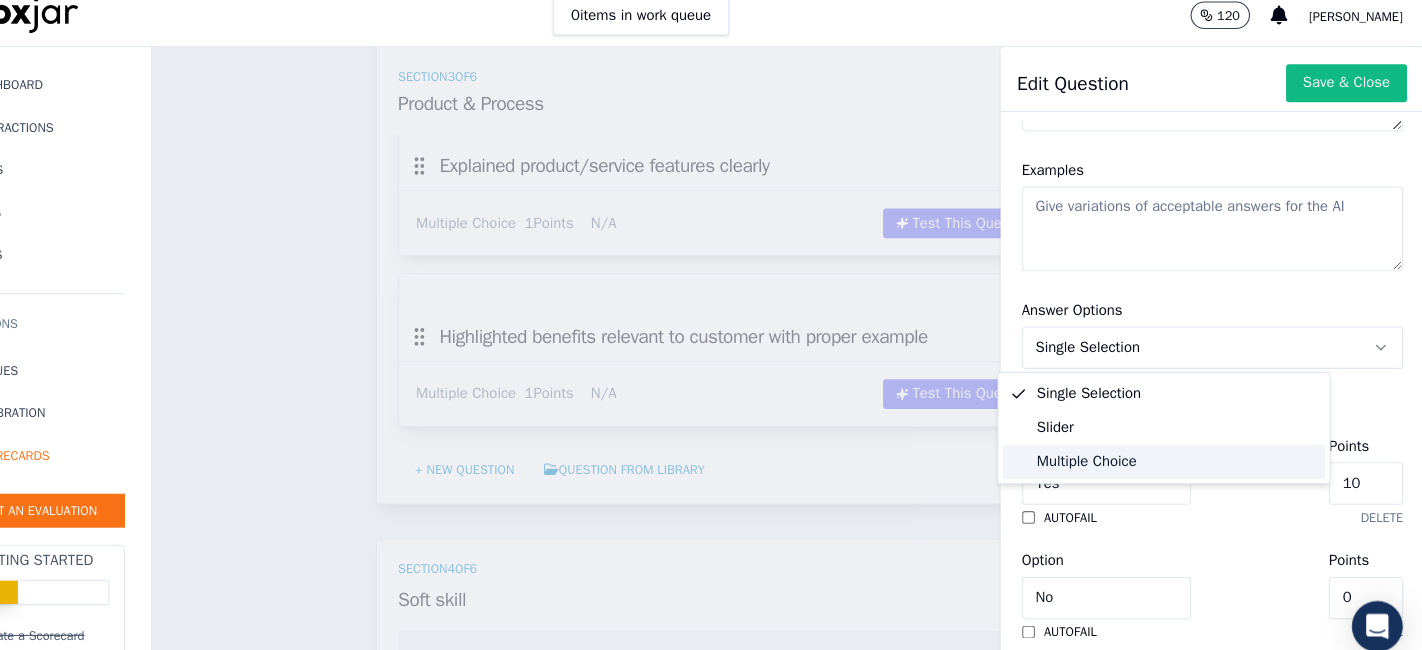 click on "Multiple Choice" 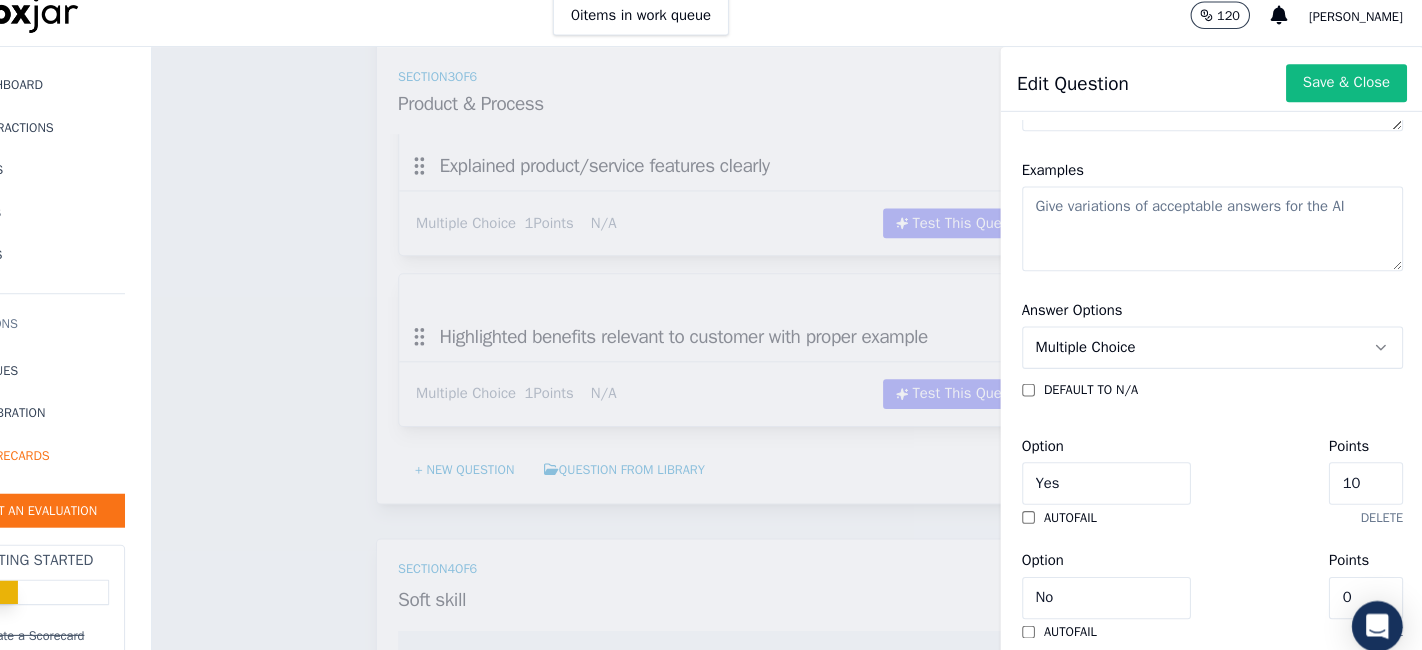 click on "10" 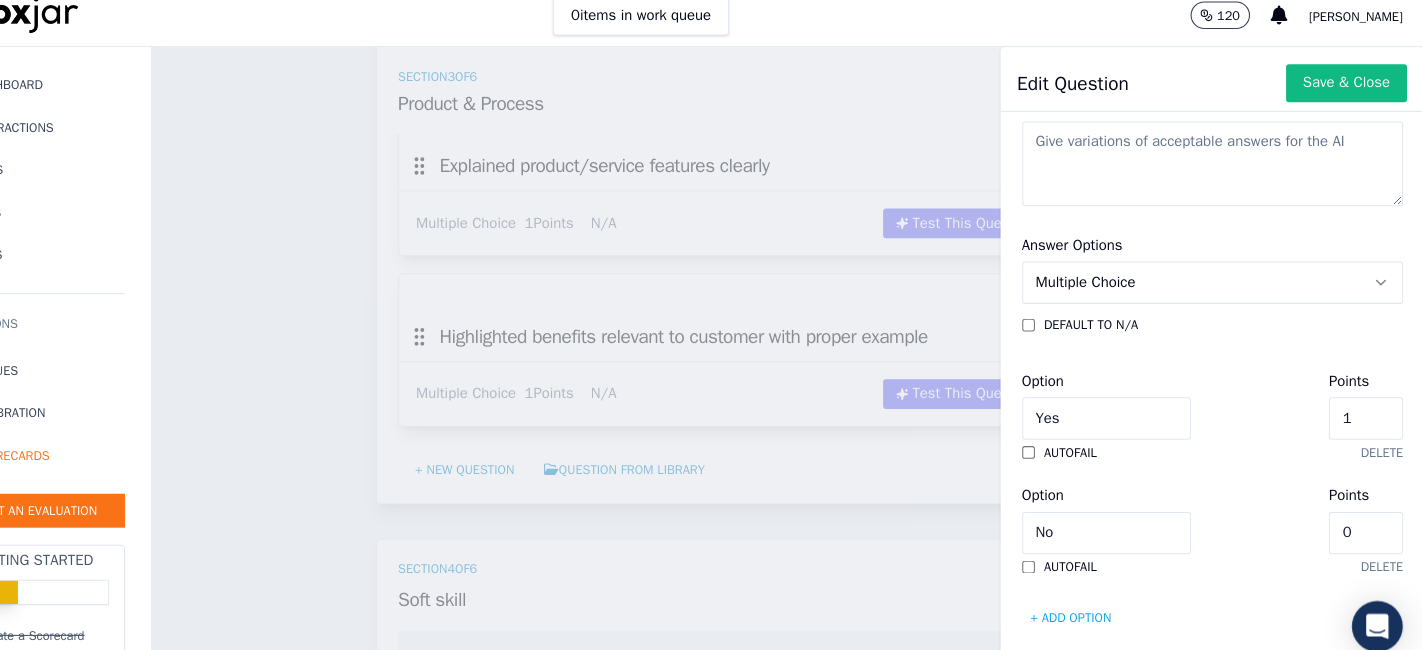 scroll, scrollTop: 0, scrollLeft: 0, axis: both 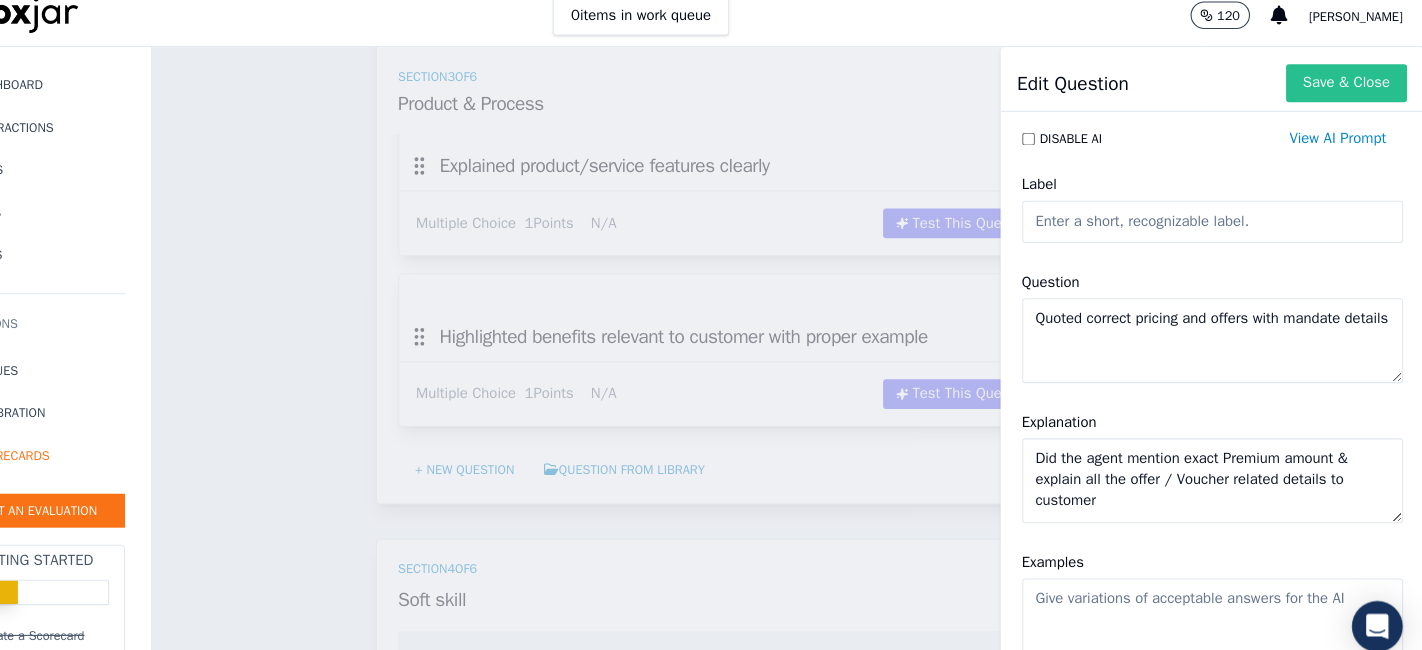 click on "Save & Close" at bounding box center (1349, 94) 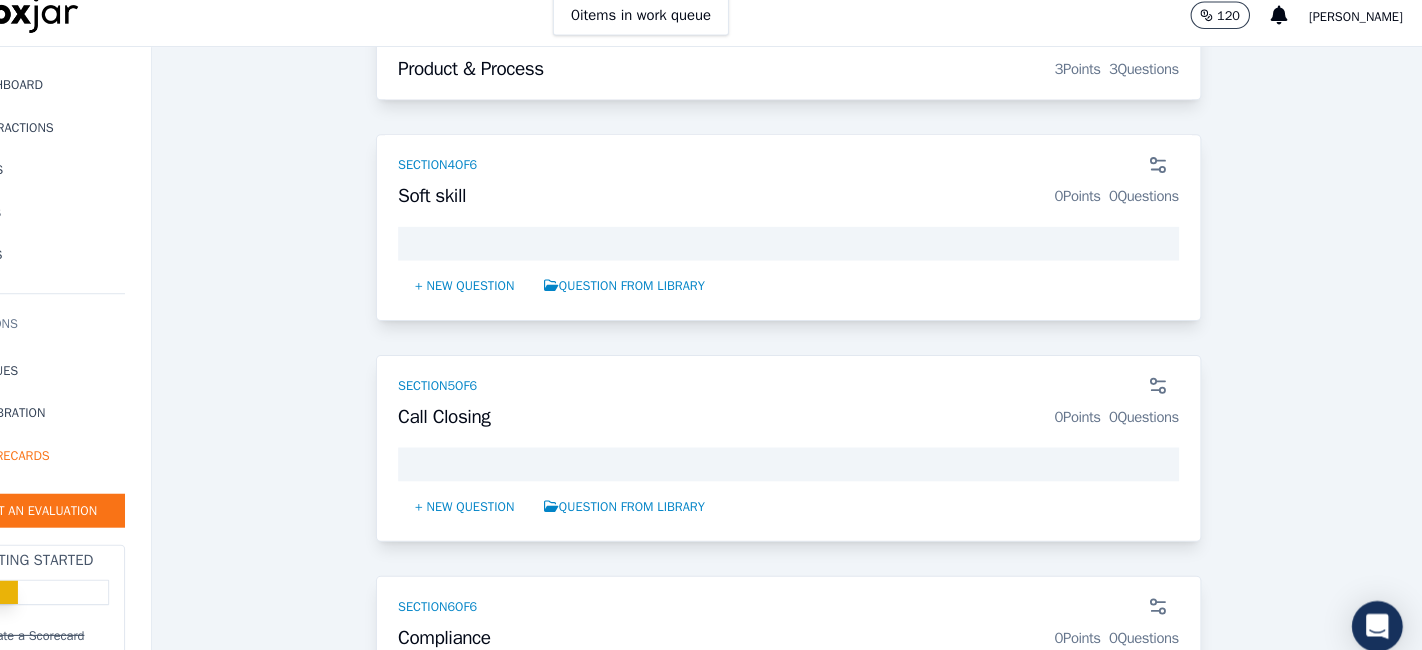 scroll, scrollTop: 2022, scrollLeft: 0, axis: vertical 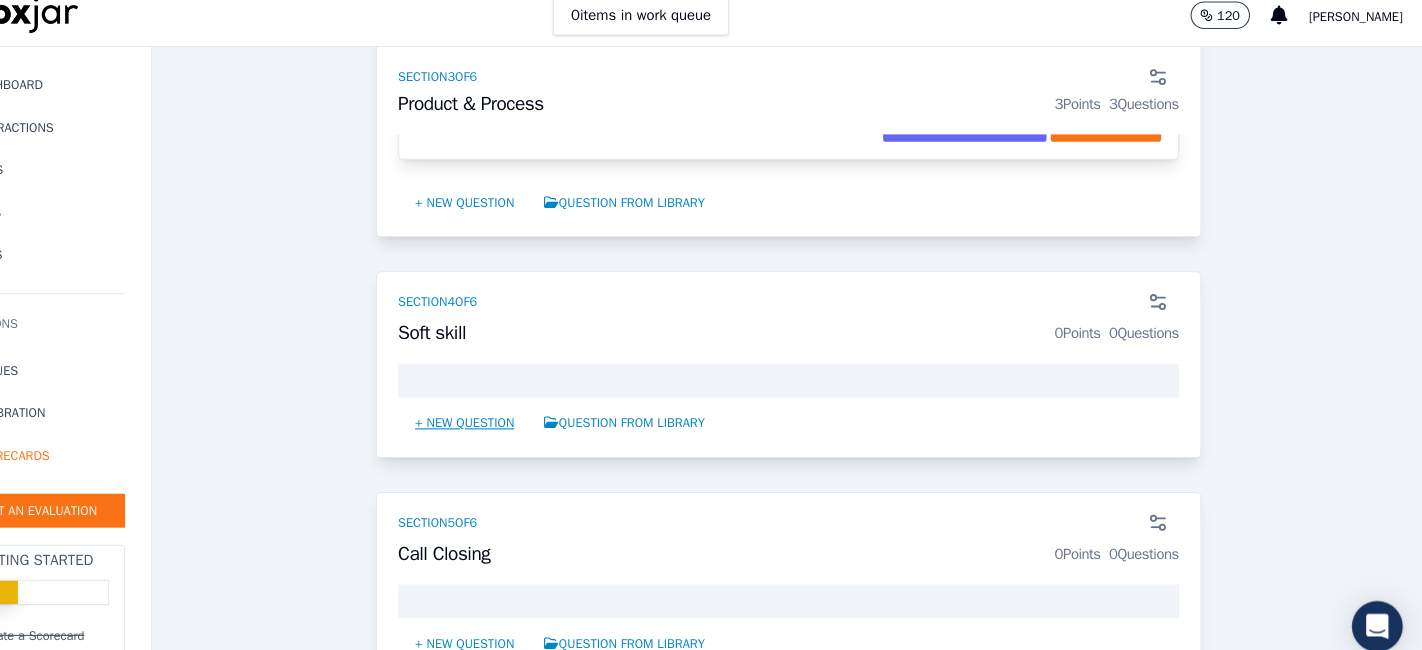 click on "+ New question" at bounding box center [518, 414] 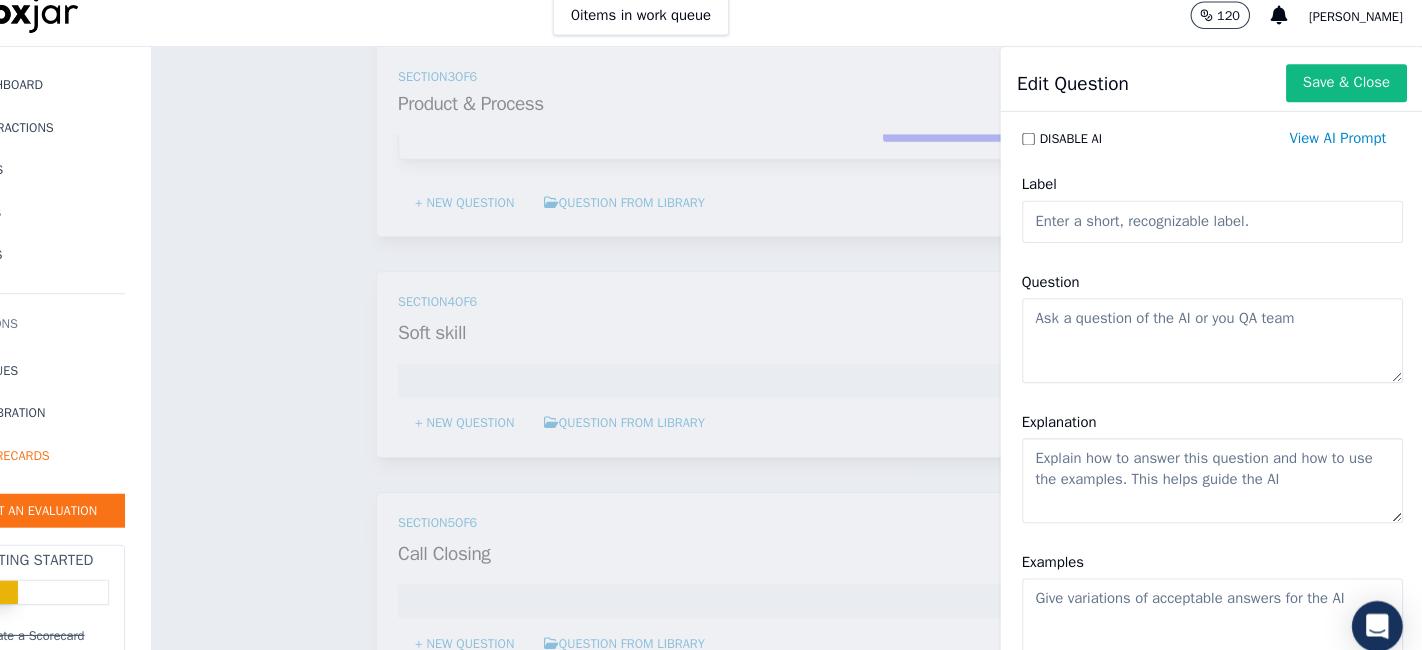 click on "Question" 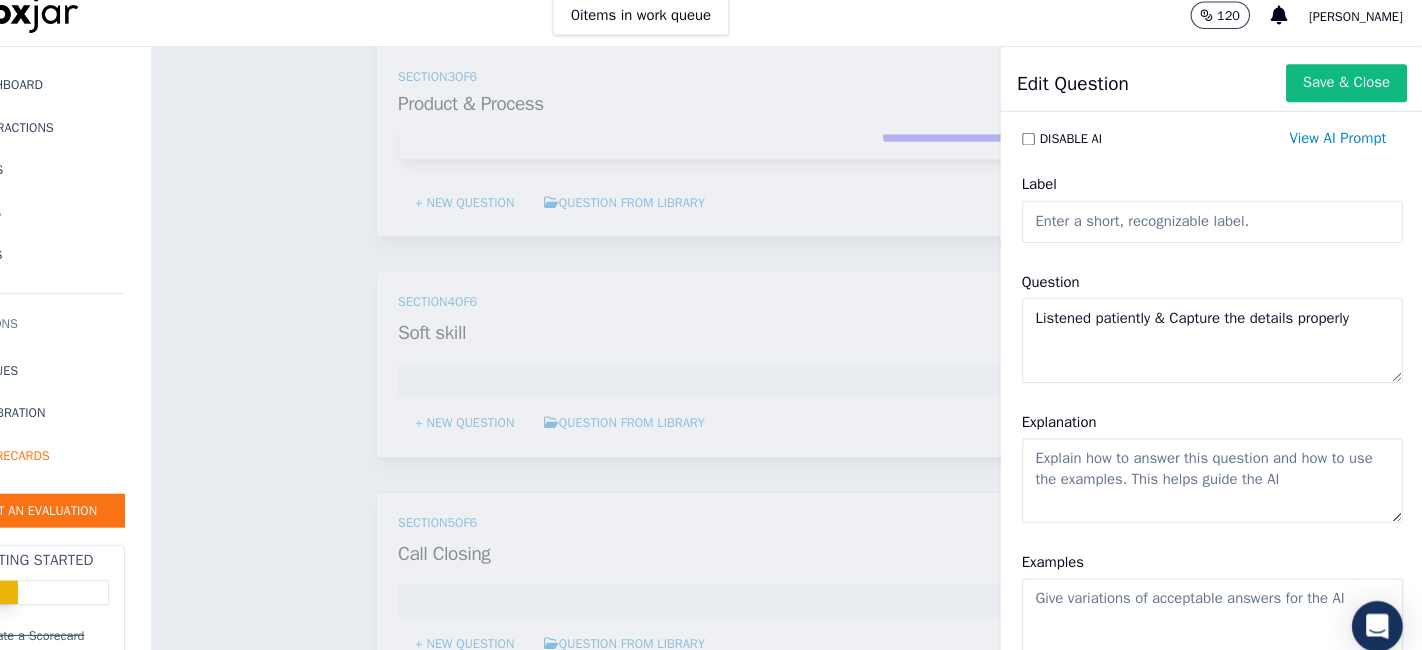 type on "Listened patiently & Capture the details properly" 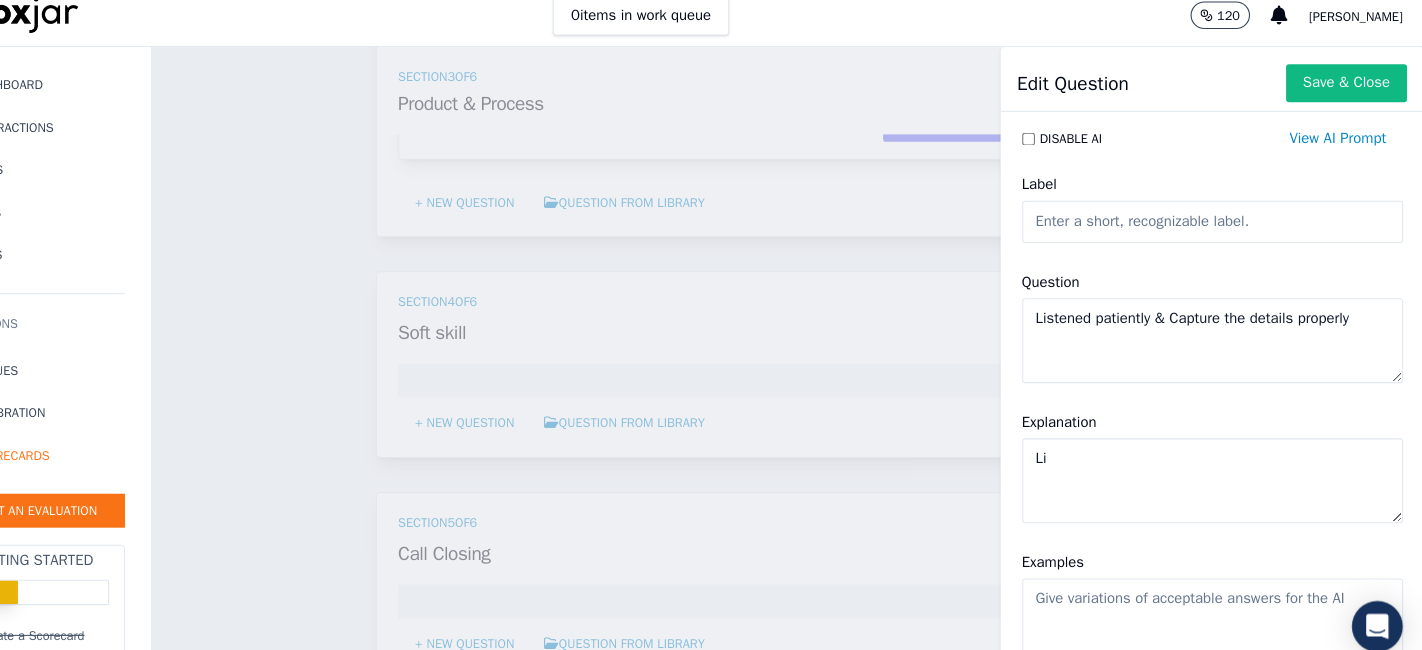 type on "L" 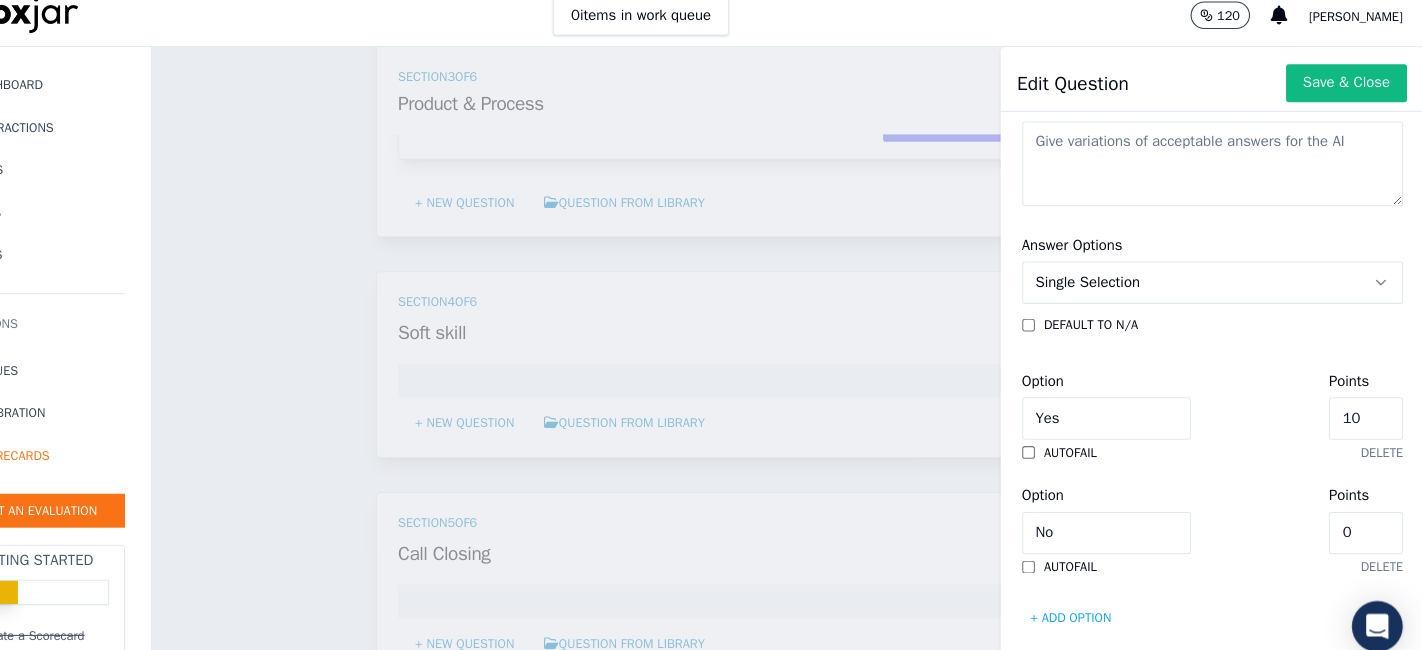 scroll, scrollTop: 497, scrollLeft: 0, axis: vertical 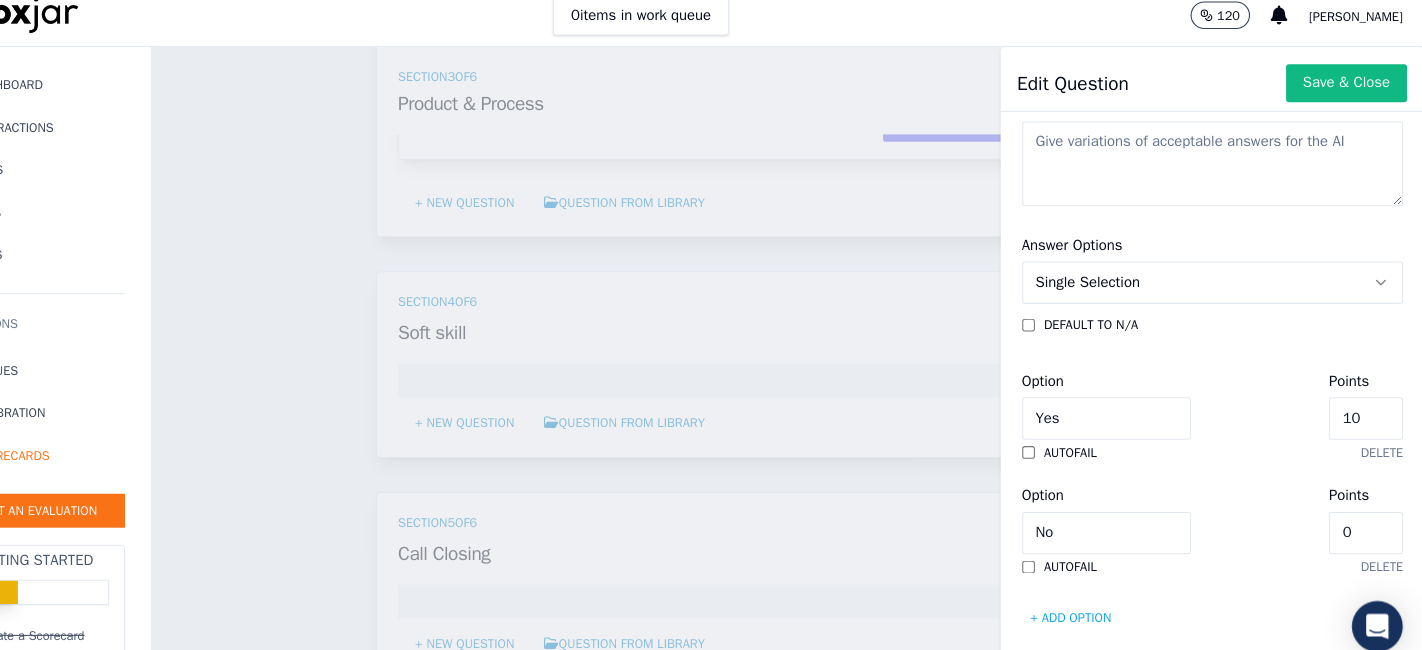 type on "Listen to customer properly & Capture all the relevant information without any error" 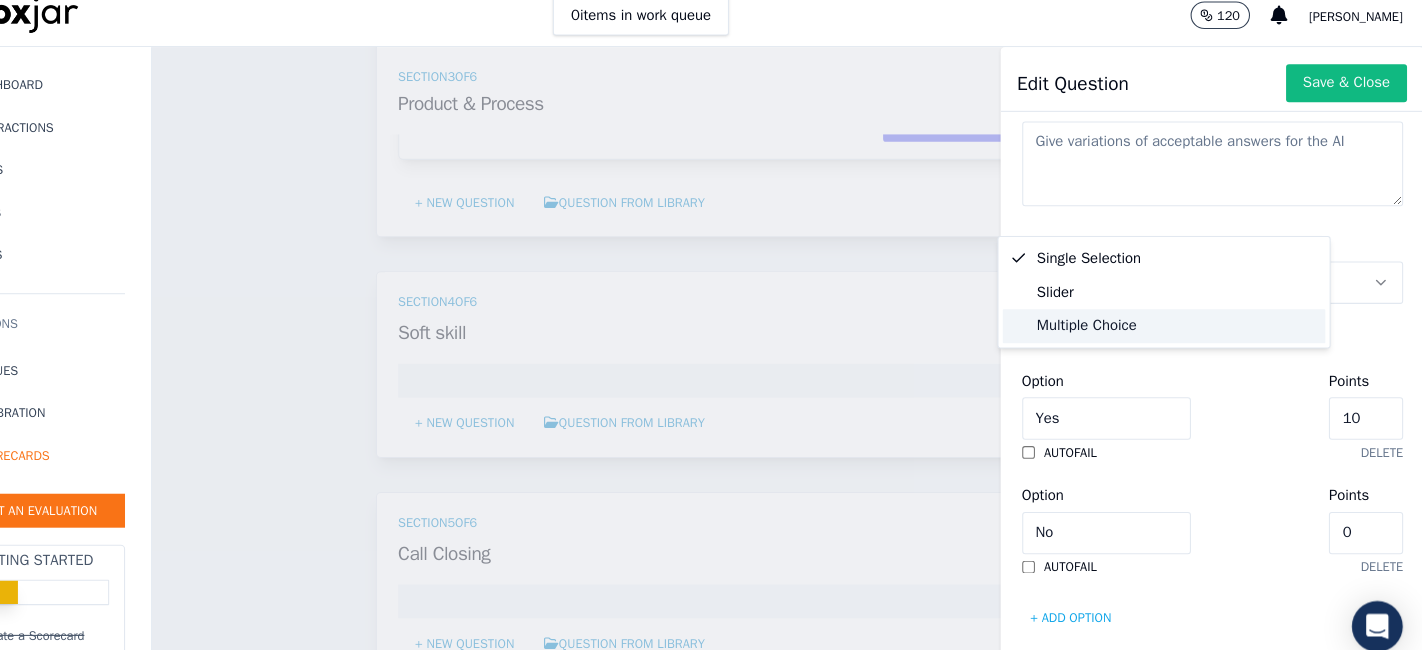 click on "Multiple Choice" 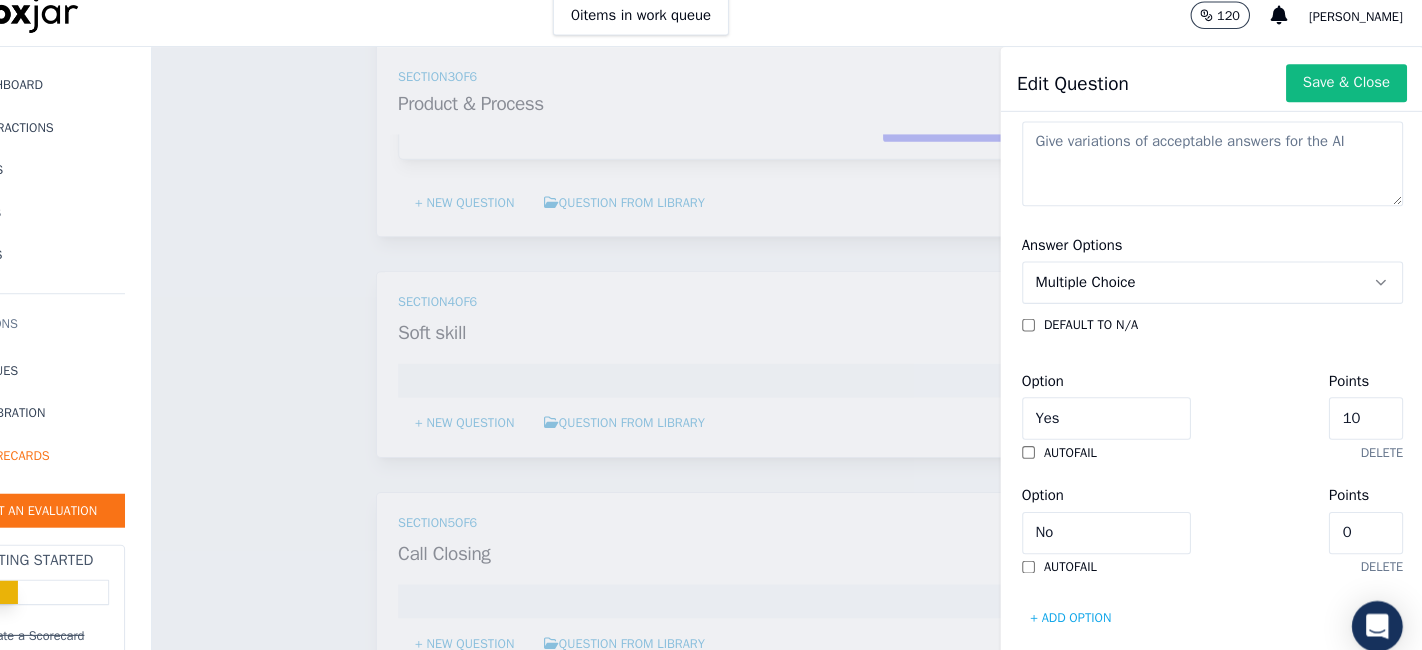 click on "Answer Options   Multiple Choice         default to N/A   Option   Yes   Points   10     autofail   delete   Option   No   Points   0     autofail   delete     + Add option" at bounding box center (1223, 424) 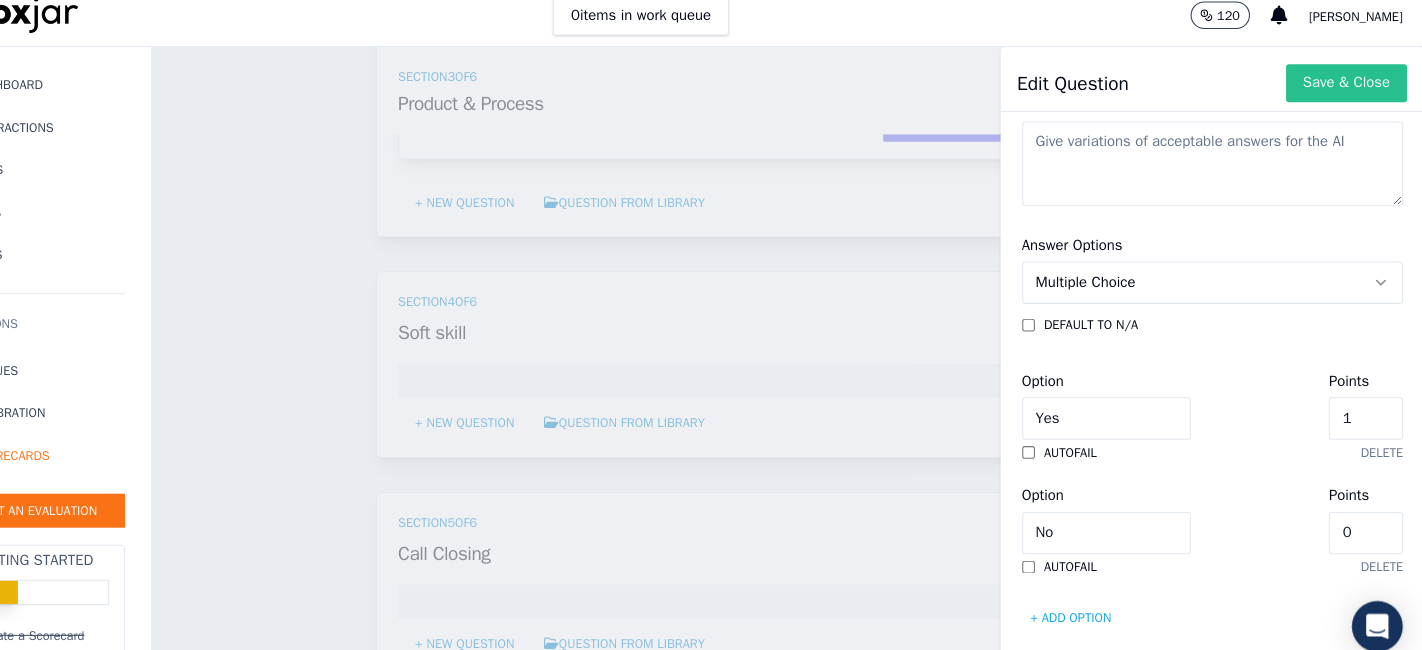 click on "Save & Close" at bounding box center (1349, 94) 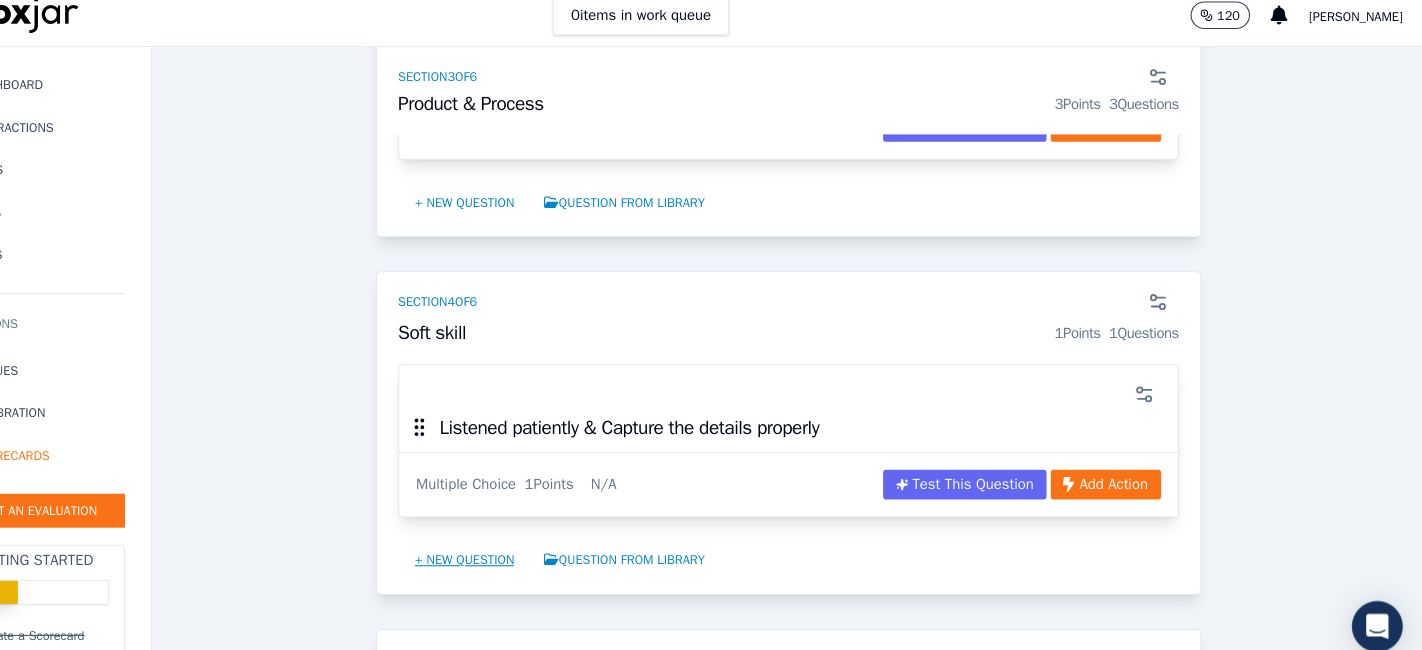 click on "+ New question" at bounding box center (518, 543) 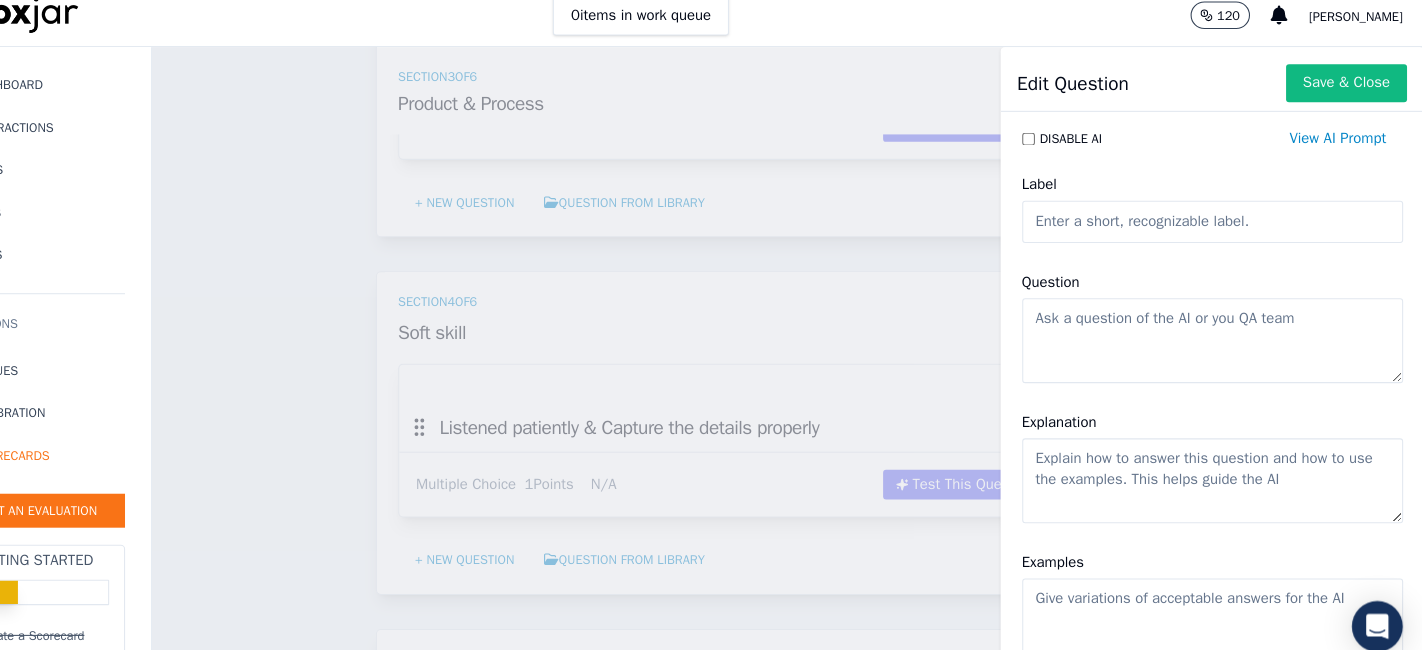 click on "Question" 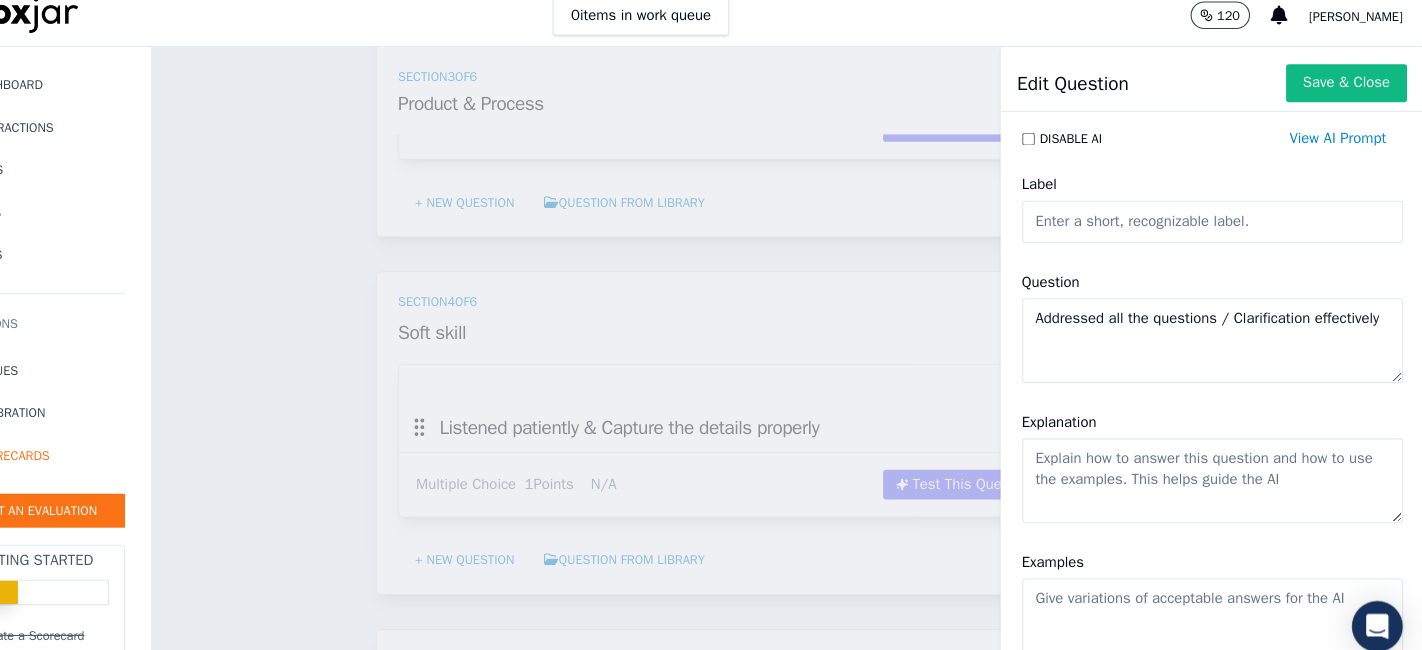 type on "Addressed all the questions / Clarification effectively" 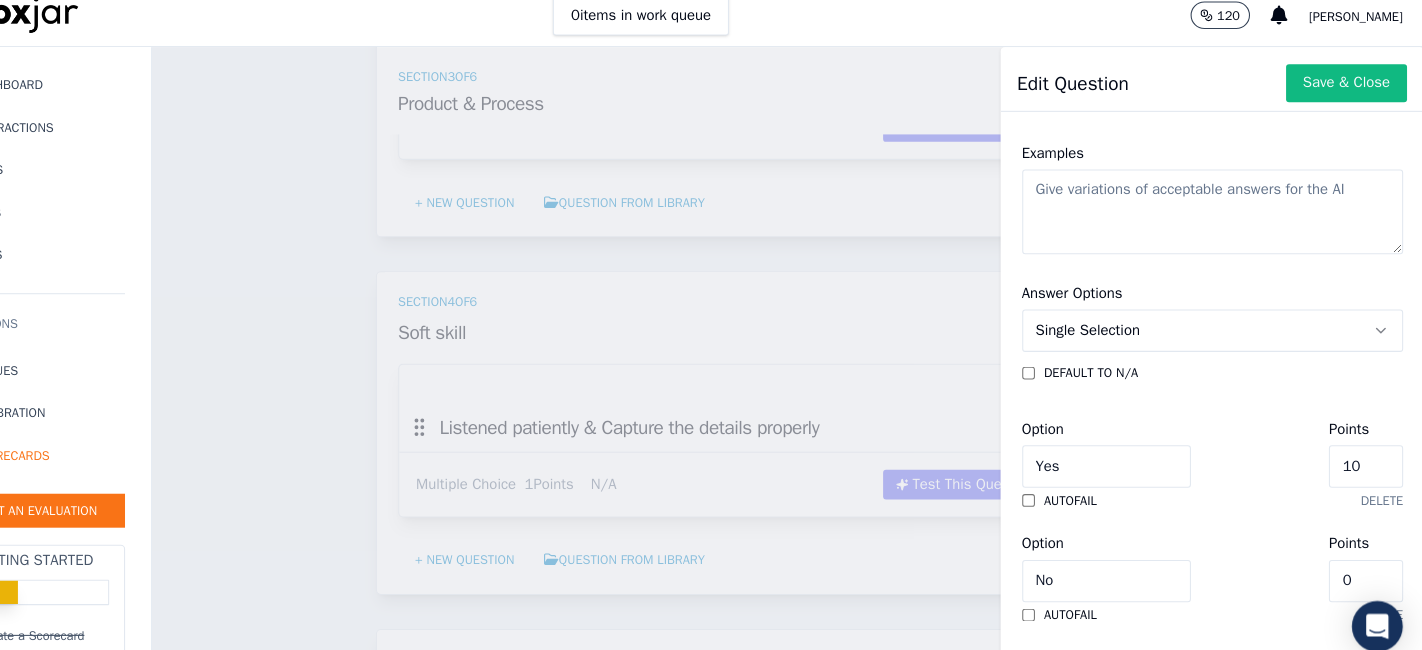 scroll, scrollTop: 388, scrollLeft: 0, axis: vertical 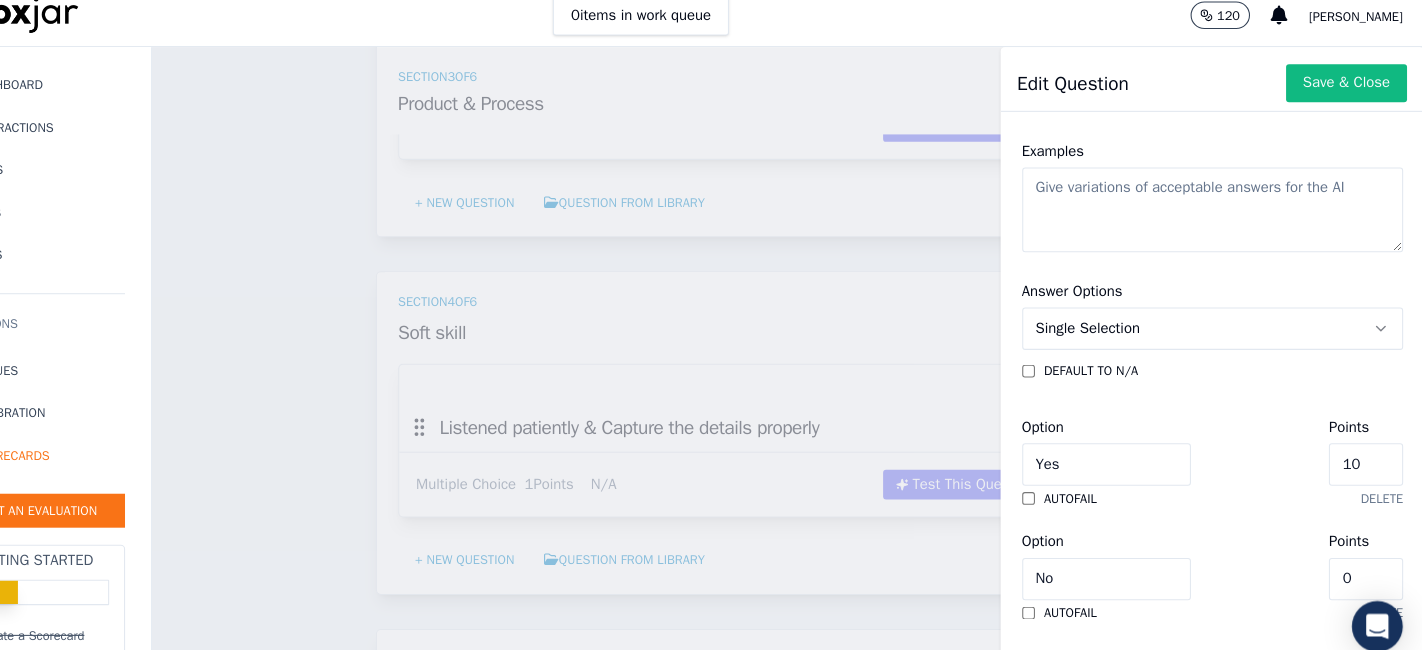 type on "Address all the customer queries" 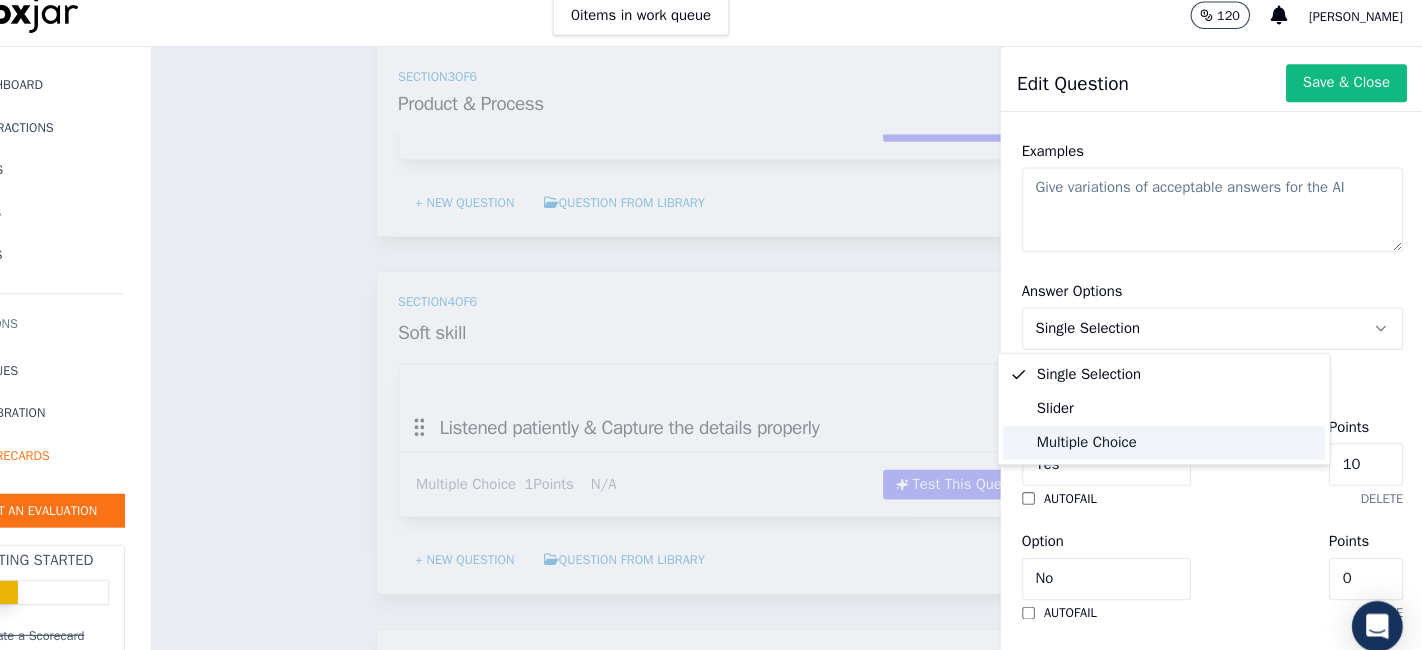 click on "Multiple Choice" 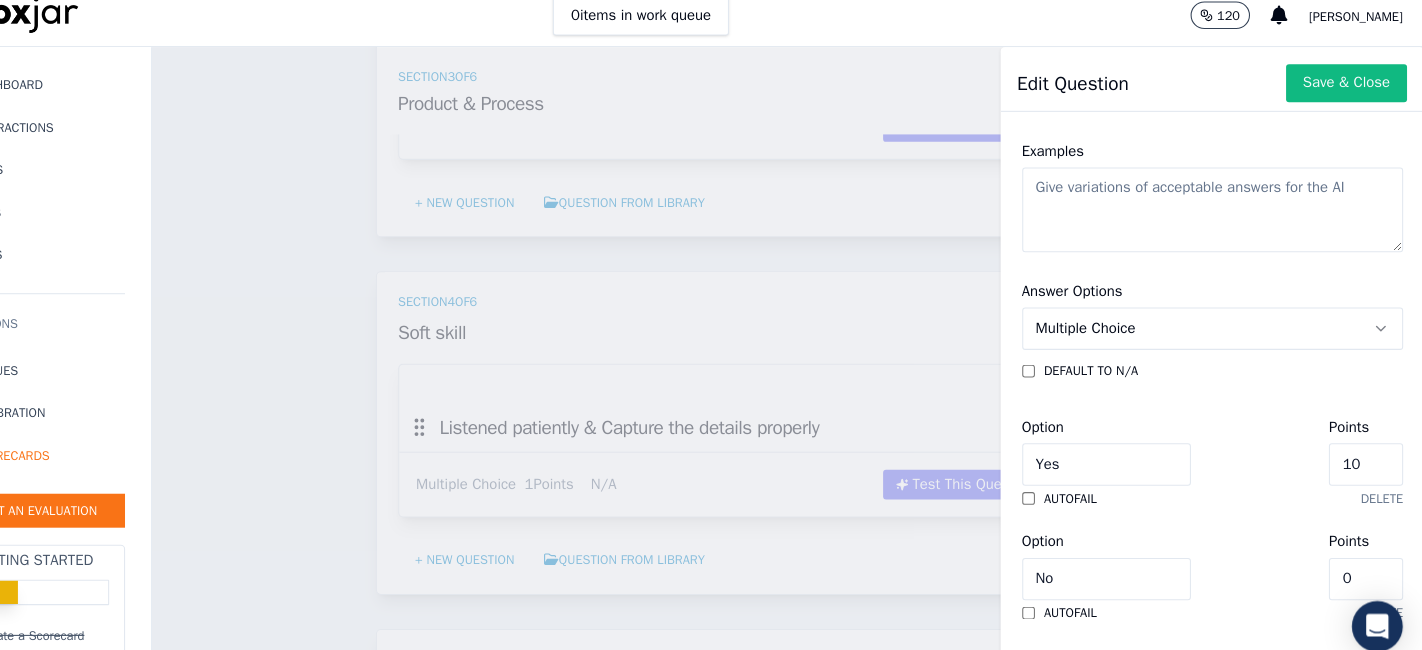 click on "10" 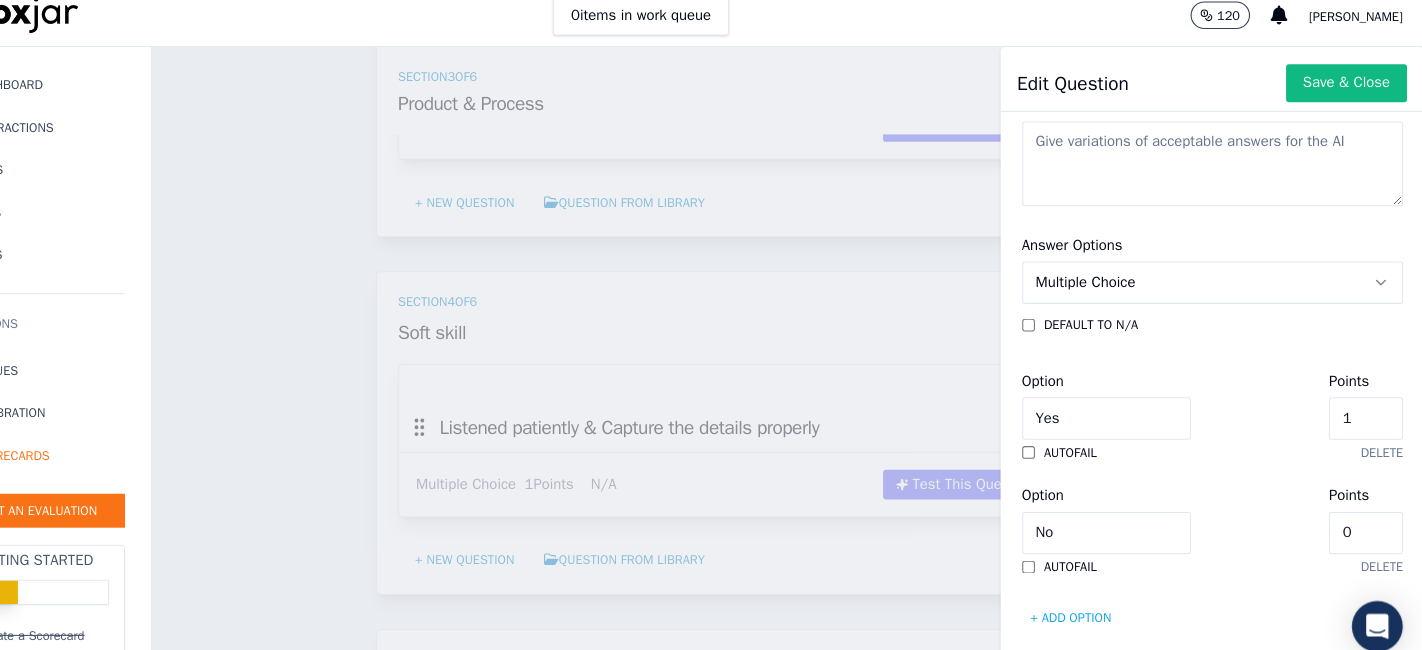 scroll, scrollTop: 497, scrollLeft: 0, axis: vertical 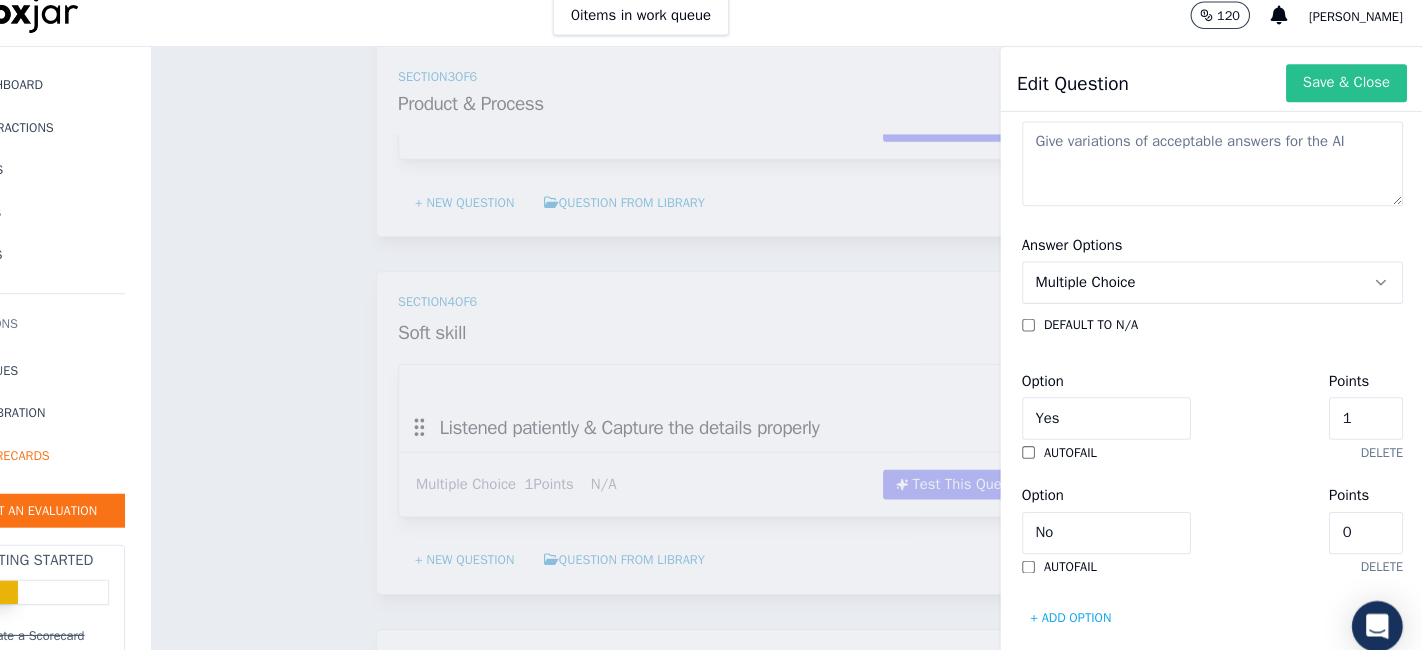 click on "Save & Close" at bounding box center (1349, 94) 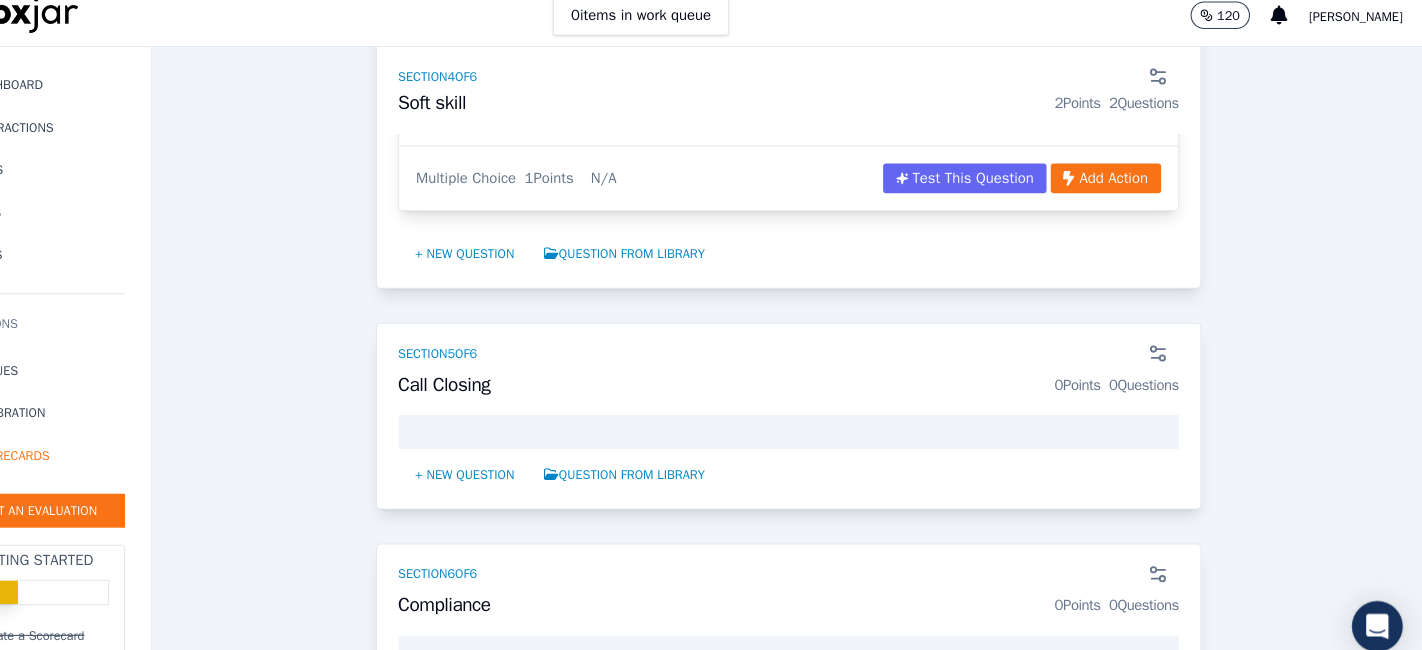 scroll, scrollTop: 2288, scrollLeft: 0, axis: vertical 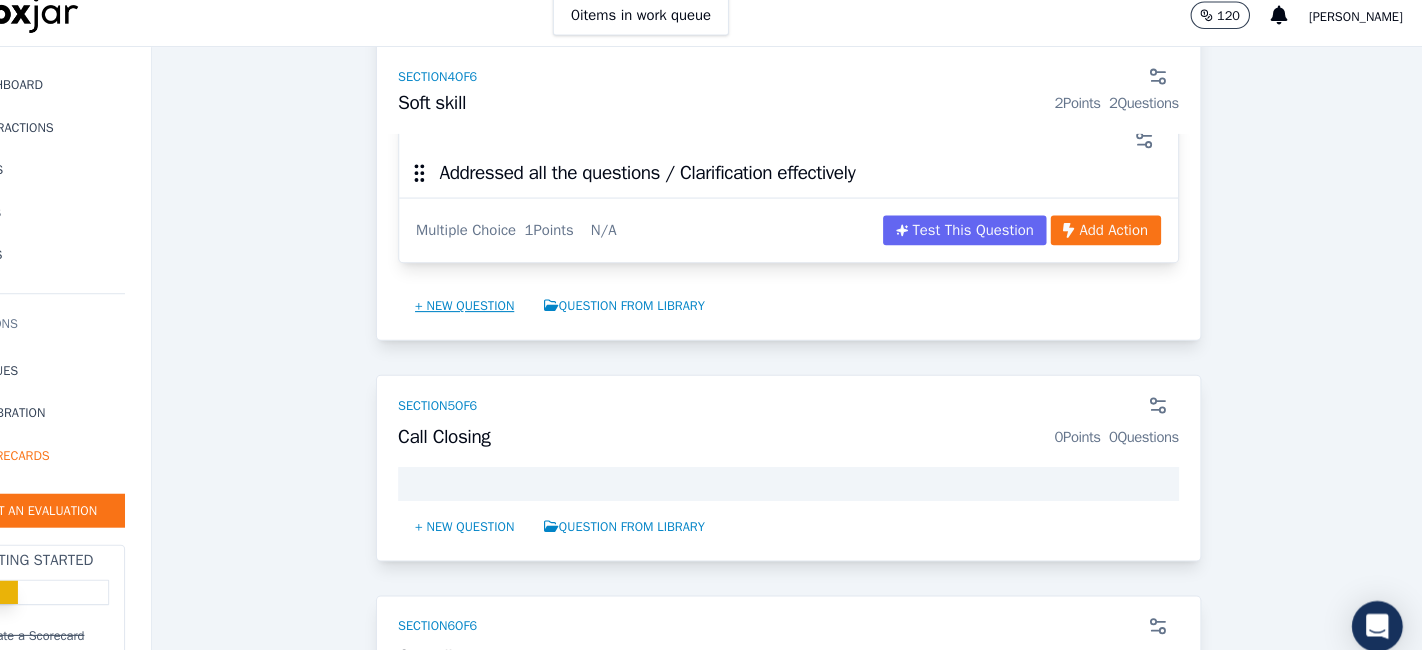 click on "+ New question" at bounding box center (518, 304) 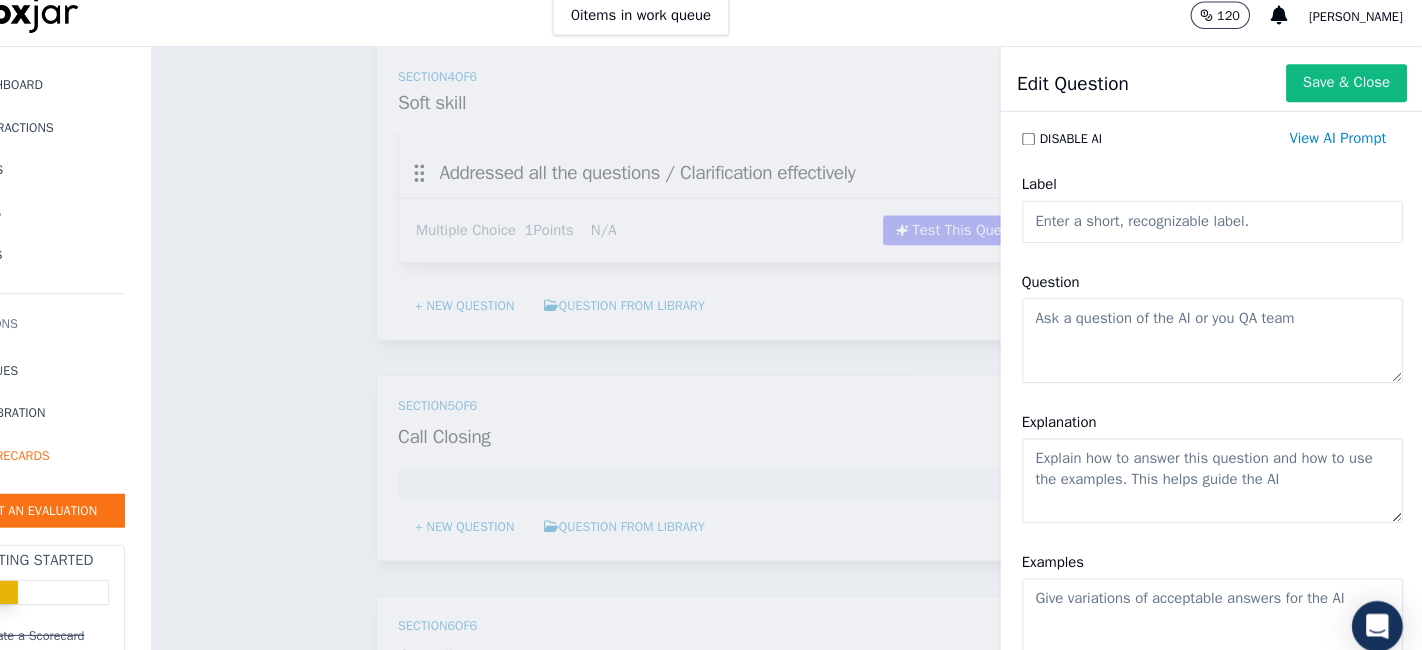 type 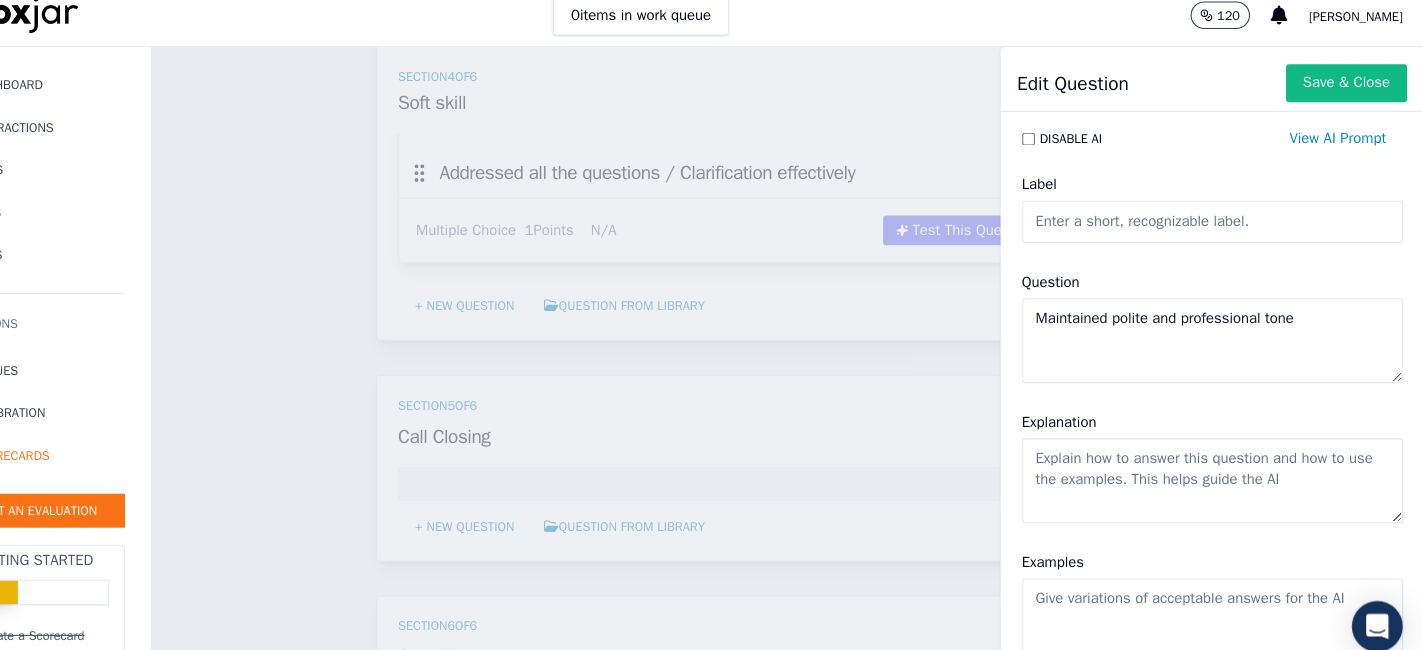 type on "Maintained polite and professional tone" 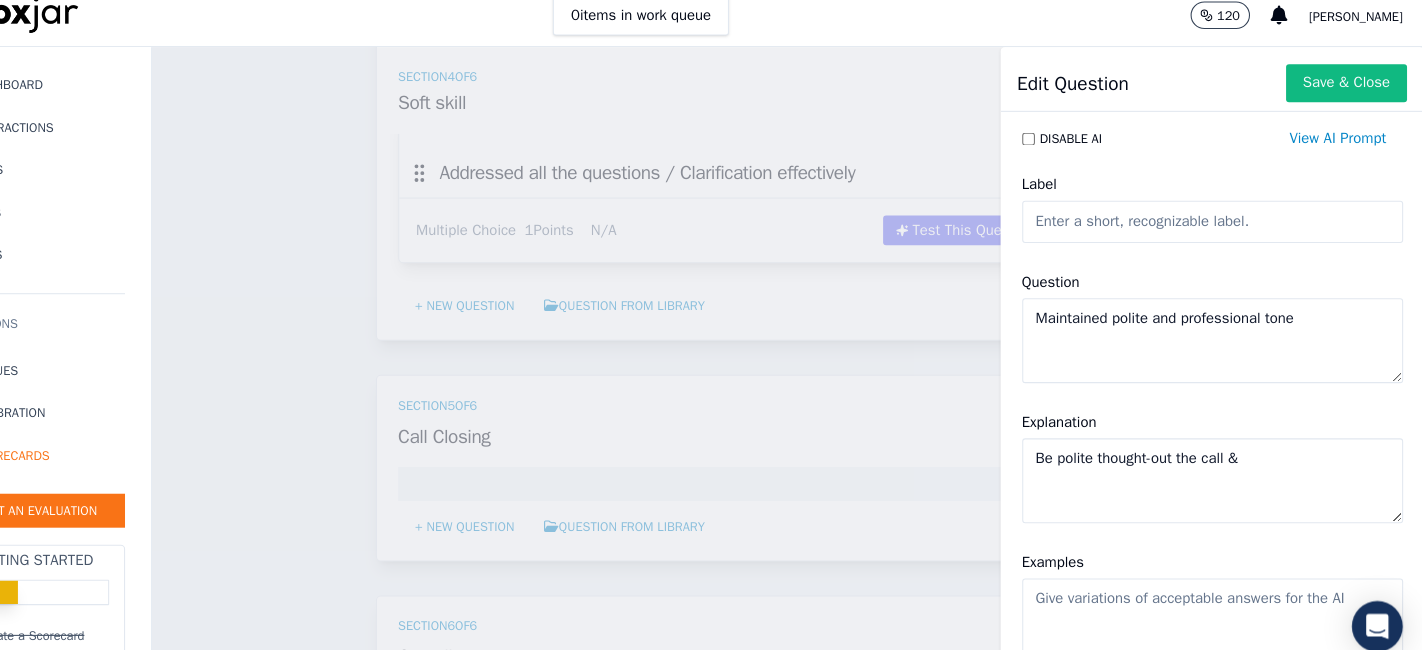 click on "Be polite thought-out the call &" 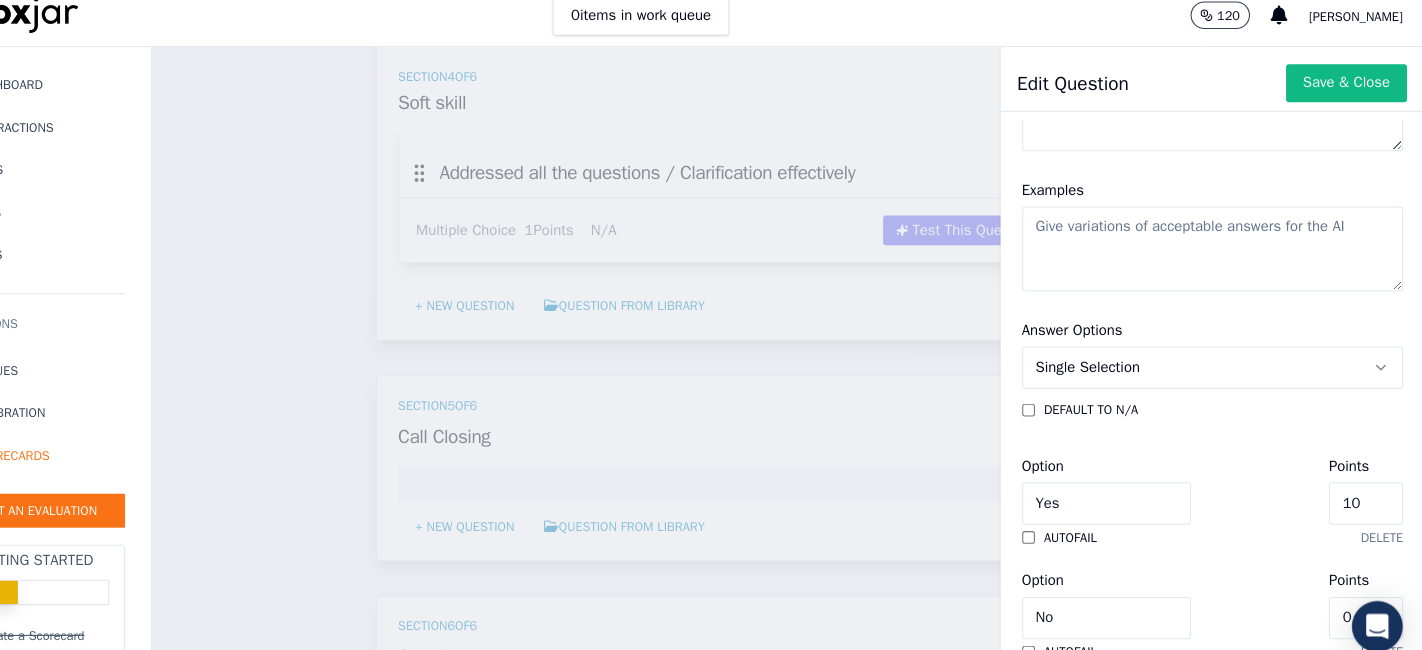 scroll, scrollTop: 347, scrollLeft: 0, axis: vertical 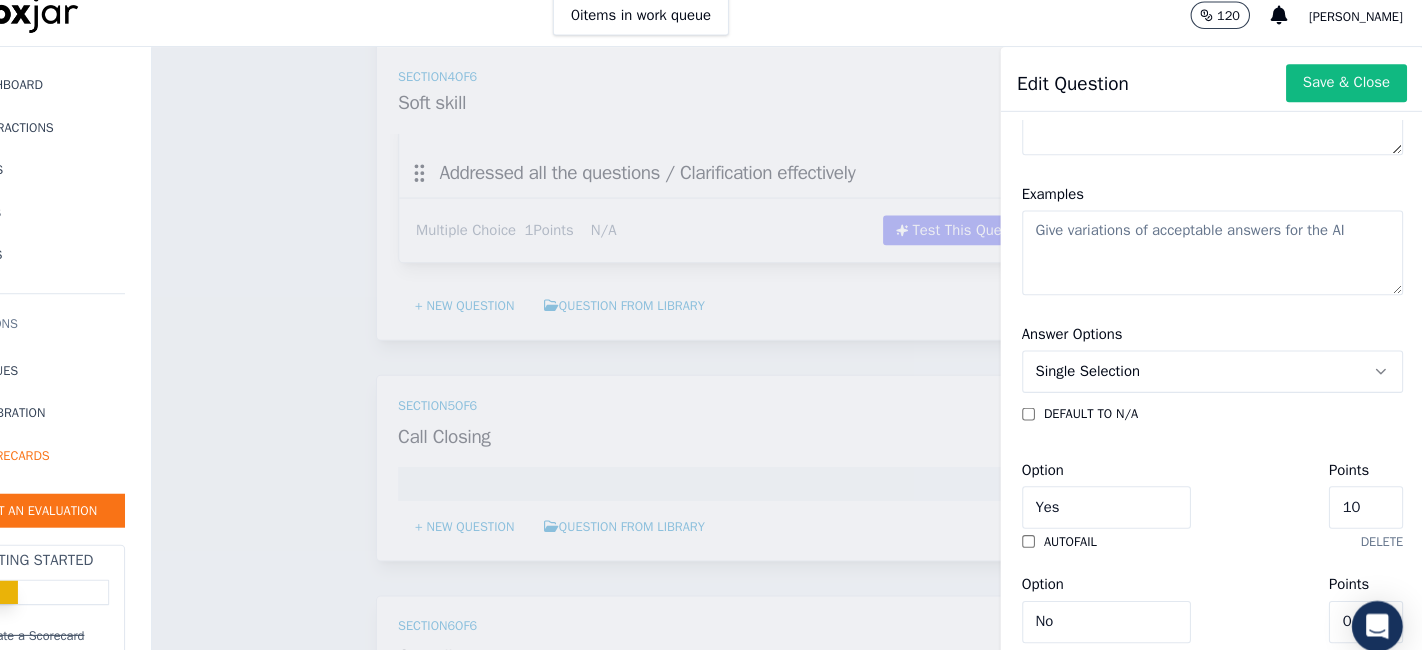 type on "Be polite & Professional thought-out the call." 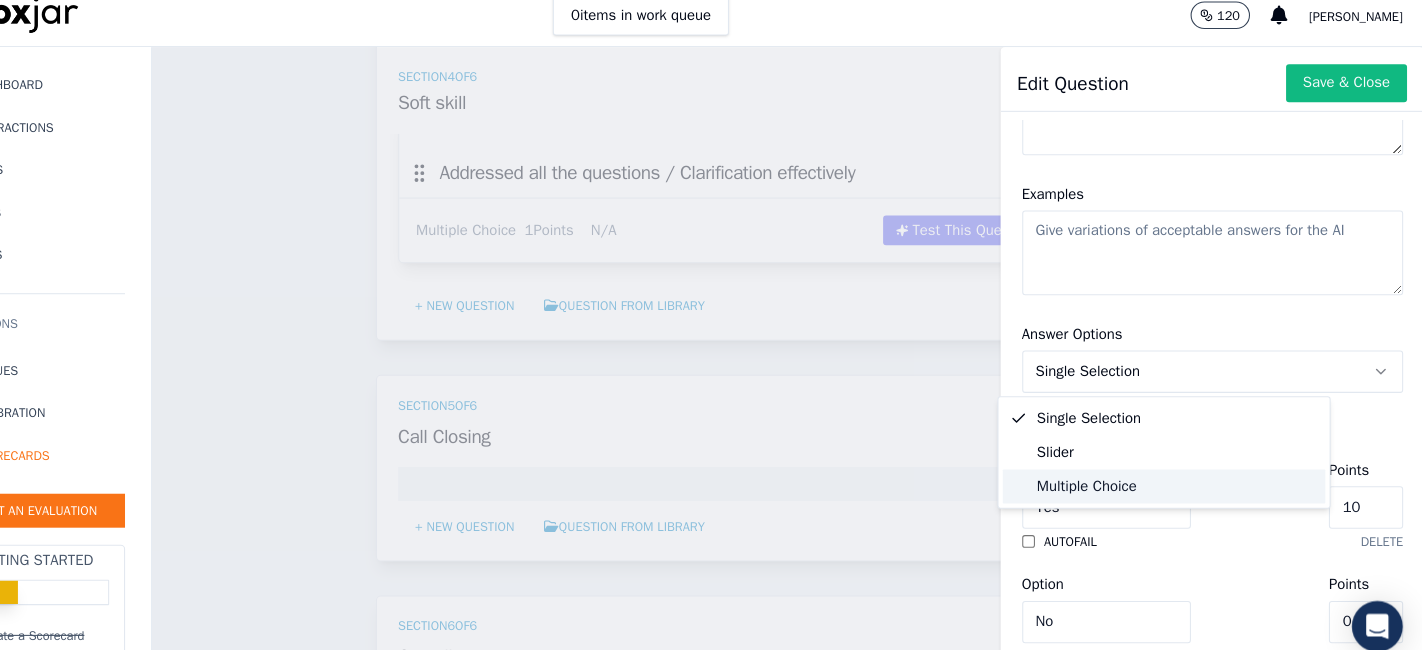 click on "Multiple Choice" 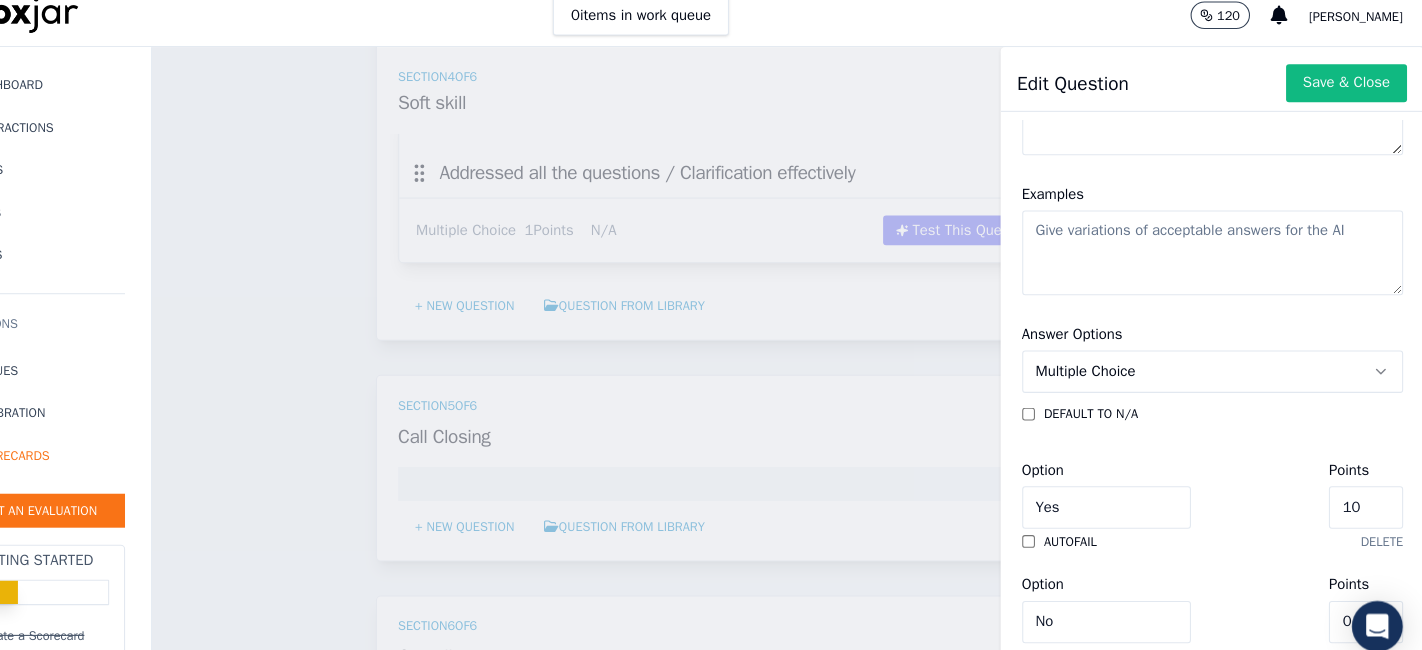 click on "10" 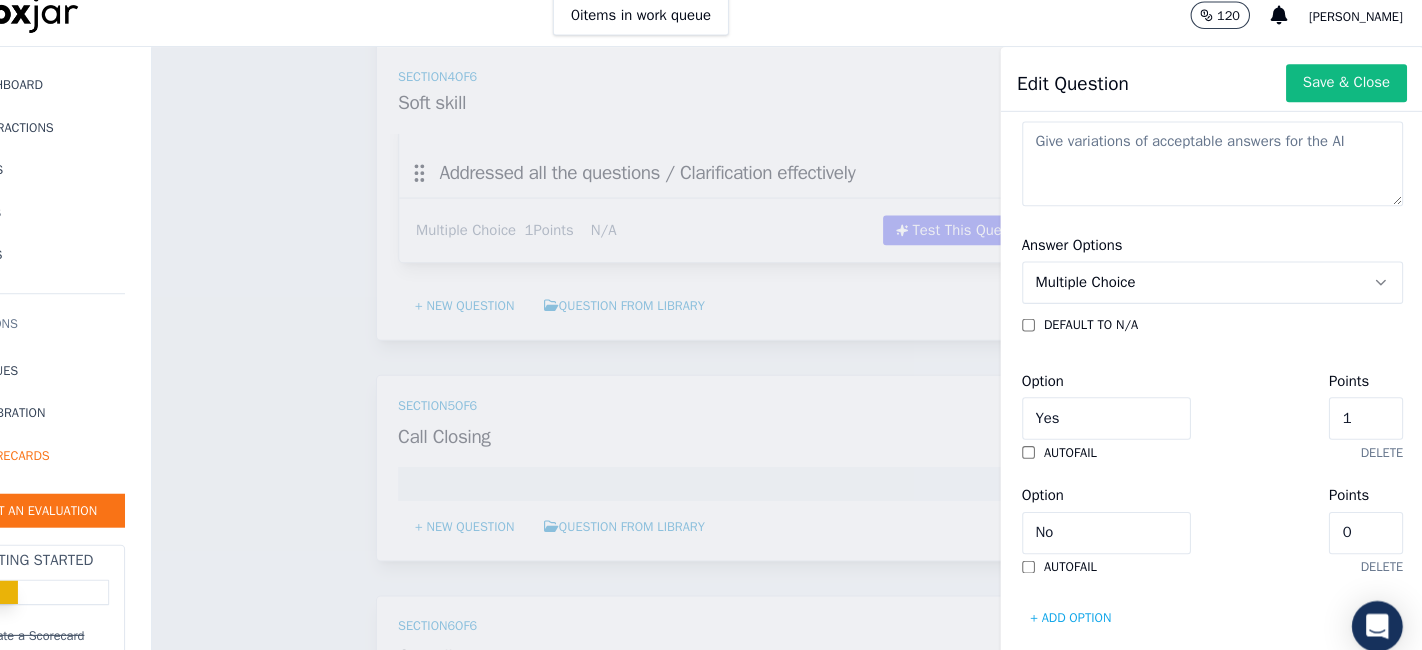 scroll, scrollTop: 497, scrollLeft: 0, axis: vertical 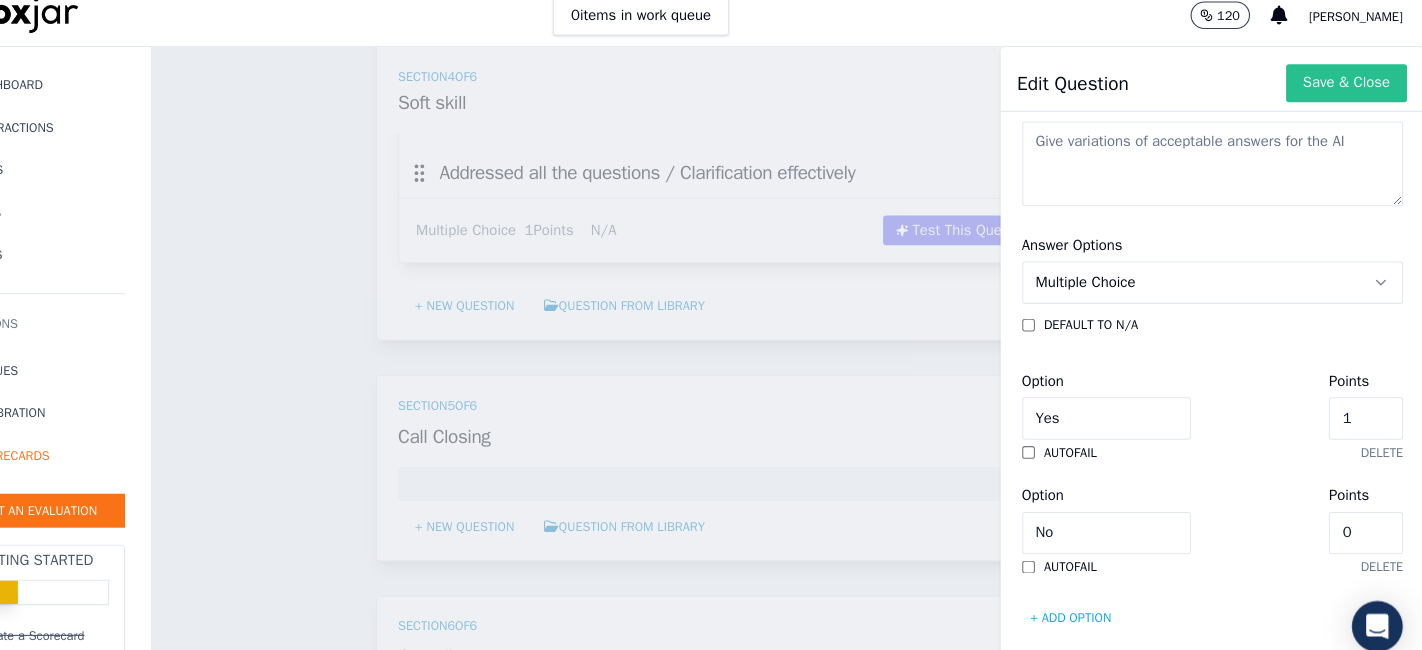 click on "Save & Close" at bounding box center (1349, 94) 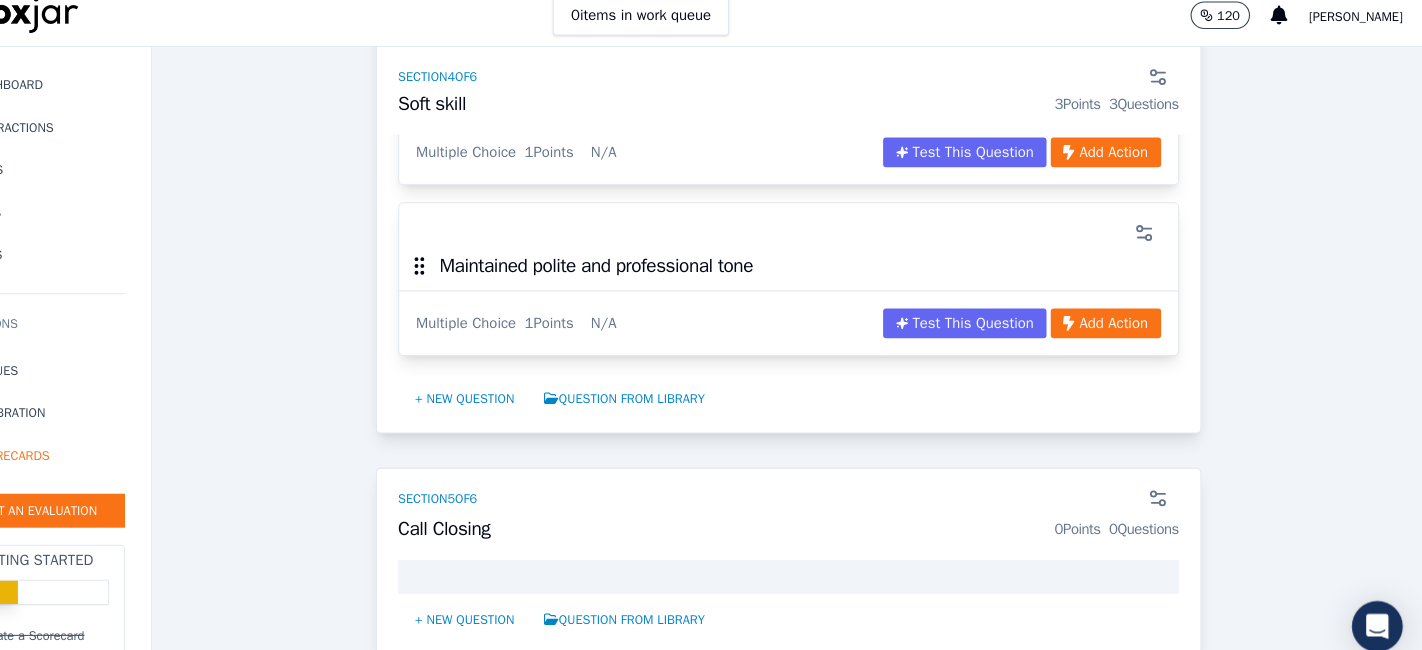 scroll, scrollTop: 2376, scrollLeft: 0, axis: vertical 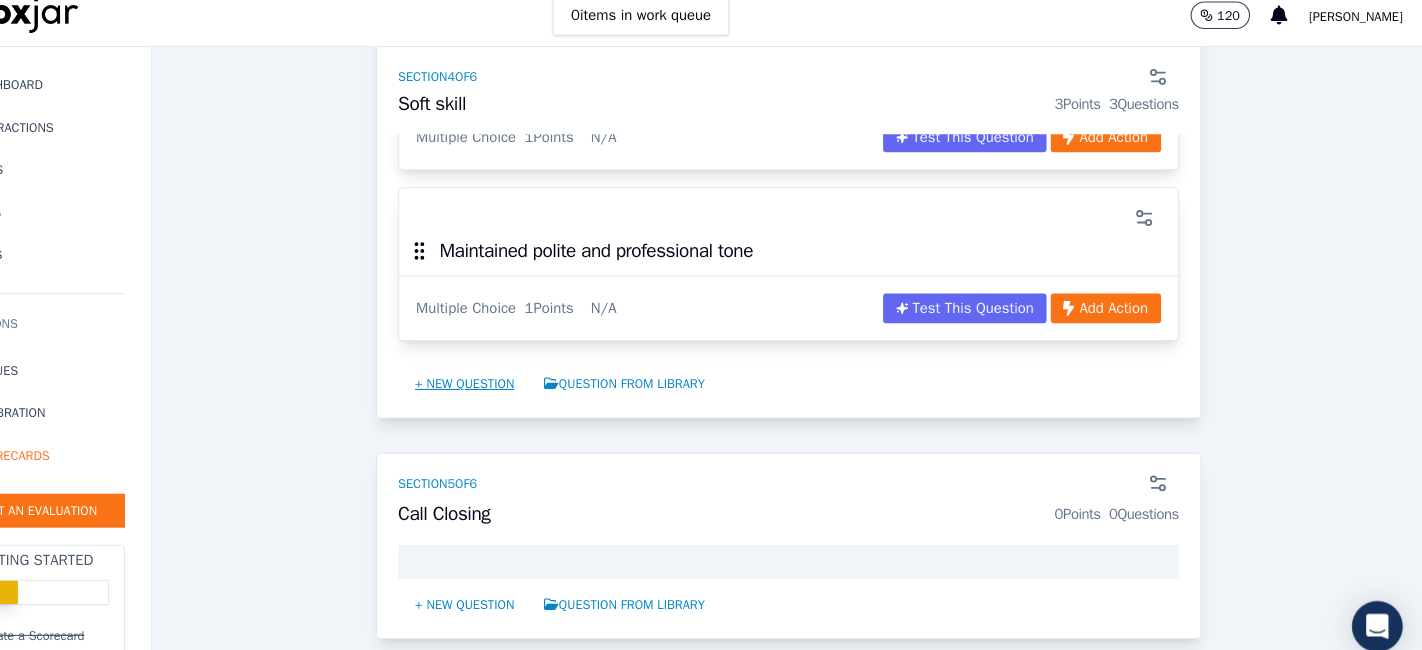 click on "+ New question" at bounding box center (518, 377) 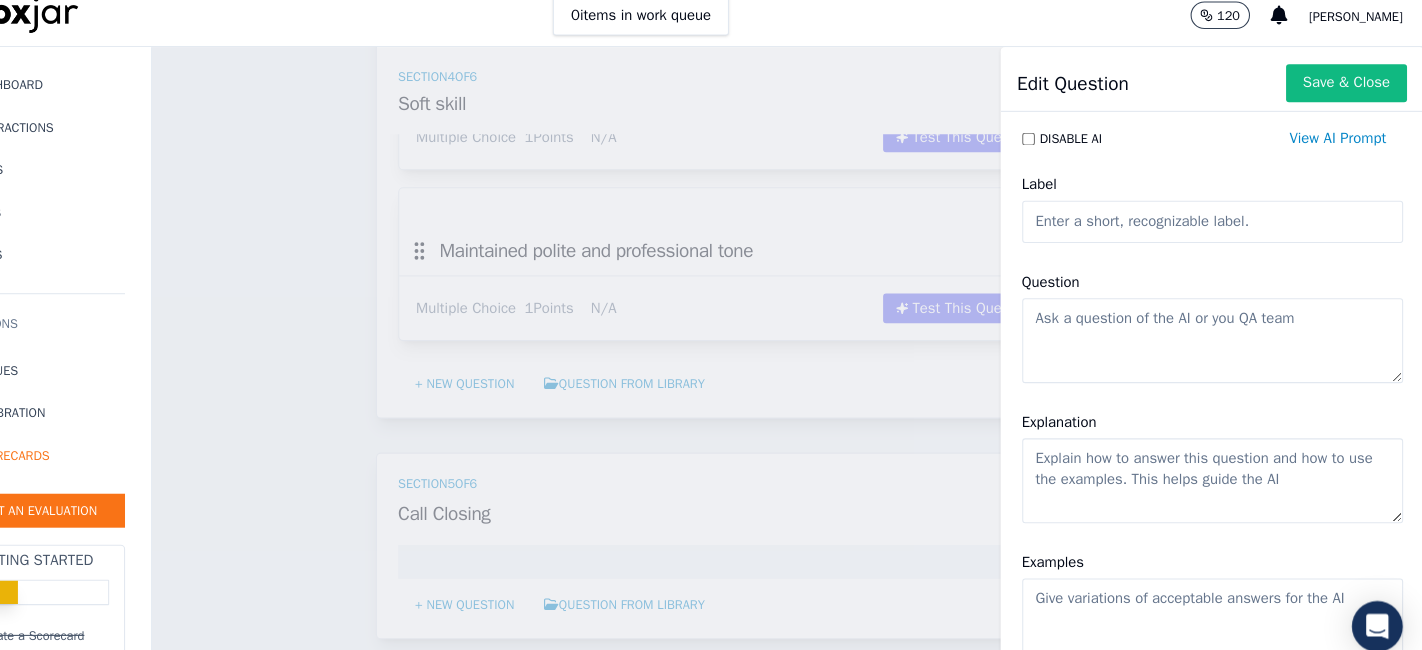 click on "Question" 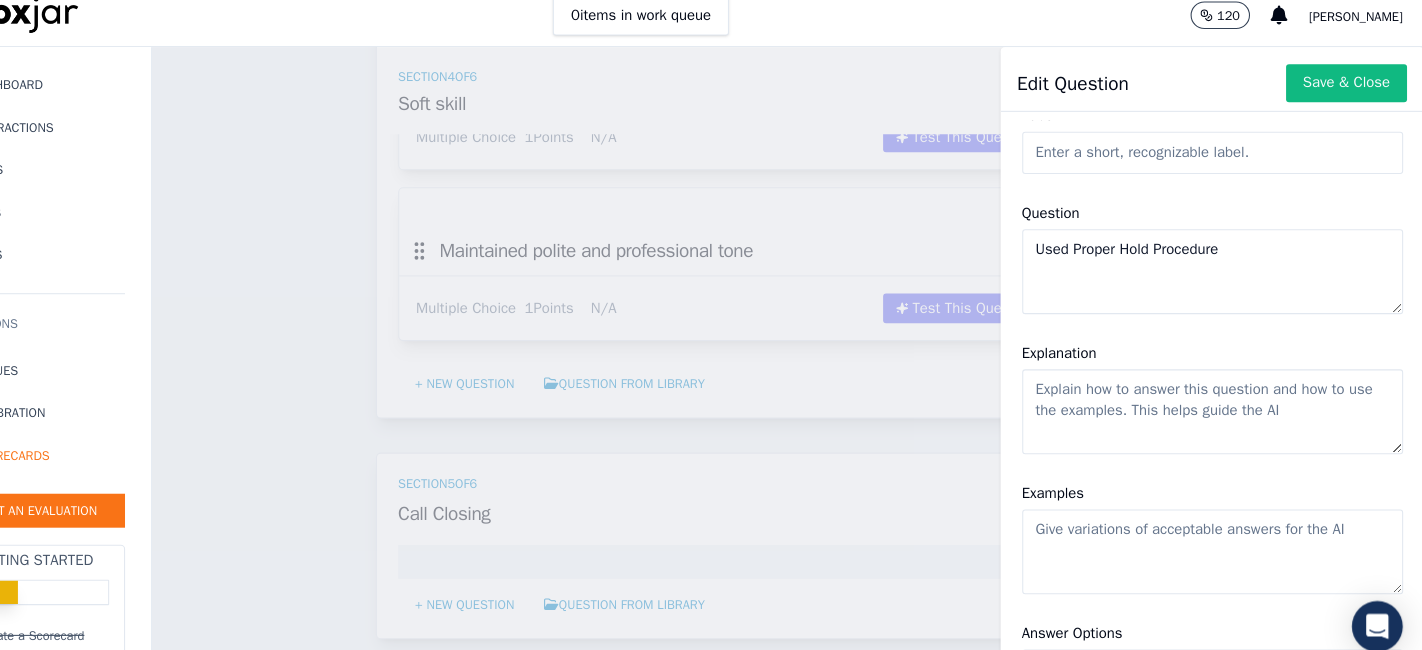 scroll, scrollTop: 63, scrollLeft: 0, axis: vertical 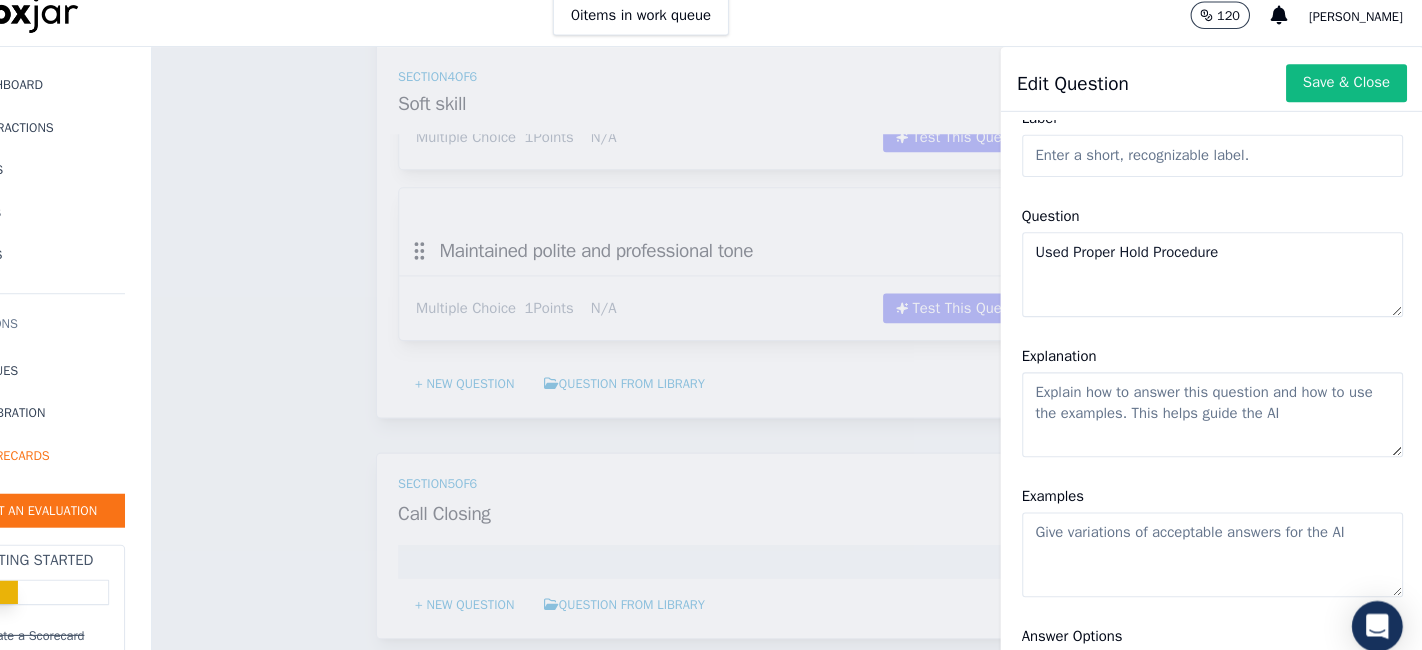 type on "Used Proper Hold Procedure" 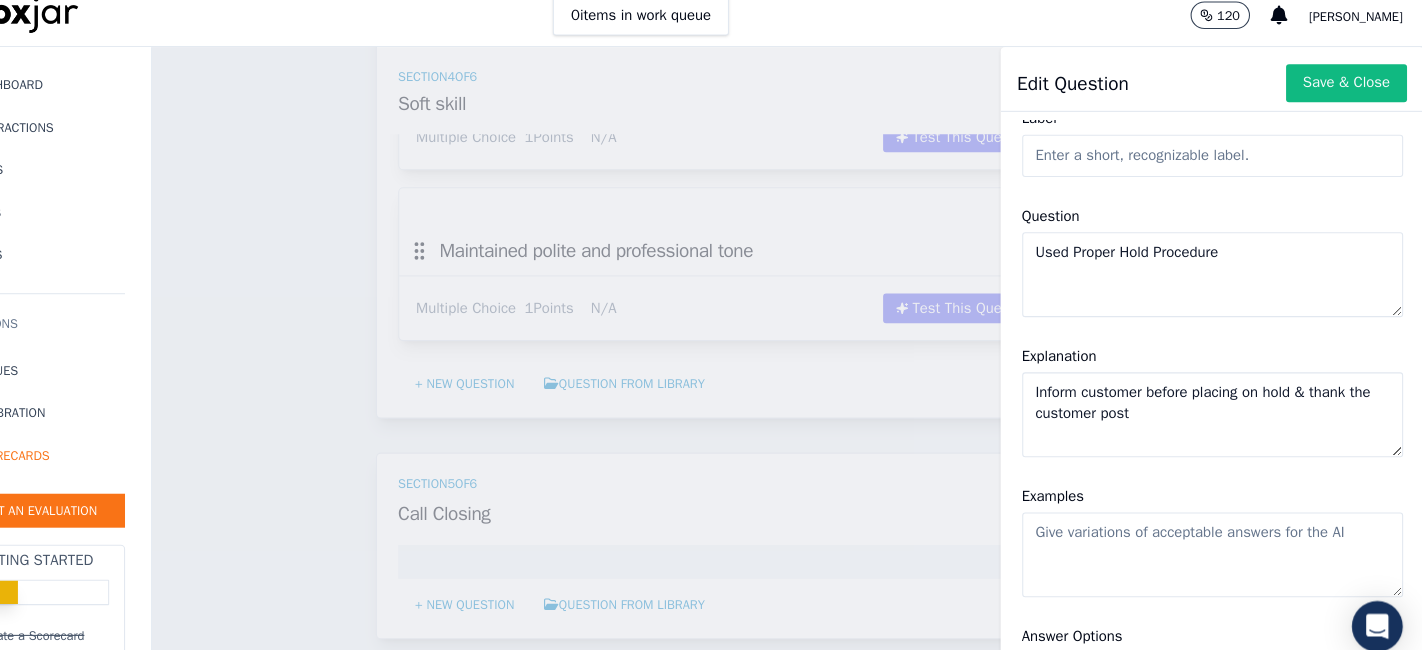 click on "Inform customer before placing on hold & thank the customer post" 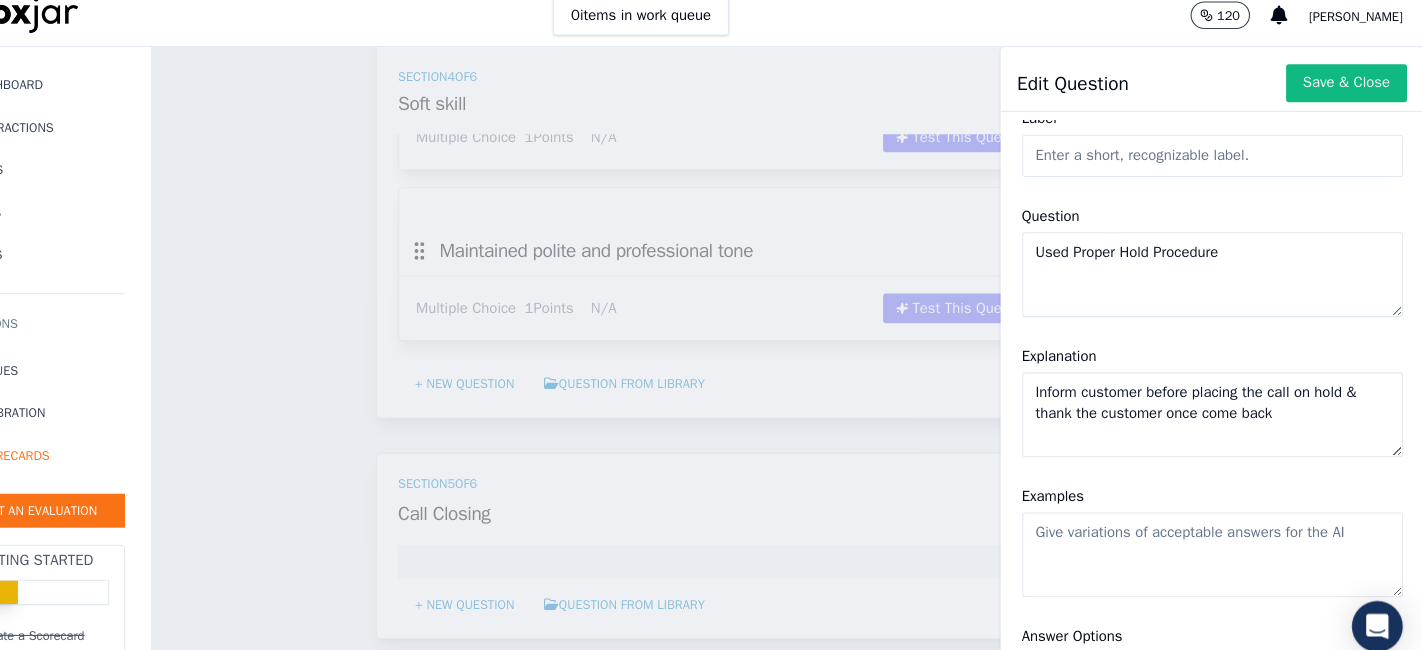 click on "Inform customer before placing the call on hold & thank the customer once come back" 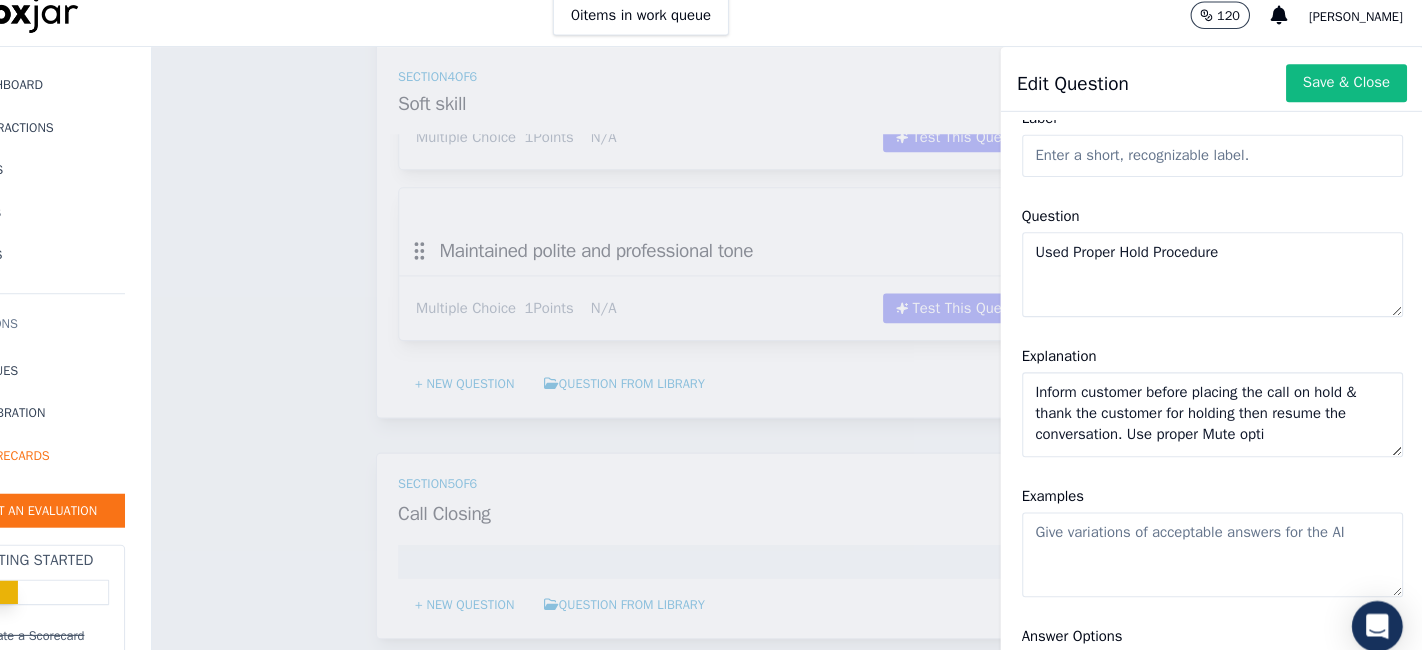 scroll, scrollTop: 9, scrollLeft: 0, axis: vertical 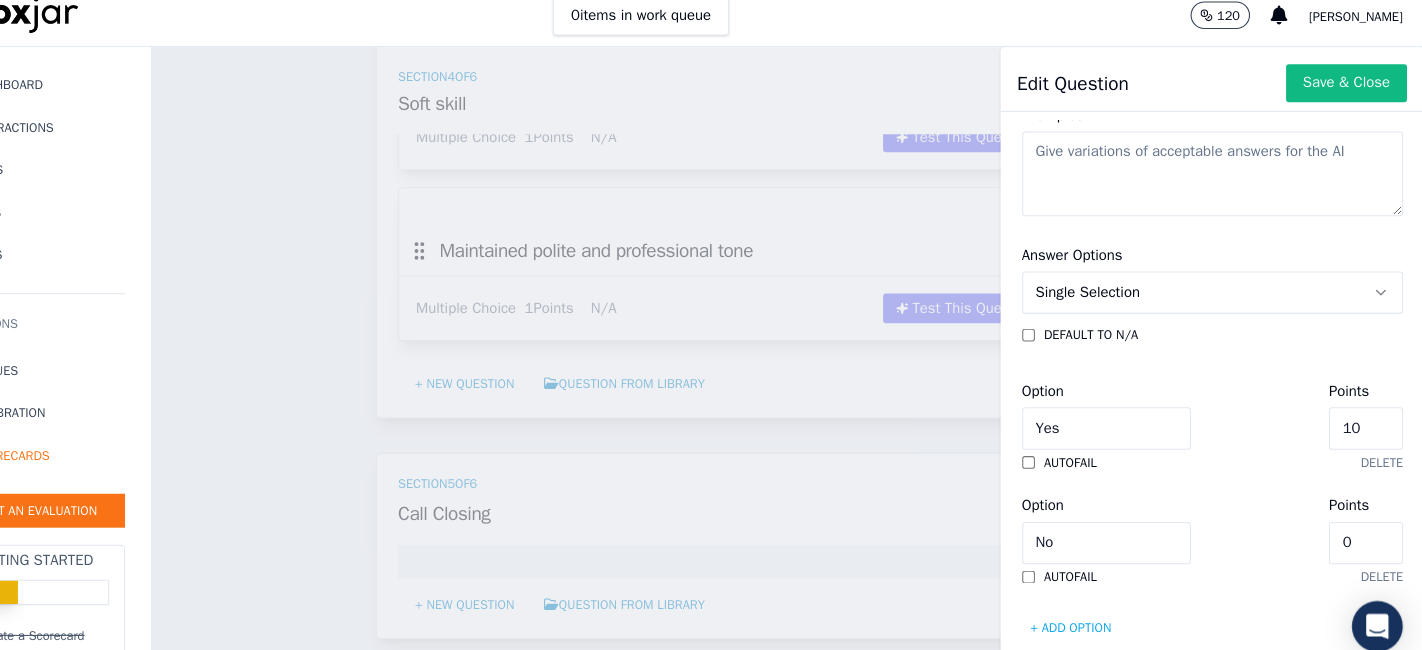 type on "Inform customer before placing the call on hold & thank the customer for holding then resume the conversation. Use proper Mute option" 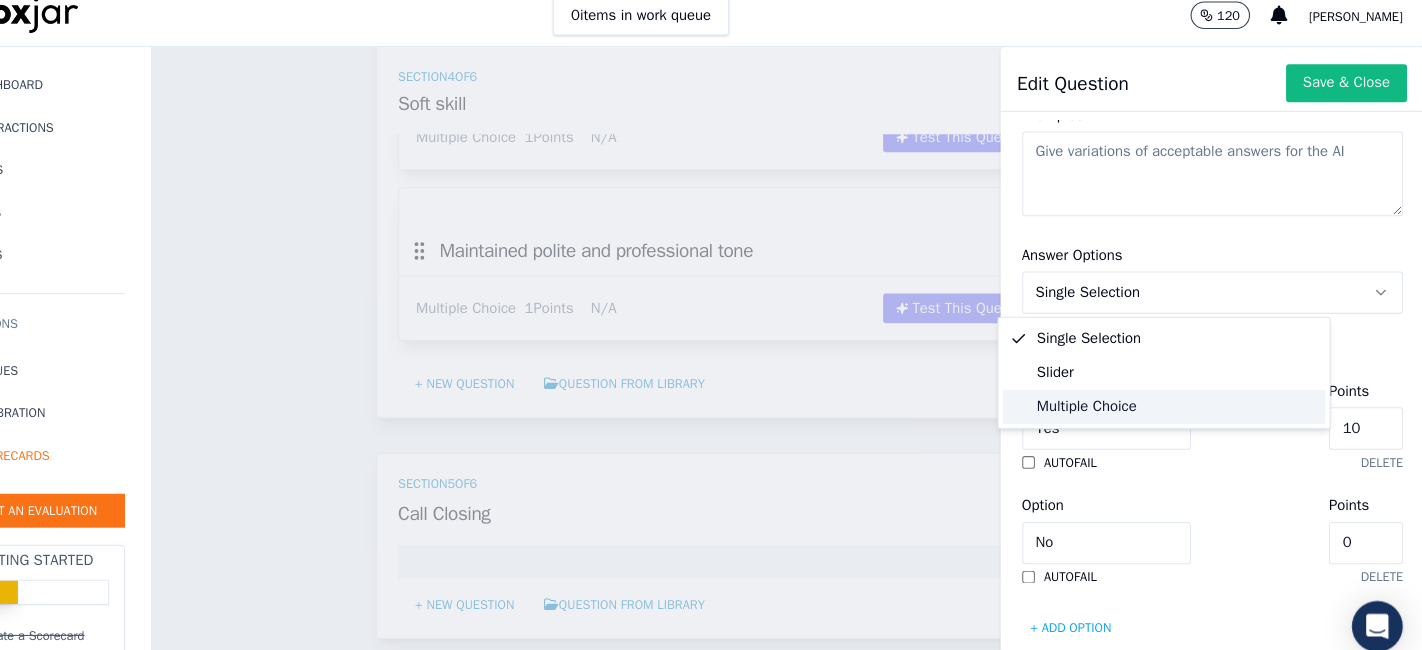 click on "Multiple Choice" 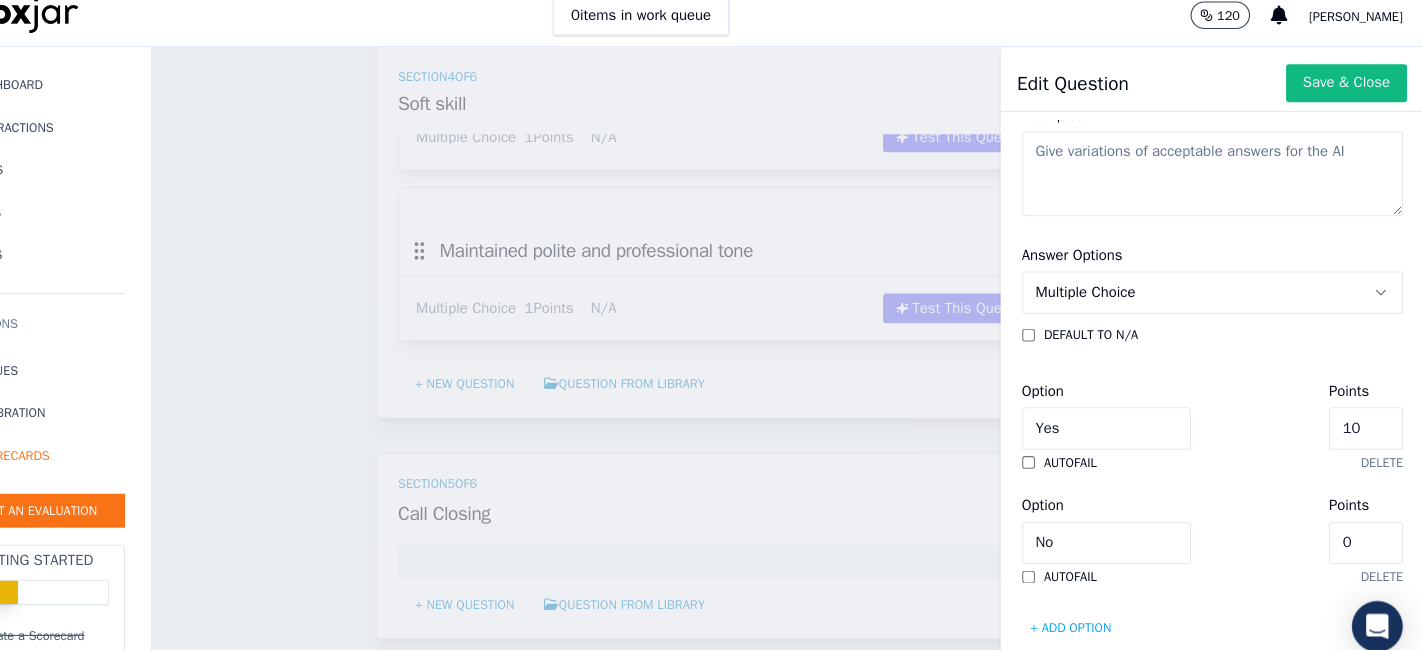 click on "10" 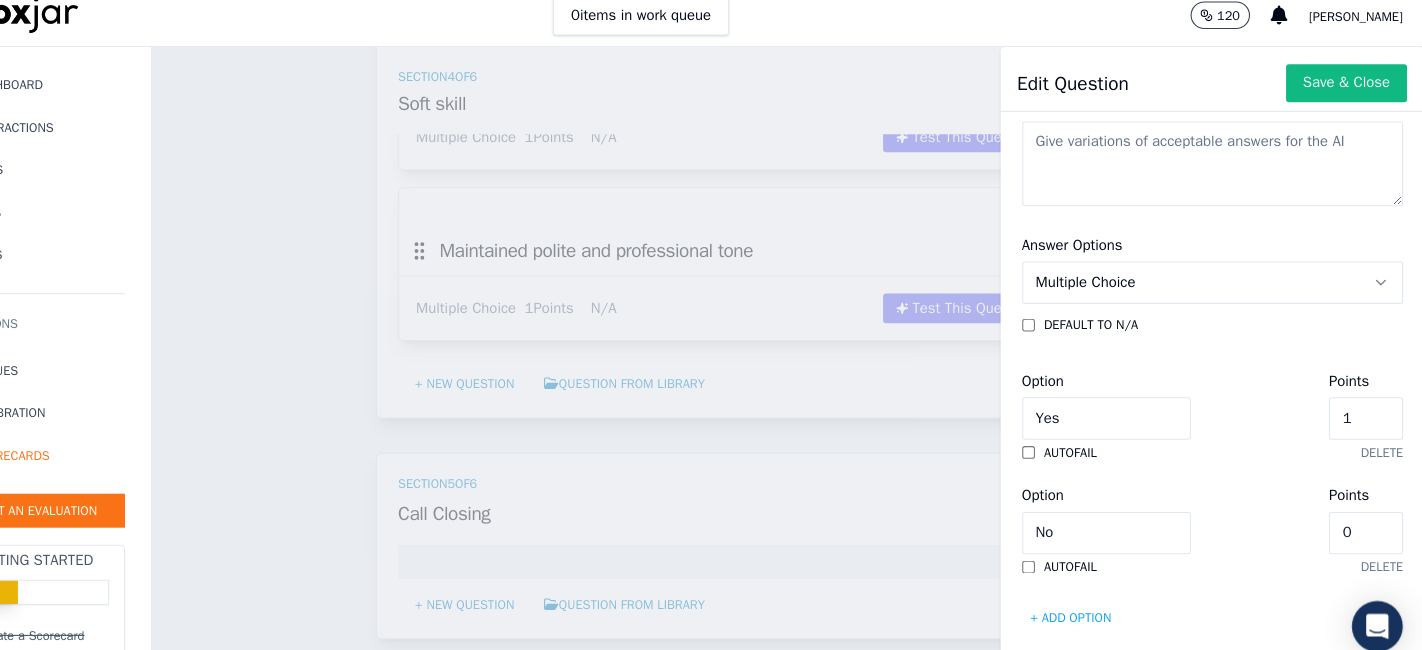 scroll, scrollTop: 0, scrollLeft: 0, axis: both 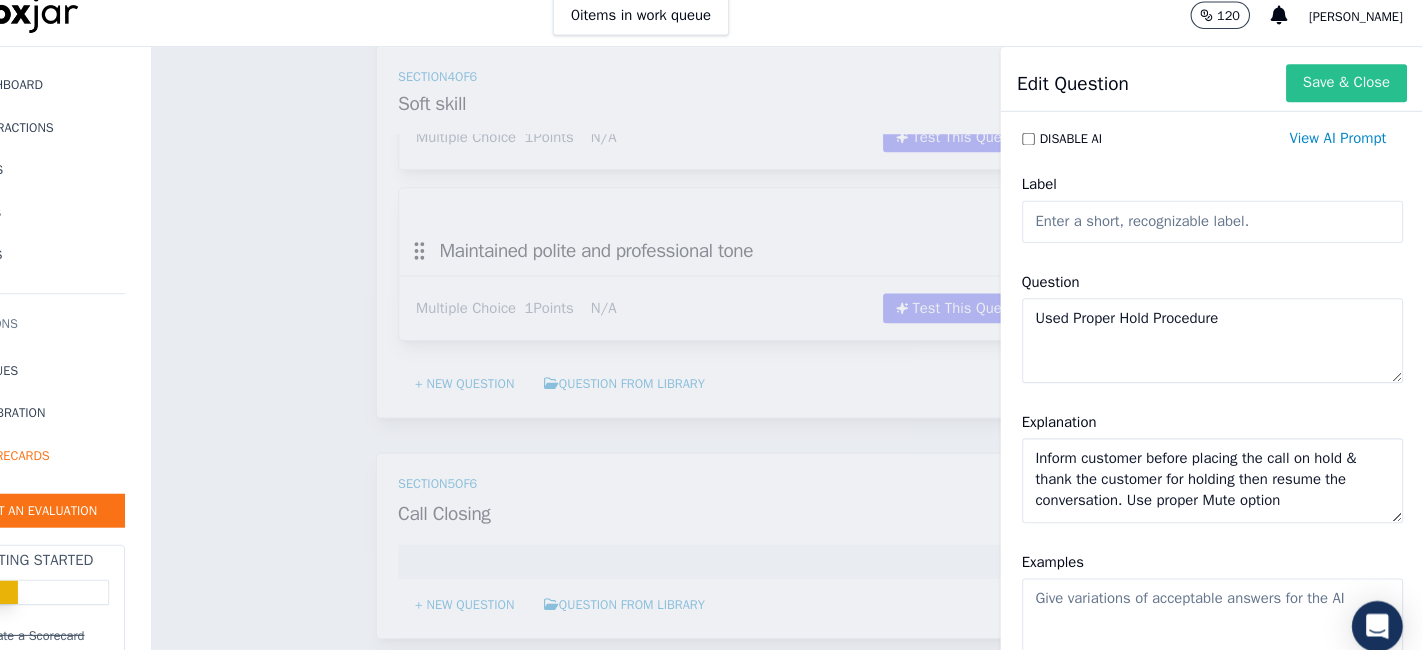 click on "Save & Close" at bounding box center [1349, 94] 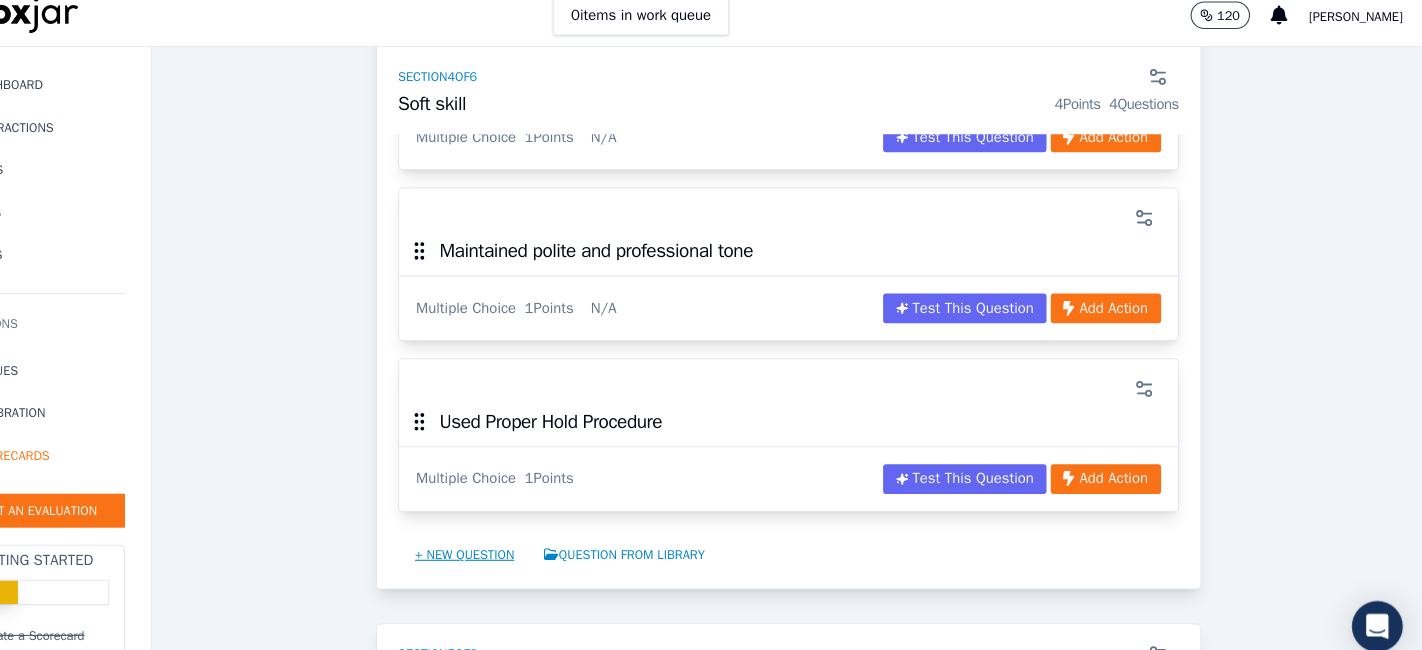 click on "+ New question" at bounding box center [518, 538] 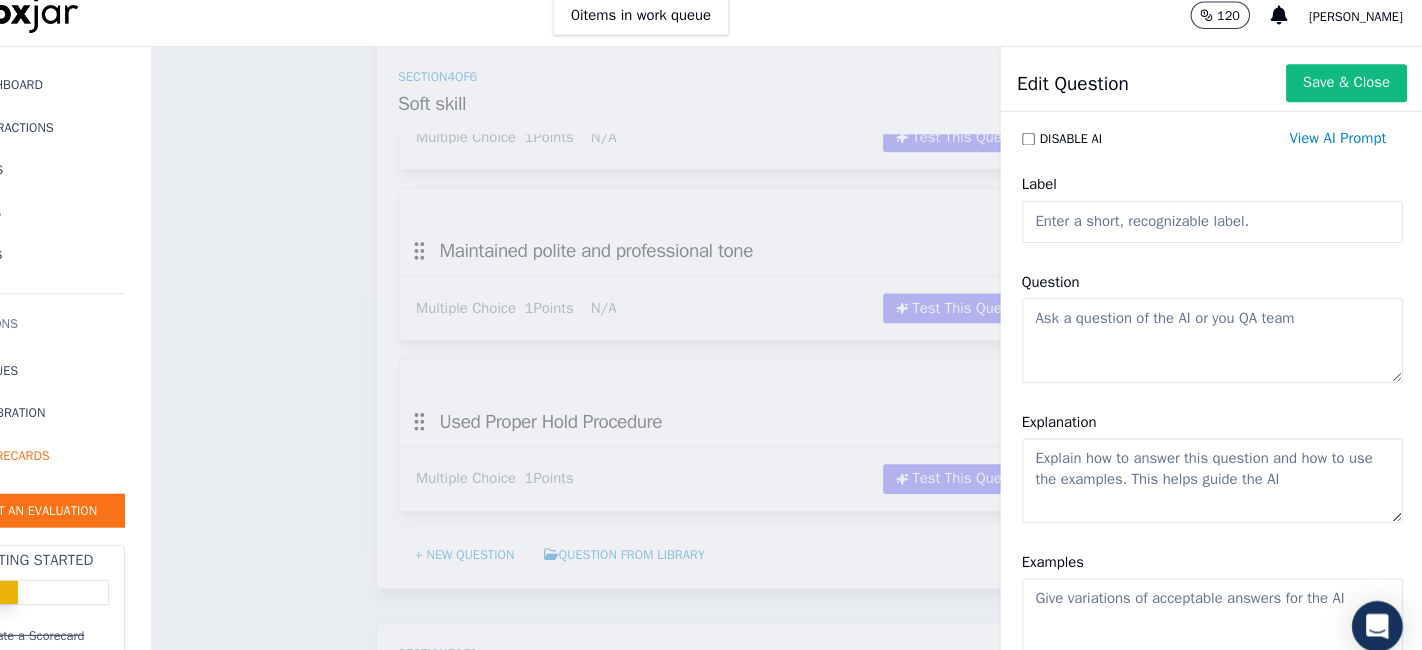 paste on "No slang/interruption, Avoid dead air, Rate of speech etc." 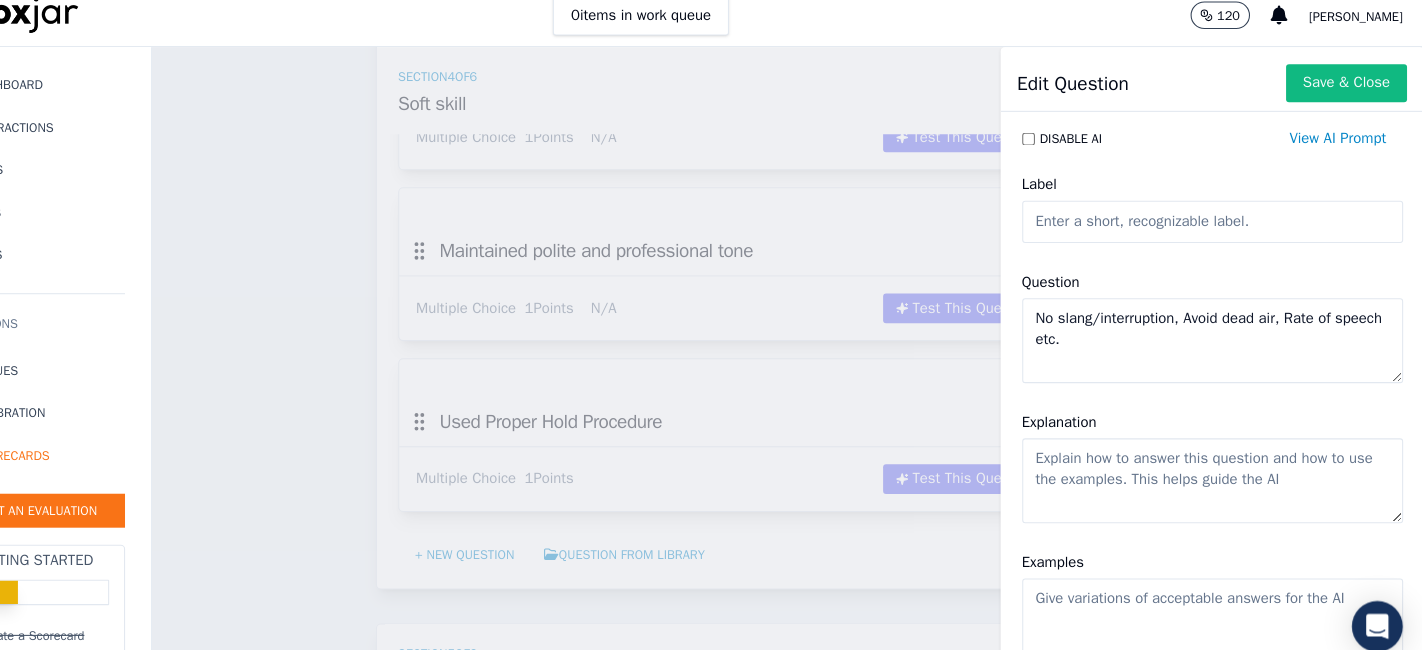 type on "No slang/interruption, Avoid dead air, Rate of speech etc." 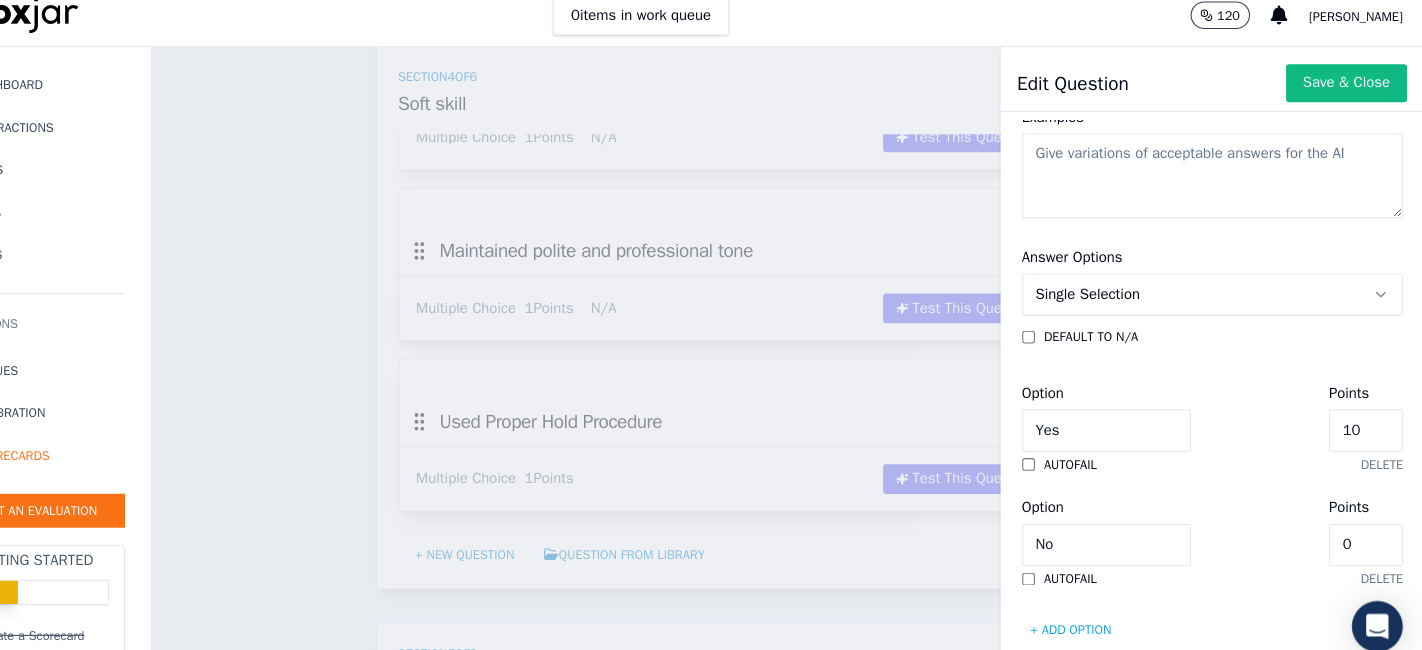 scroll, scrollTop: 425, scrollLeft: 0, axis: vertical 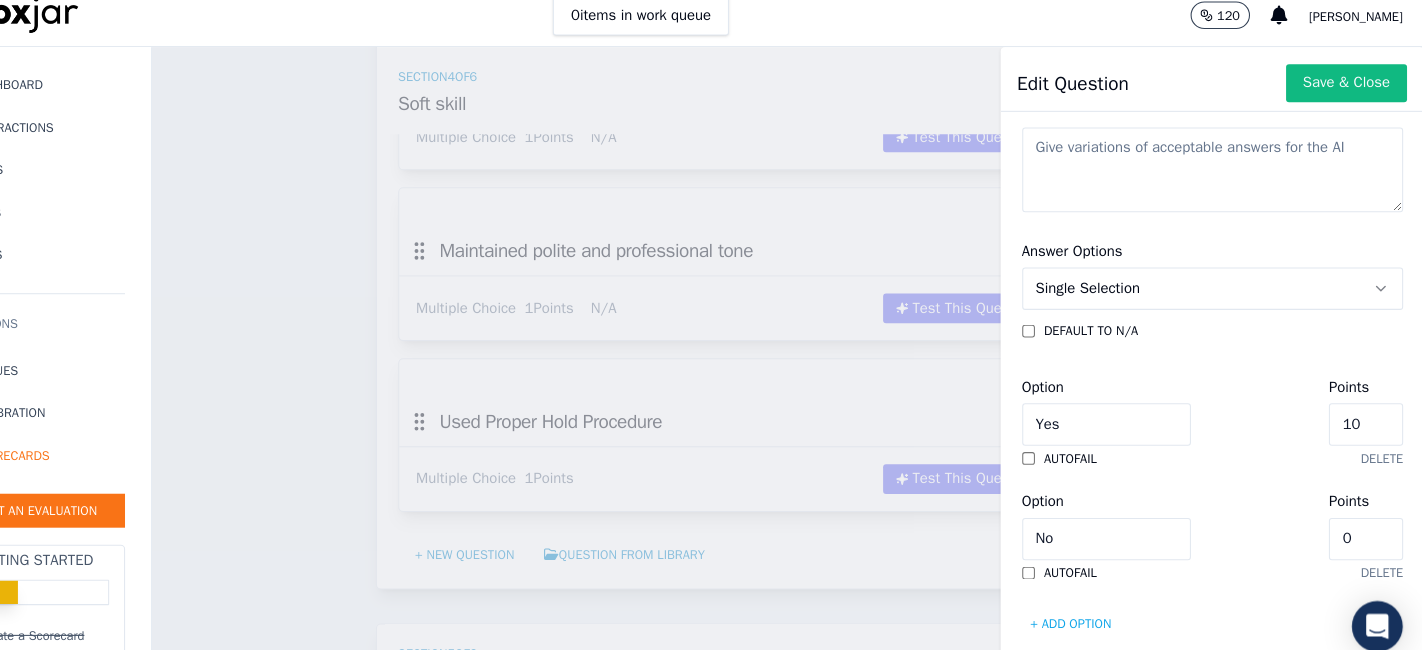 type on "Maintain proper rate of speech, Avoid dead air, Slang etc. Shouldn't interrupt the customer" 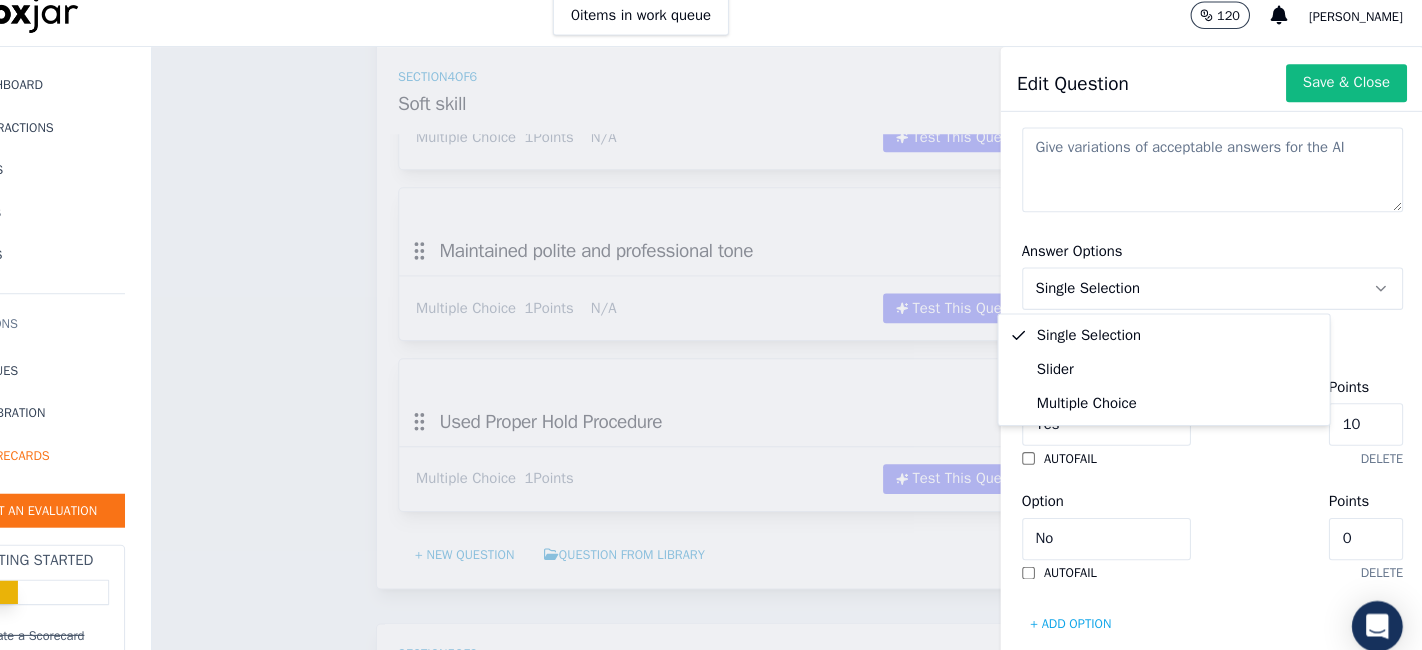 click on "Yes" 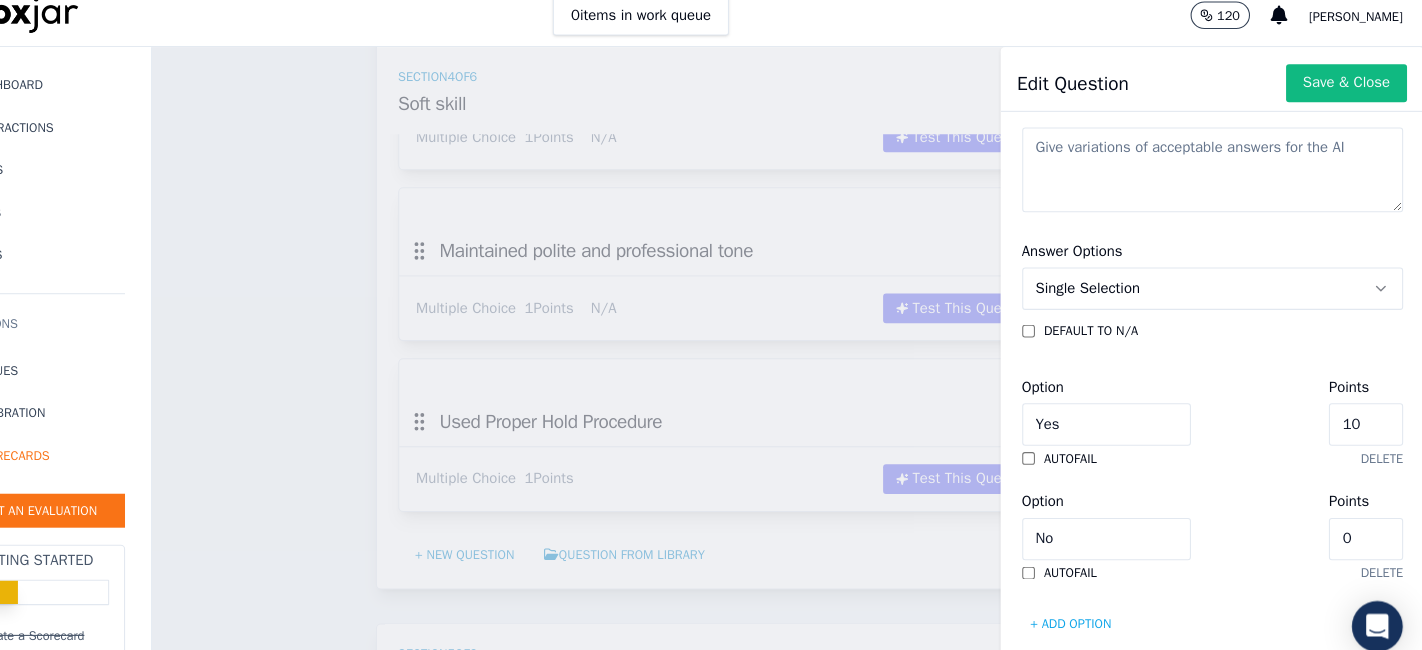 click on "Single Selection" 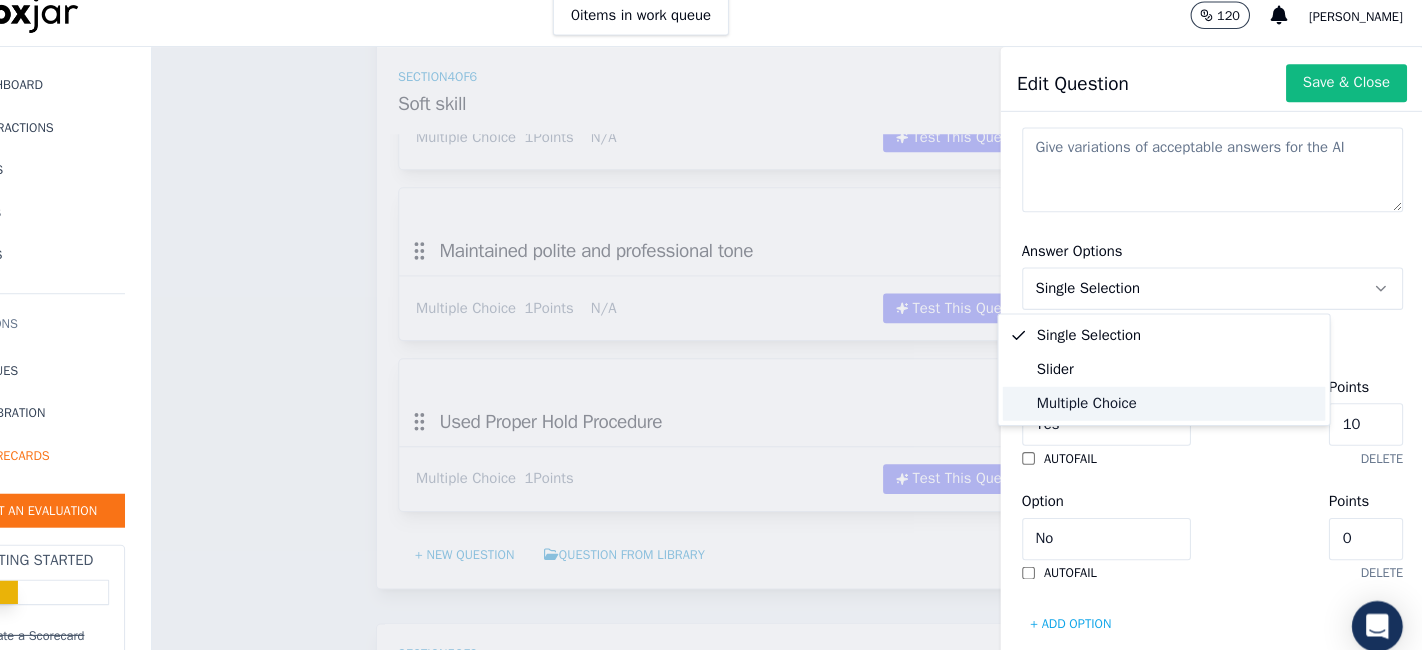 click on "Multiple Choice" 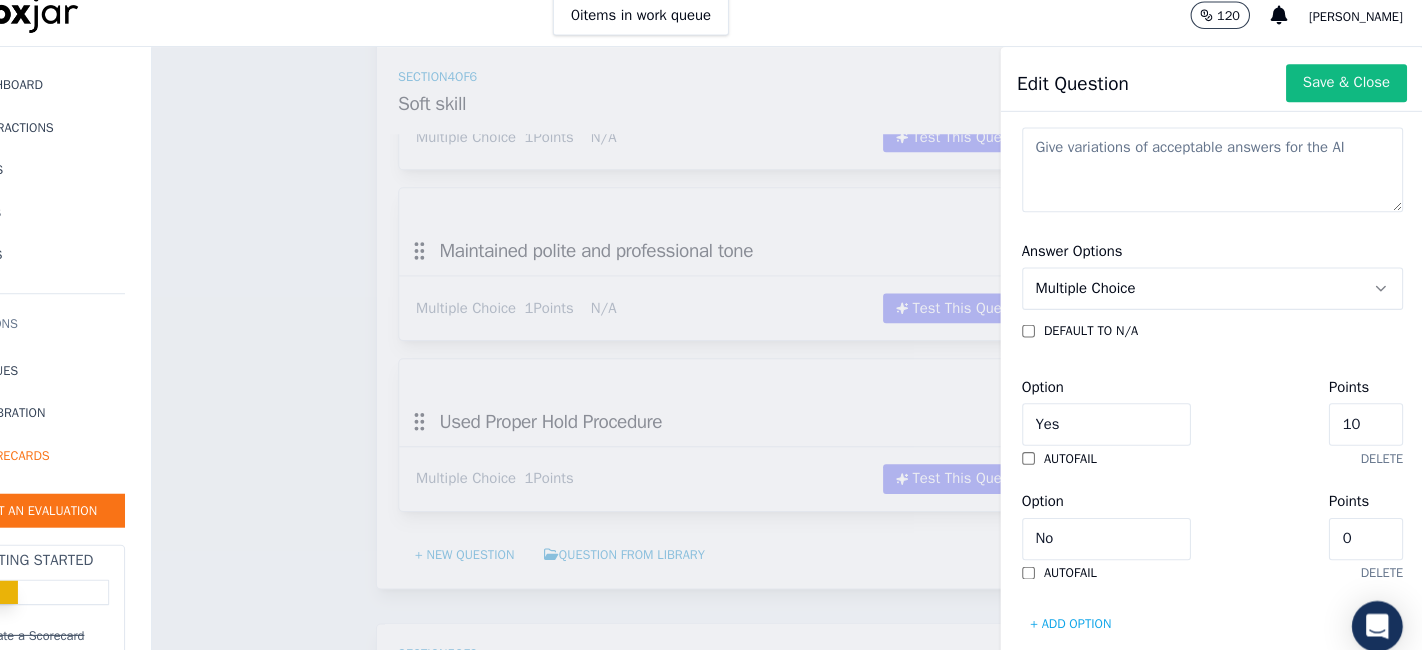 click on "10" 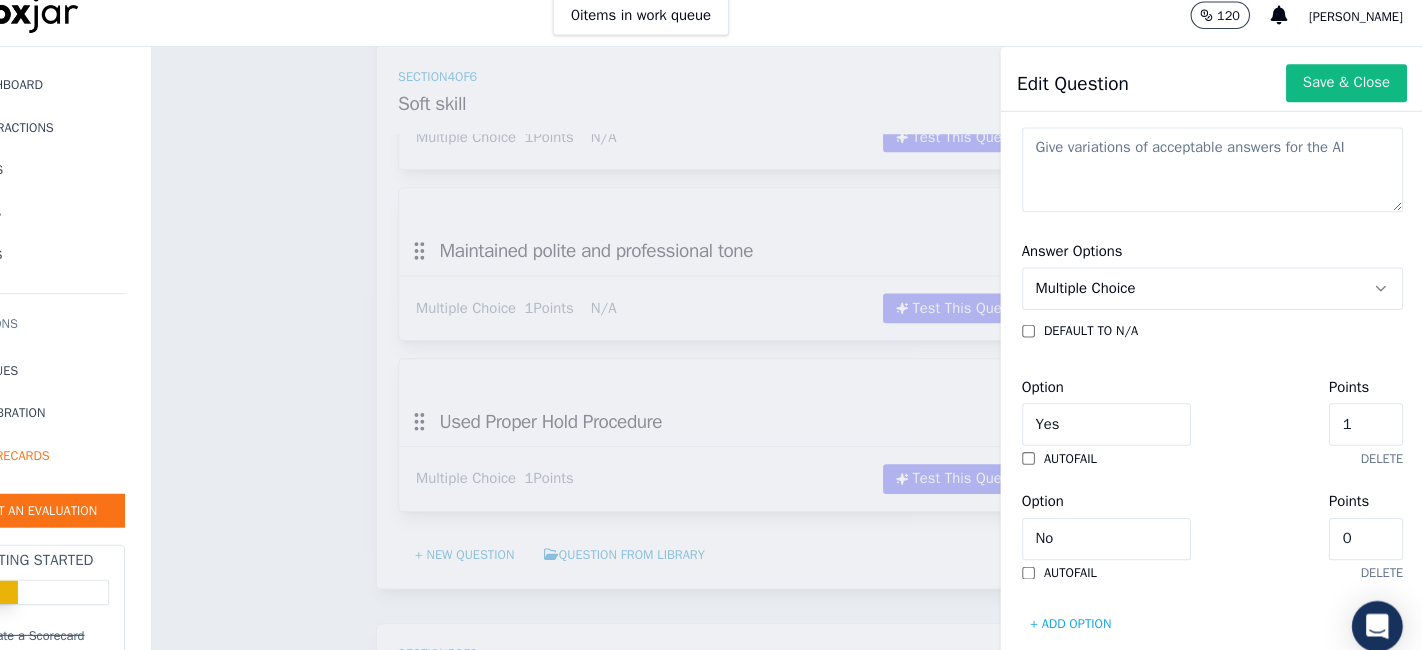 scroll, scrollTop: 497, scrollLeft: 0, axis: vertical 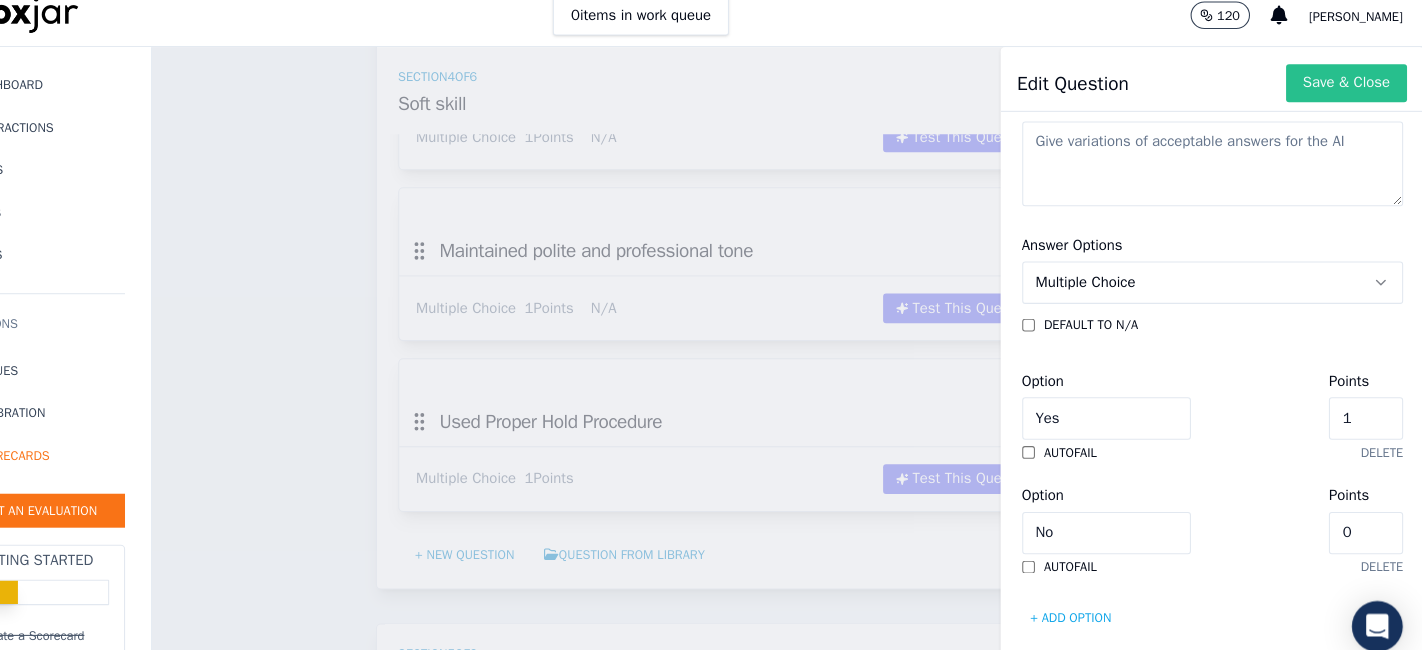 click on "Save & Close" at bounding box center (1349, 94) 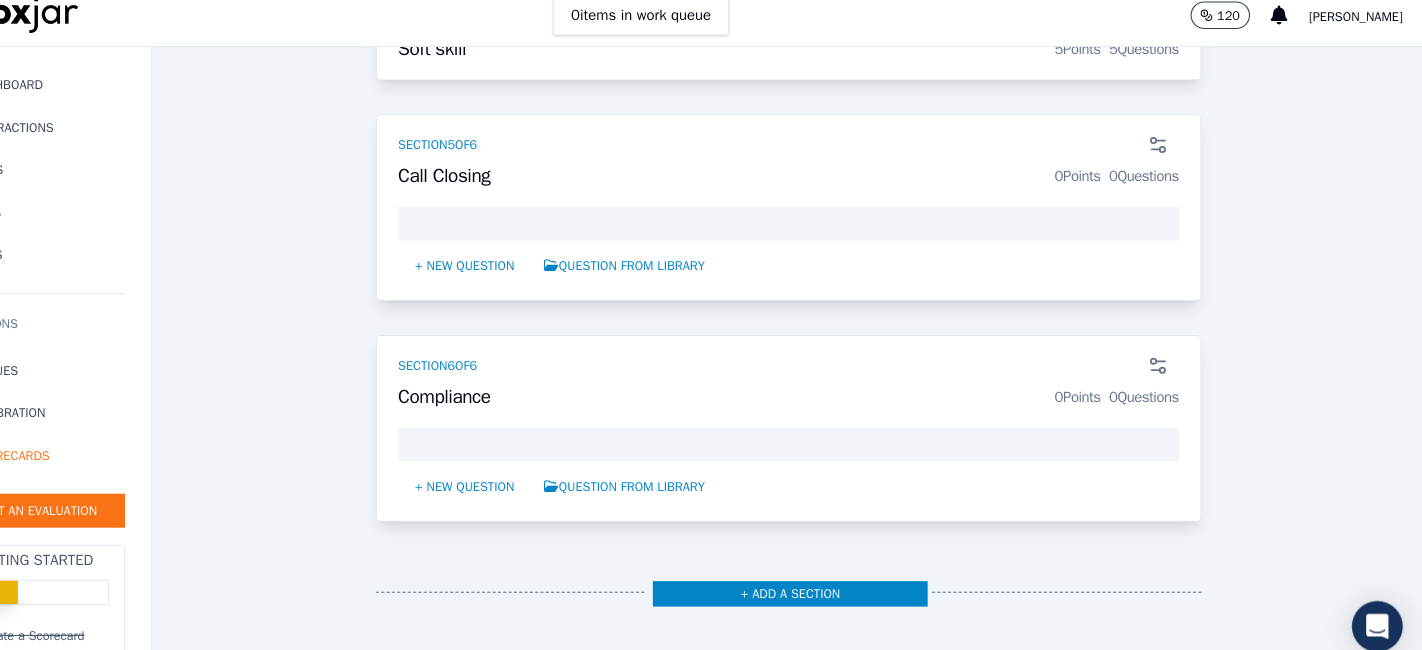 scroll, scrollTop: 2986, scrollLeft: 0, axis: vertical 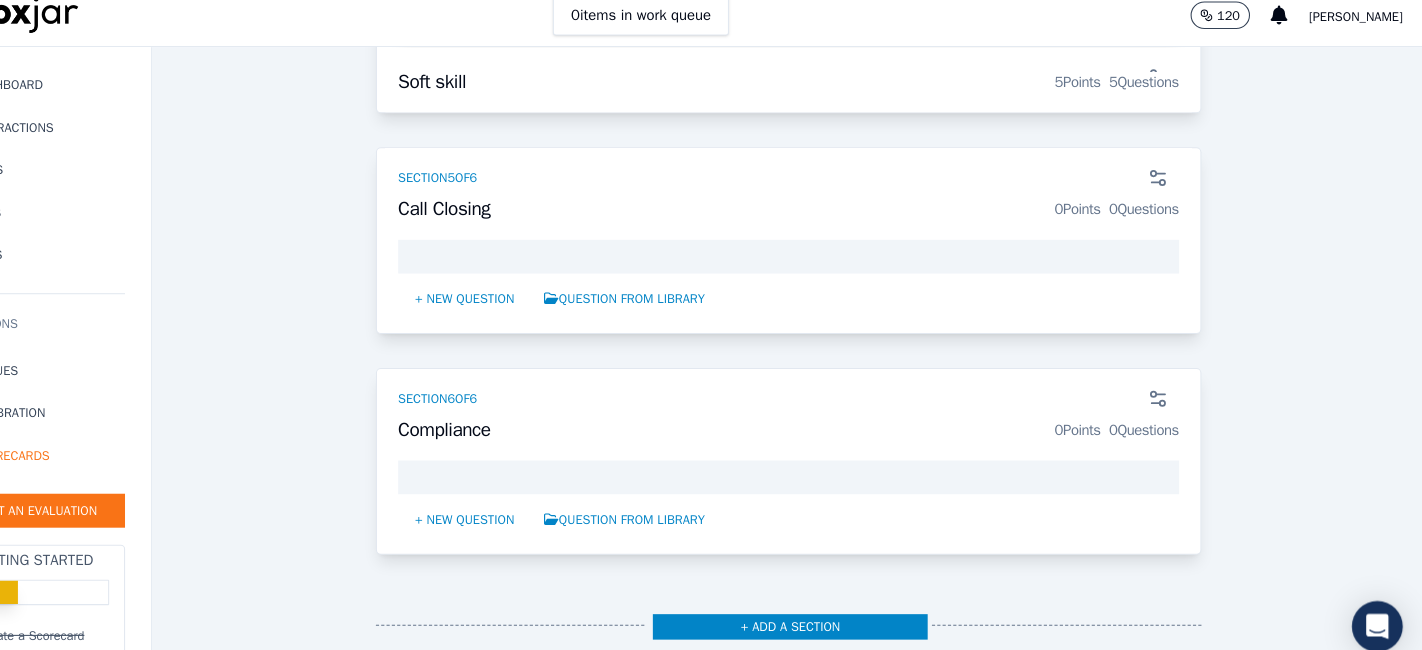 click on "PH Sales Audit Sheet   ACTIVE   Sales Team Audit form     GPT-4o Enabled     90 %
11.7 / 13  pts
Test This Scorecard
Add Action     Section  1  of  6       Call Opening   3  Points   3  Questions             Greeted the customer professionally       Multiple Choice   1  Points     N/A
Test This Question
Add Action           Verified customer's identity (With Salutation / Sir / Madam)       Multiple Choice   1  Points     N/A
Test This Question
Add Action           Stated company & purpose of the call clearly       Multiple Choice   1  Points     N/A
Test This Question
Add Action       + New question    Question from Library Section  2  of  6       Probing   2  Points   2  Questions             Asked relevant/qualifying questions(As per check list)
Multiple Choice   1  Points     N/A
Test This Question
Add Action                 Multiple Choice   1  Points     N/A" at bounding box center (822, -1102) 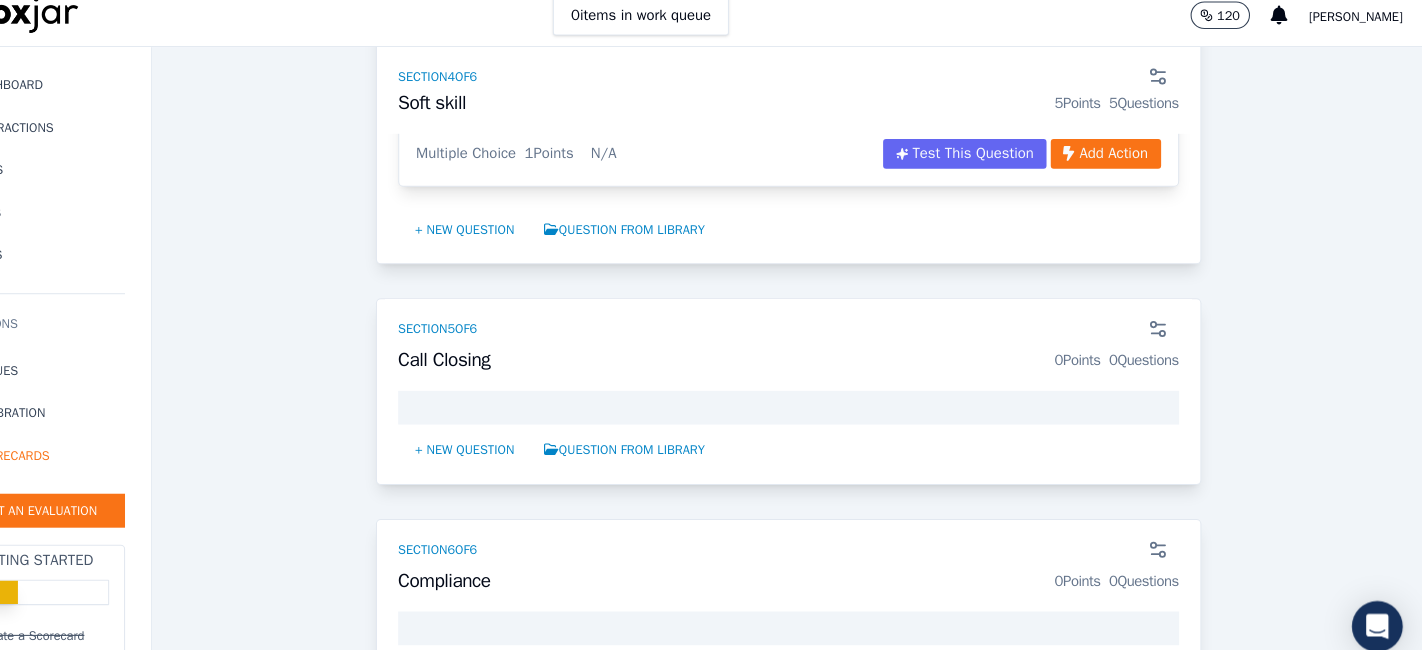 scroll, scrollTop: 2853, scrollLeft: 0, axis: vertical 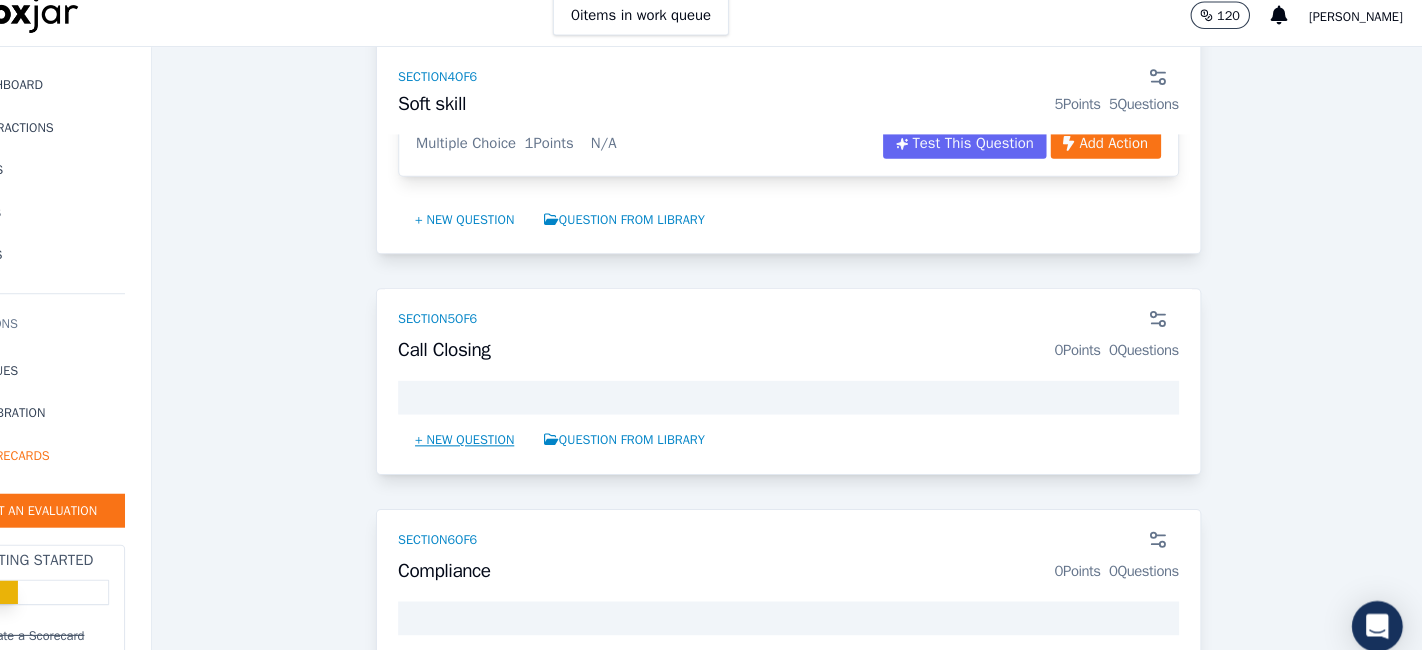 click on "+ New question" at bounding box center (518, 430) 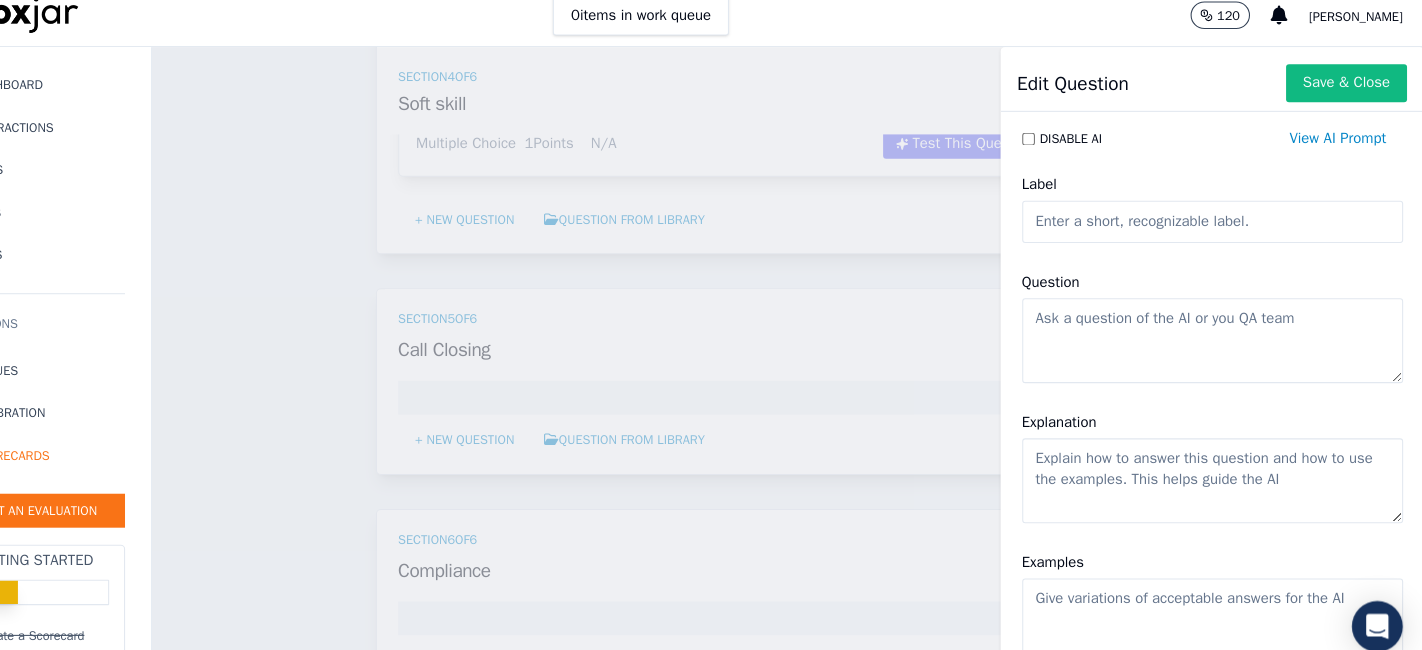 click on "Question" 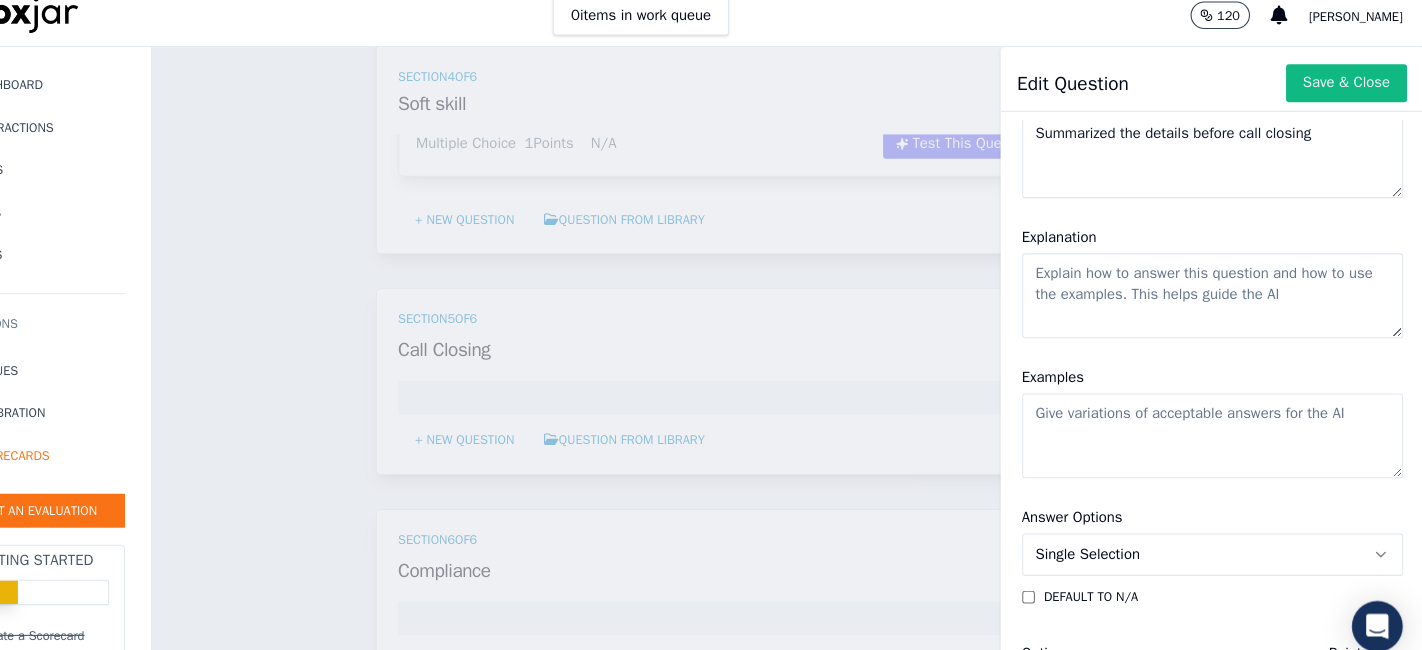 scroll, scrollTop: 185, scrollLeft: 0, axis: vertical 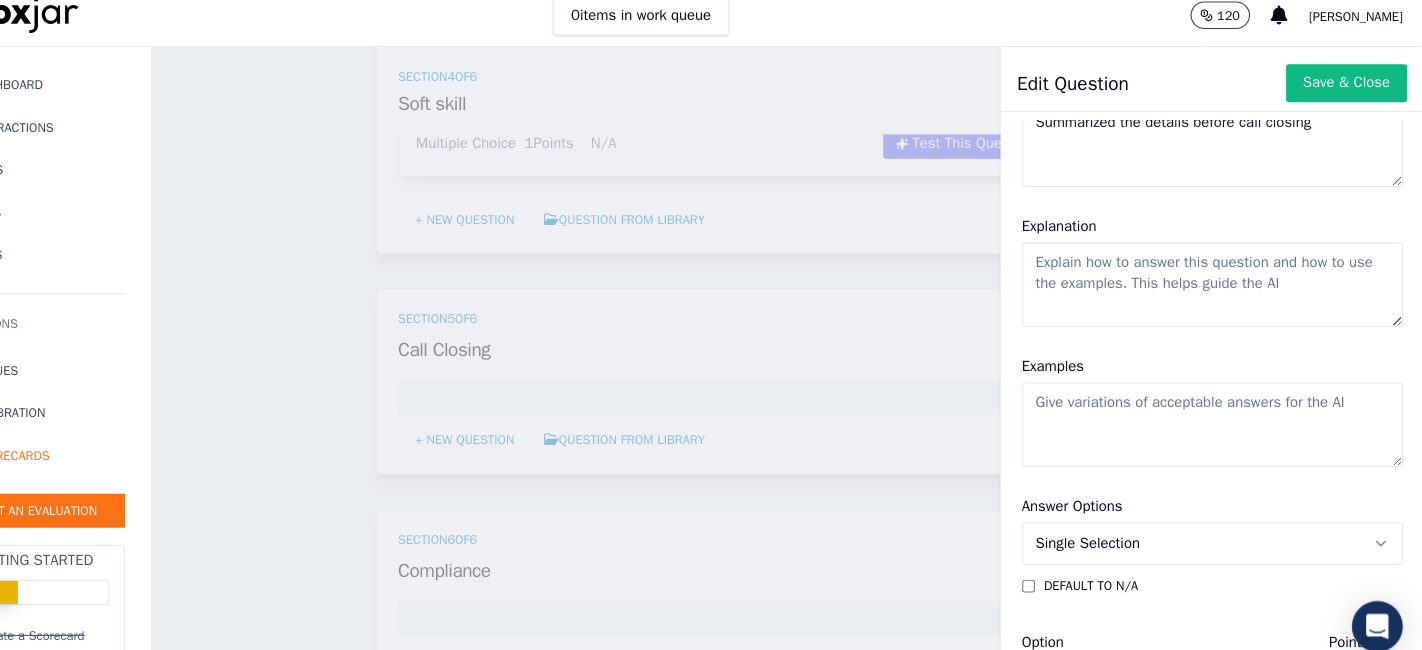type on "Summarized the details before call closing" 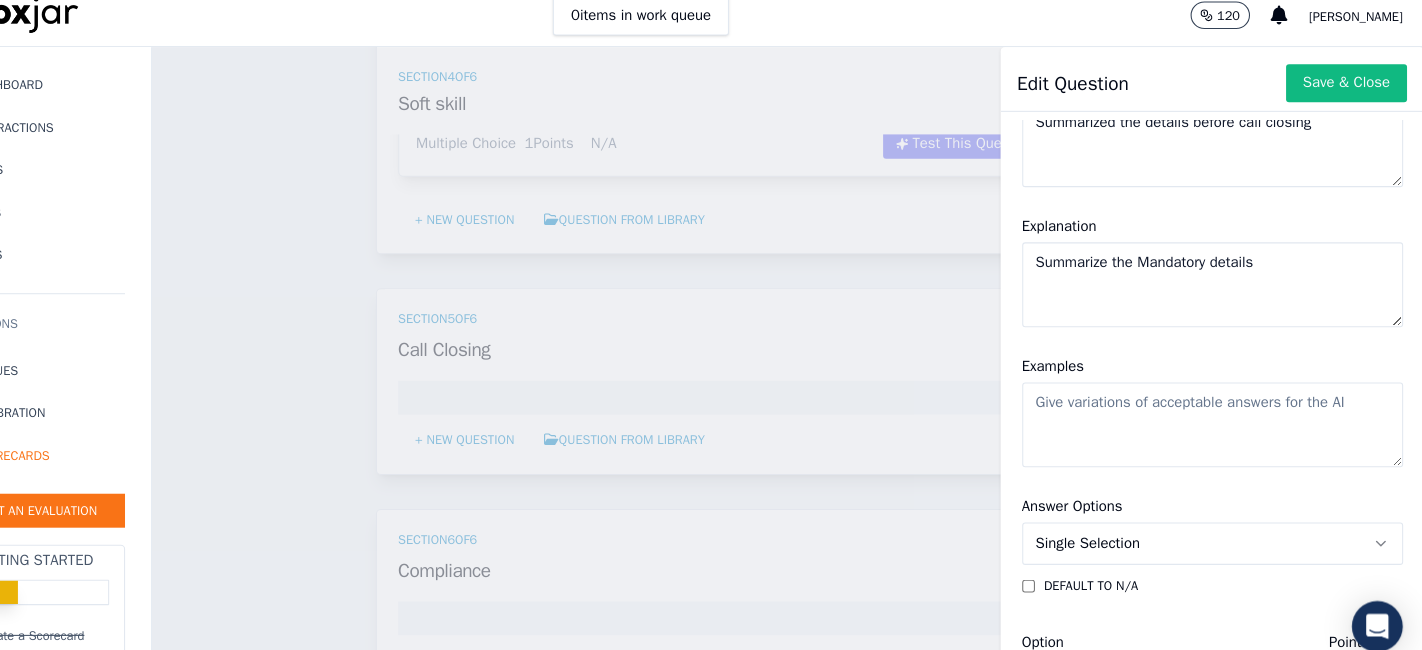 click on "Summarize the Mandatory details" 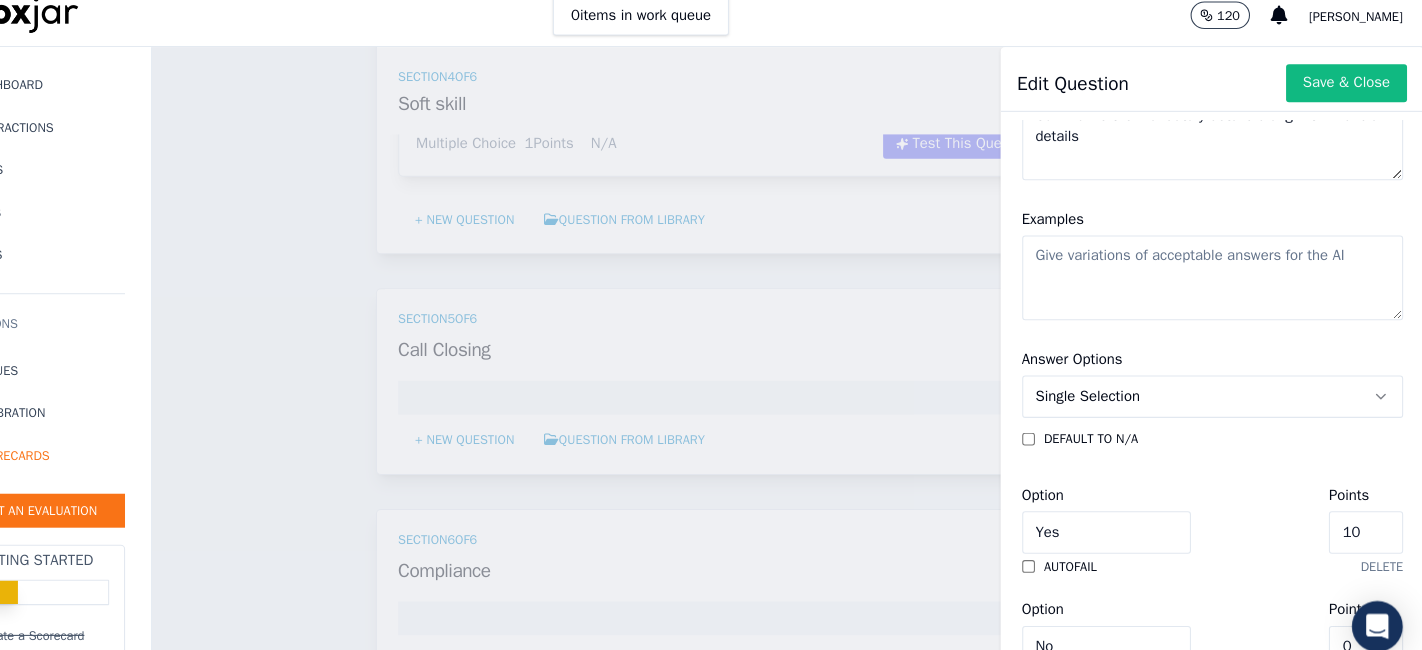 scroll, scrollTop: 365, scrollLeft: 0, axis: vertical 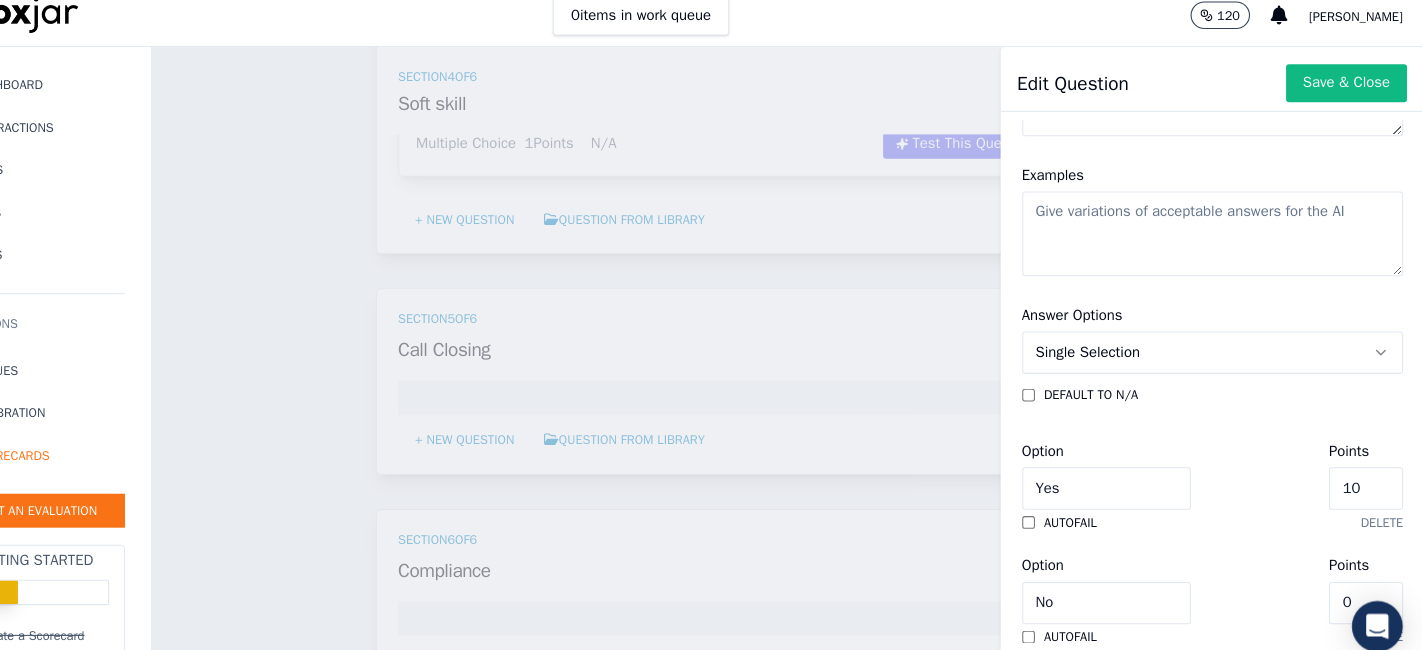 type on "Summarize the Mandatory details along with financial details" 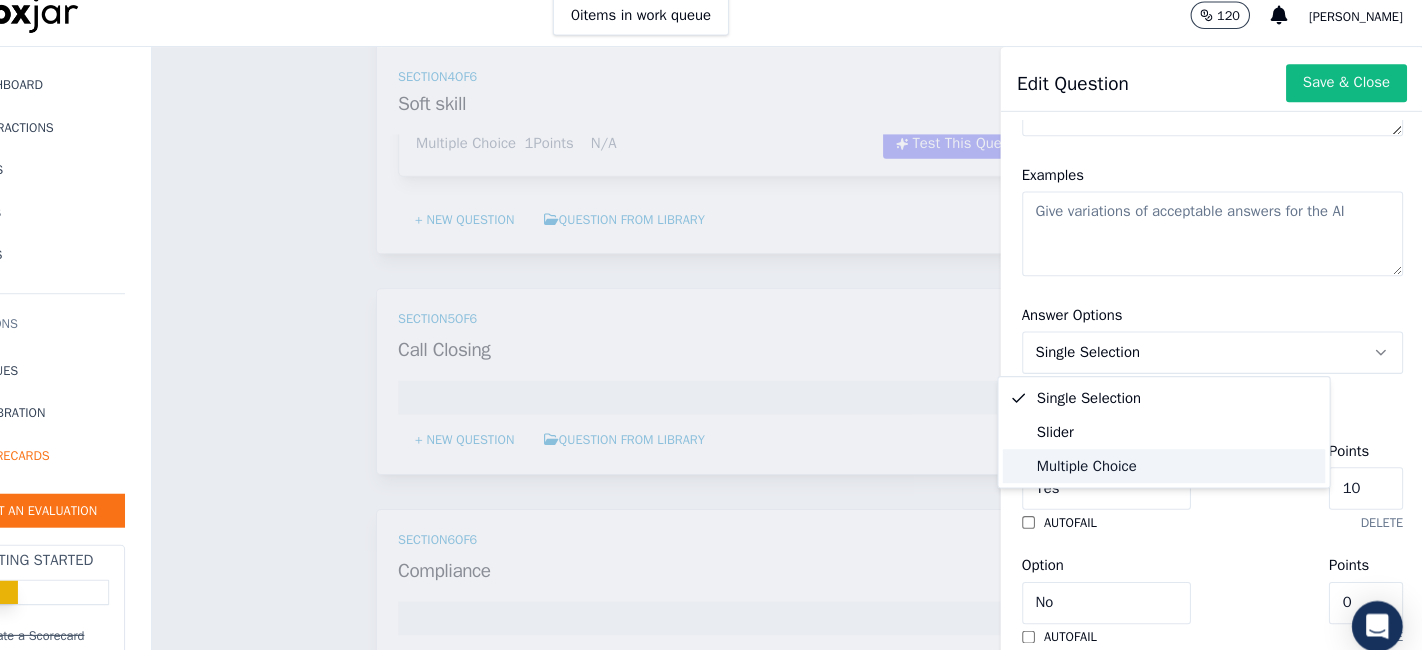 click on "Multiple Choice" 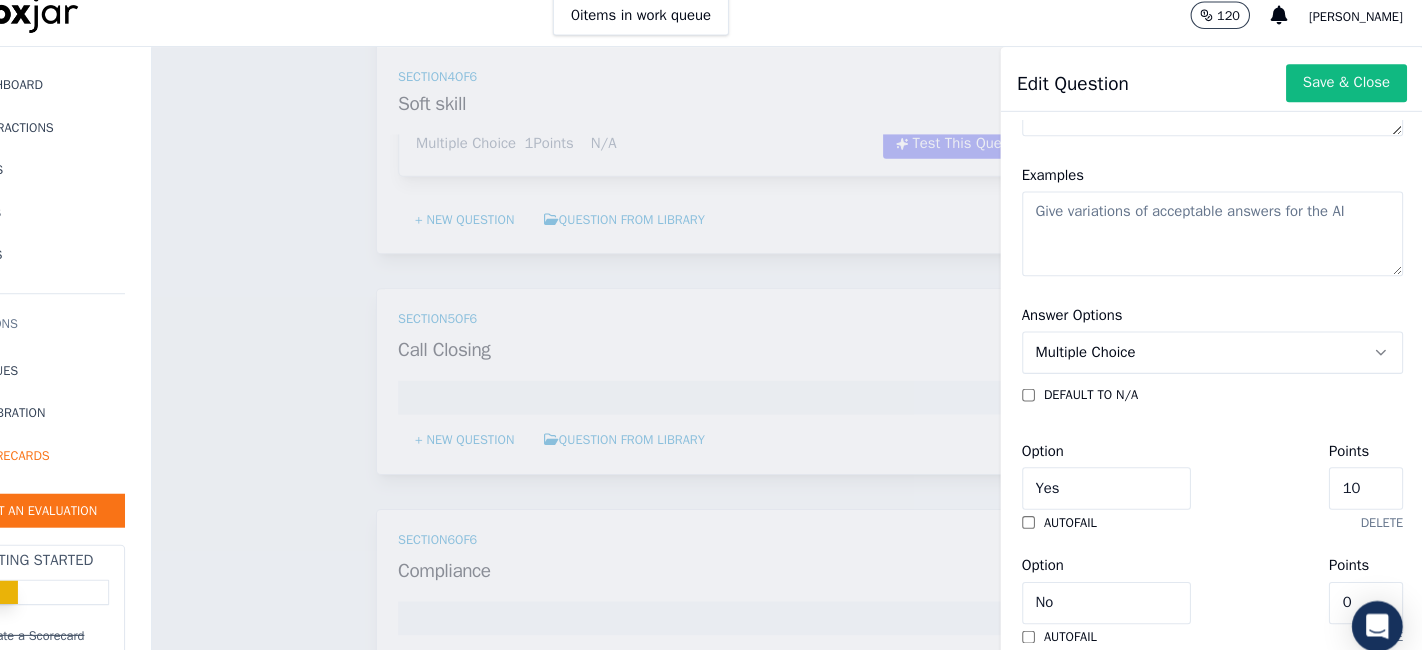 click on "10" 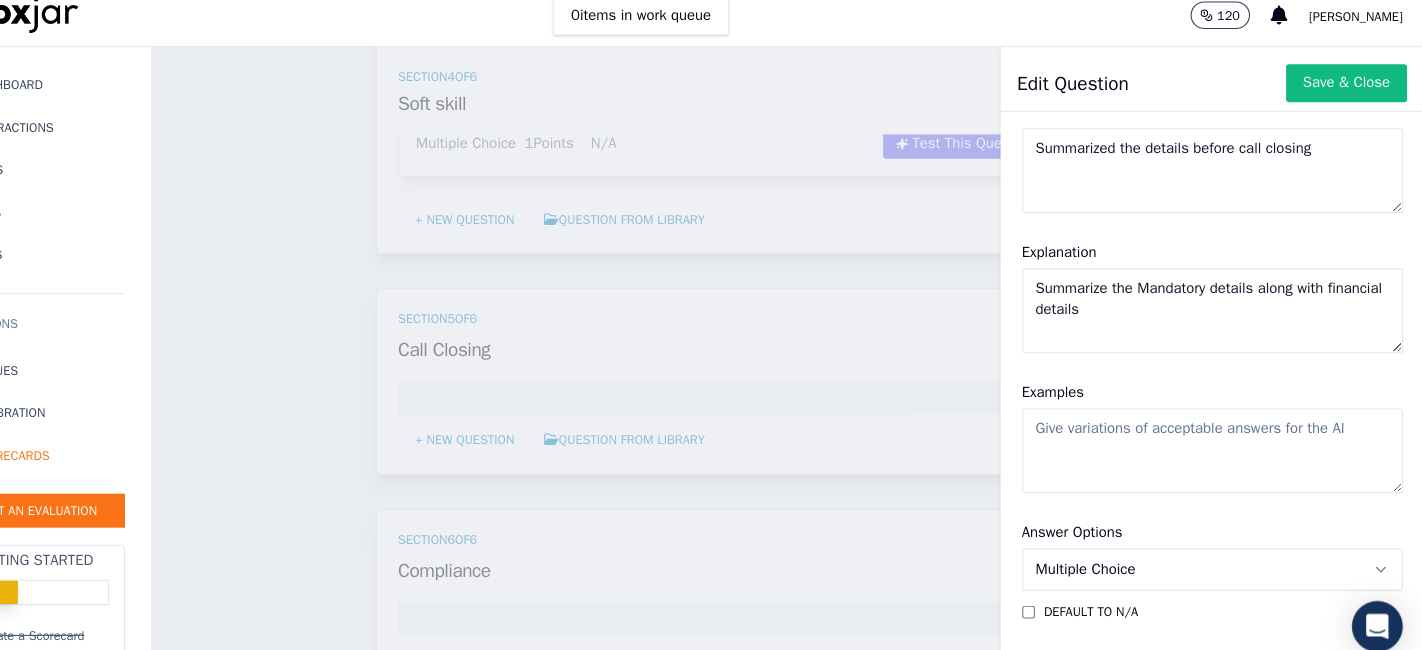 scroll, scrollTop: 164, scrollLeft: 0, axis: vertical 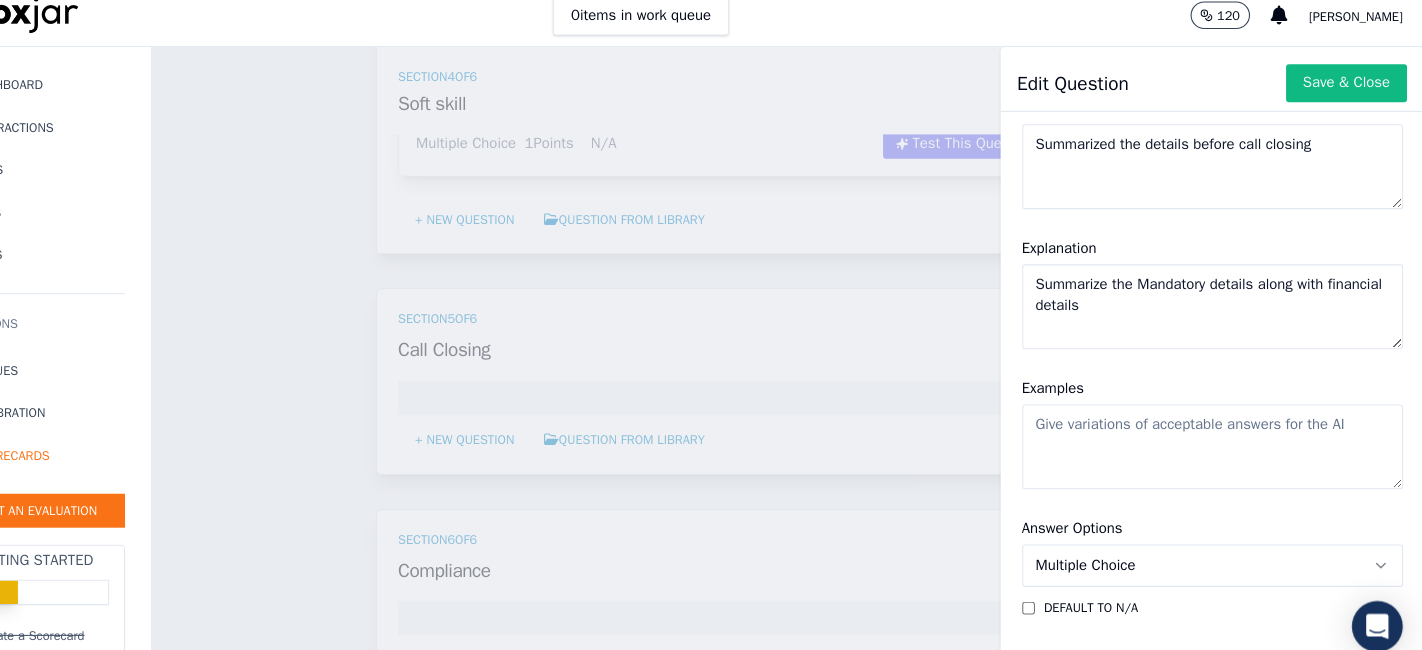 click on "Summarize the Mandatory details along with financial details" 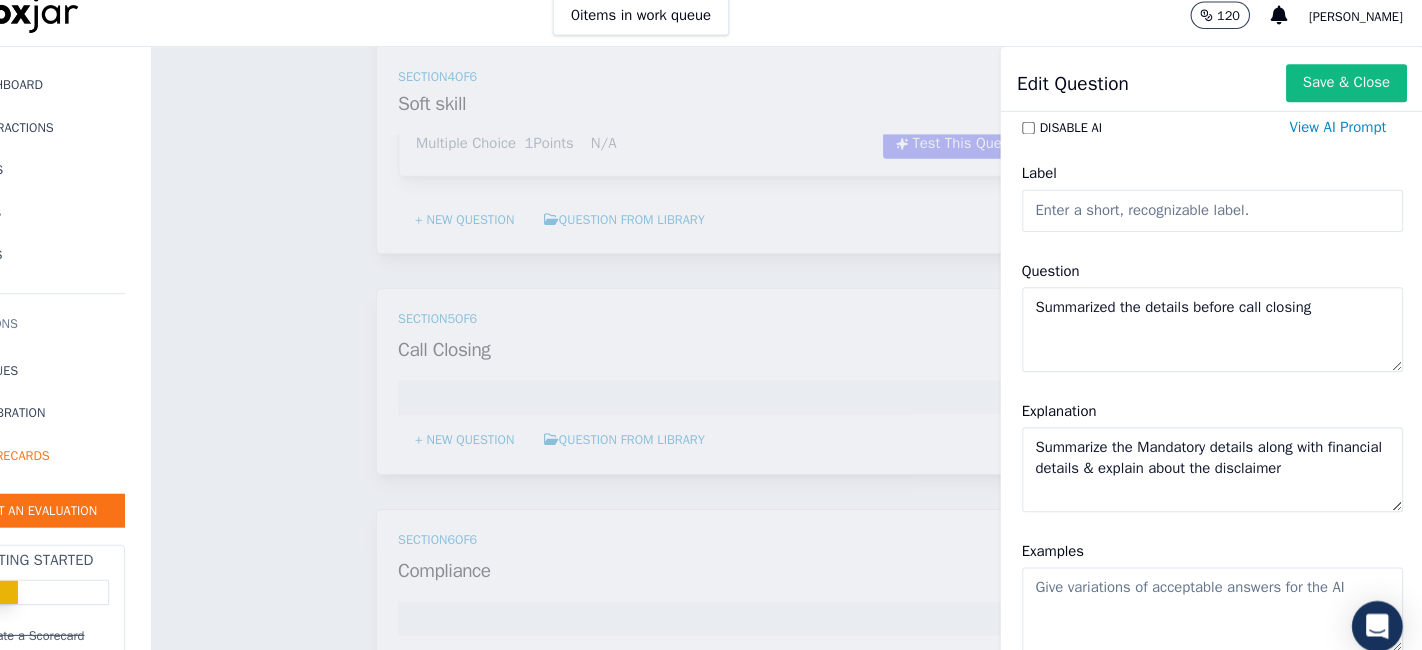 scroll, scrollTop: 0, scrollLeft: 0, axis: both 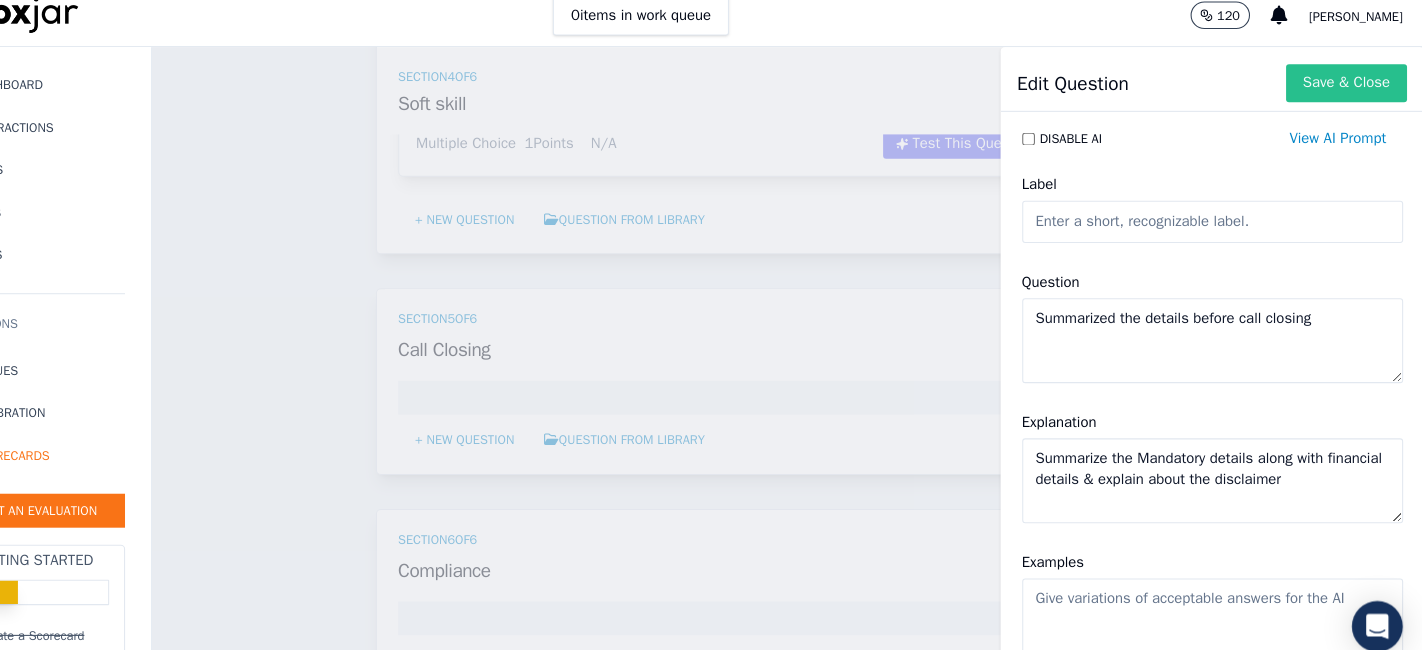 type on "Summarize the Mandatory details along with financial details & explain about the disclaimer" 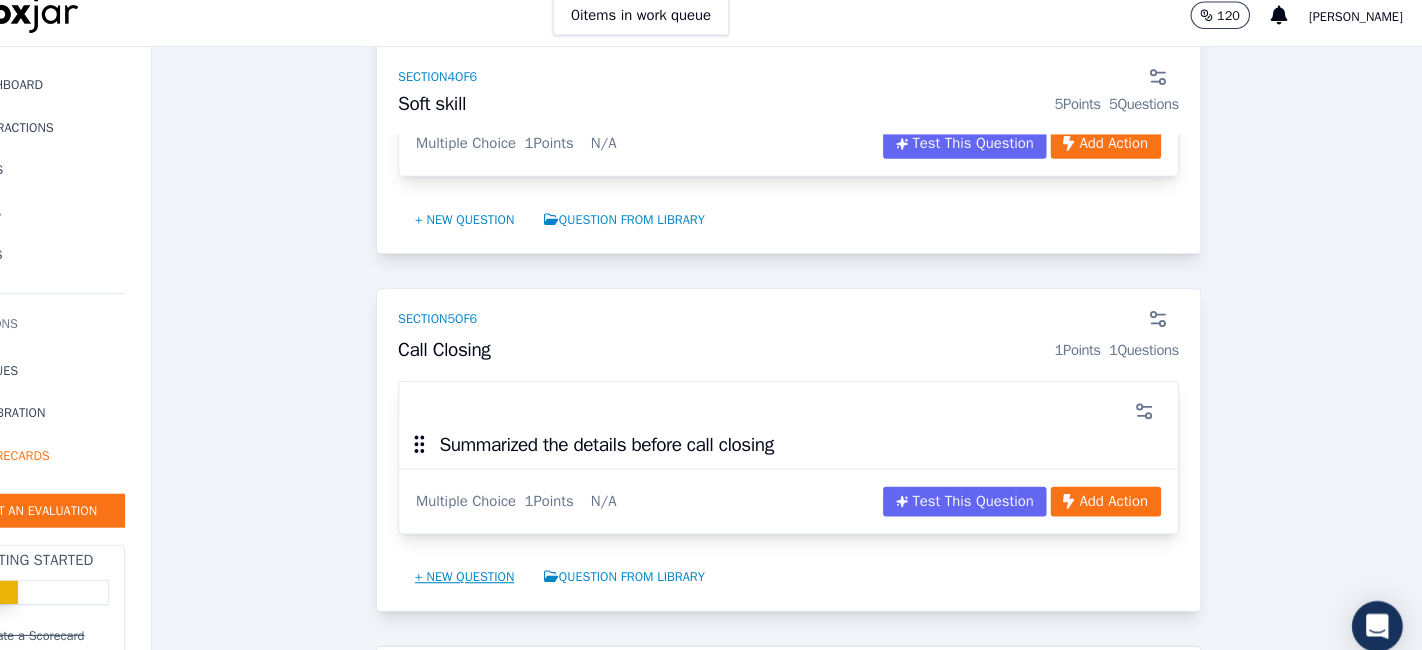 click on "+ New question" at bounding box center [518, 559] 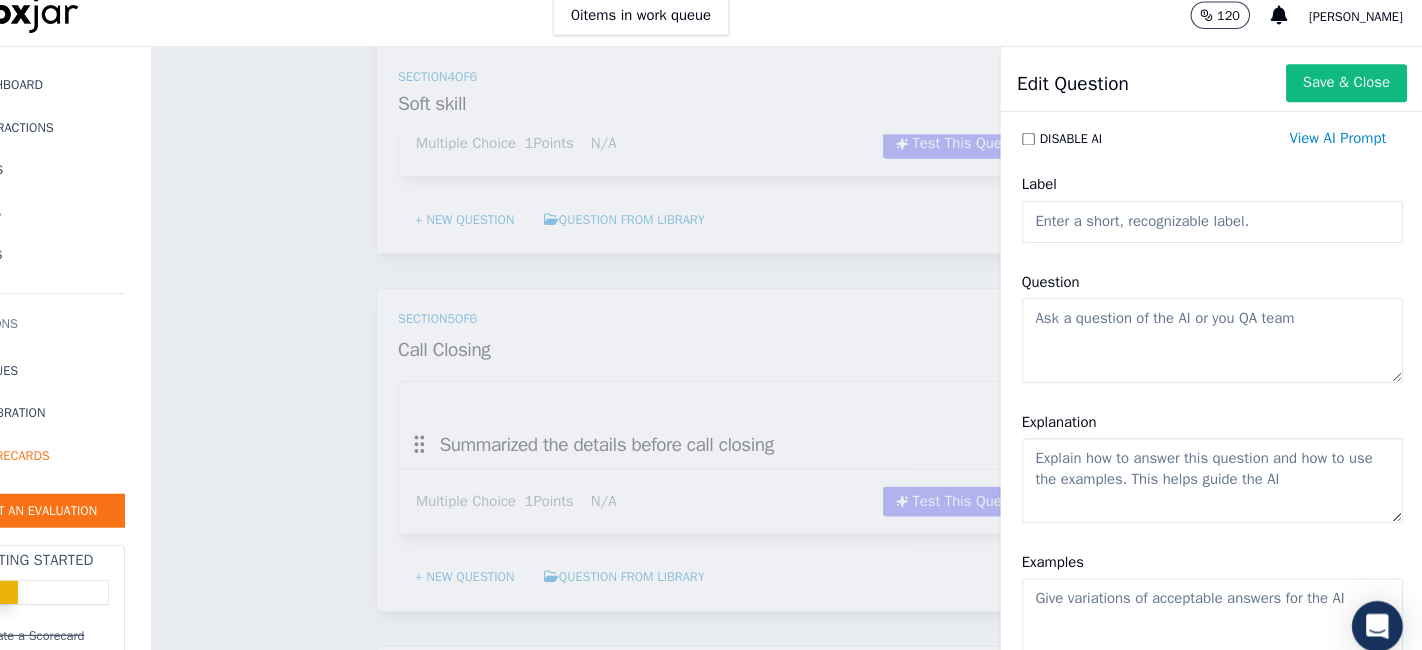 click on "Question" 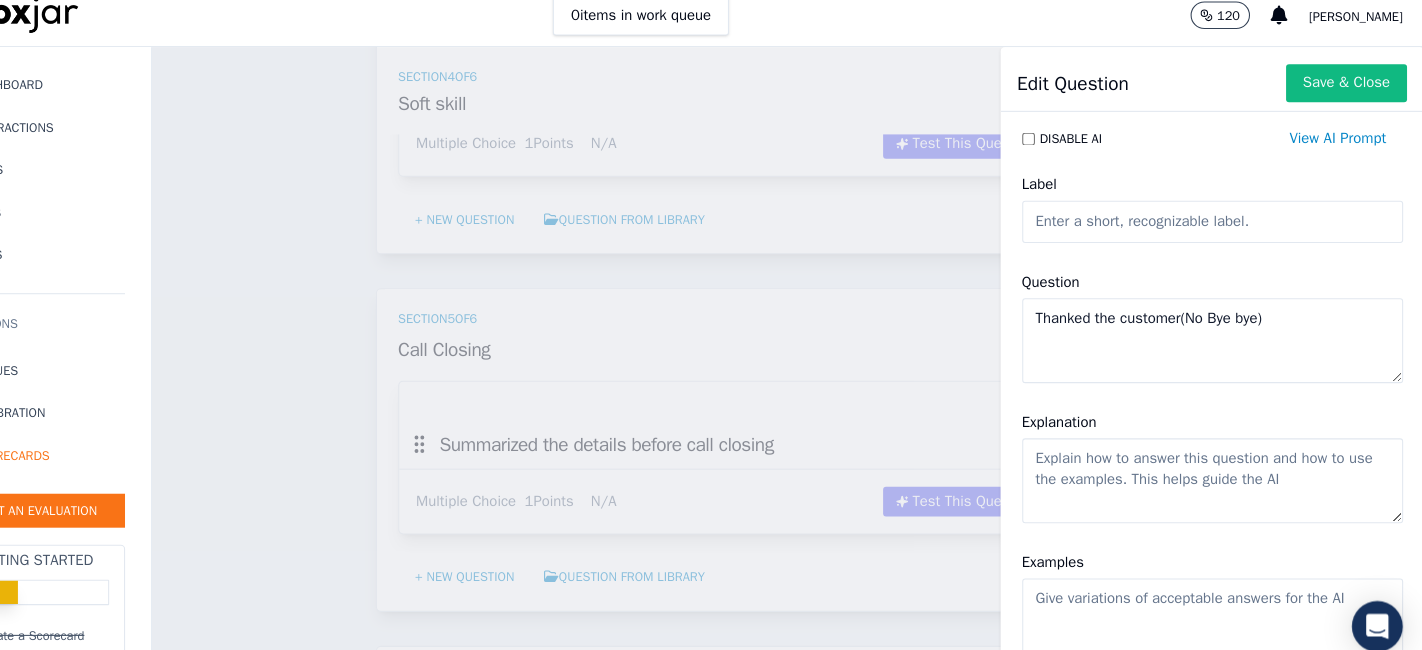 click on "Thanked the customer(No Bye bye)" 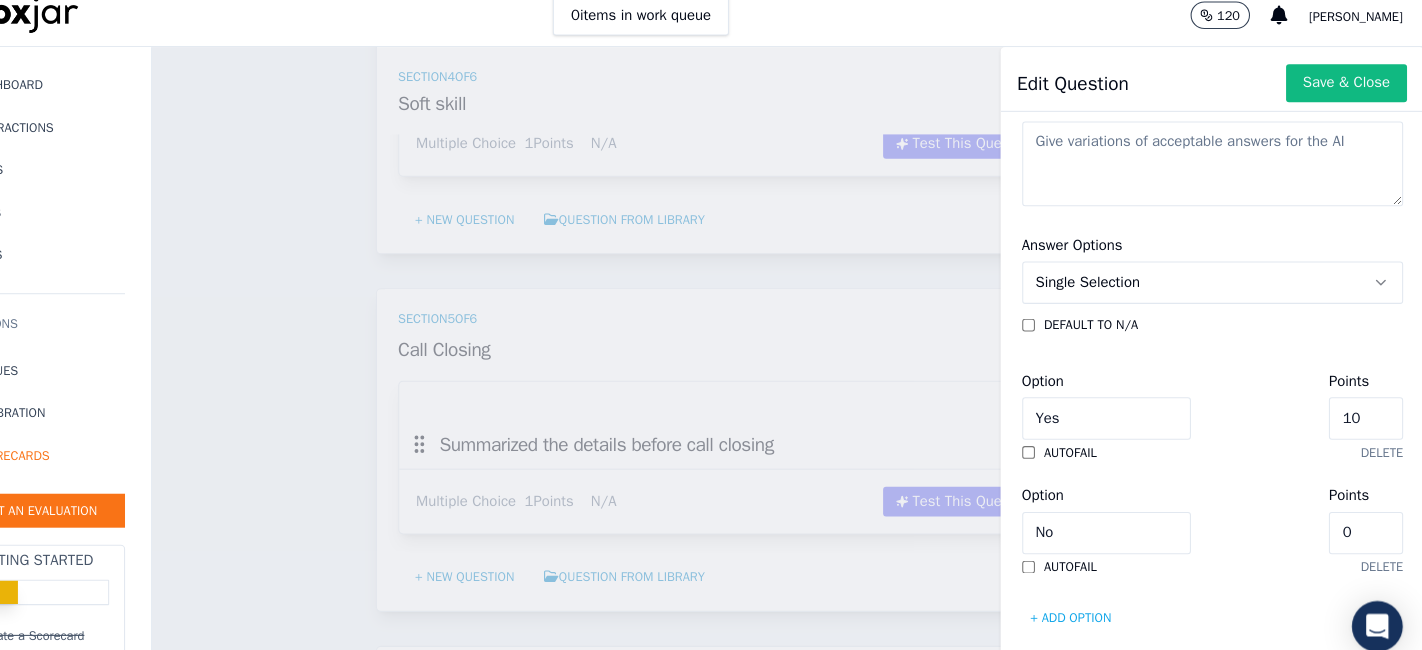 scroll, scrollTop: 487, scrollLeft: 0, axis: vertical 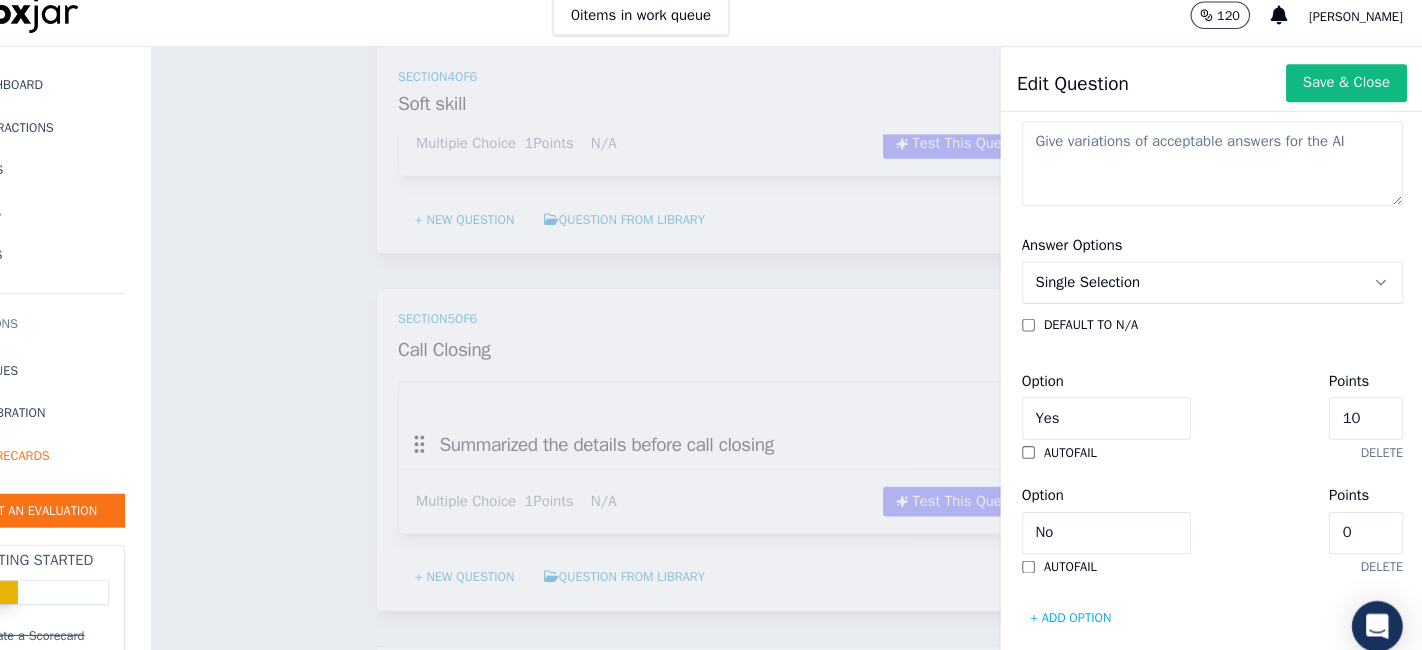 type on "Thank the customer for the time & Don't close the call with Bye / see you etc.." 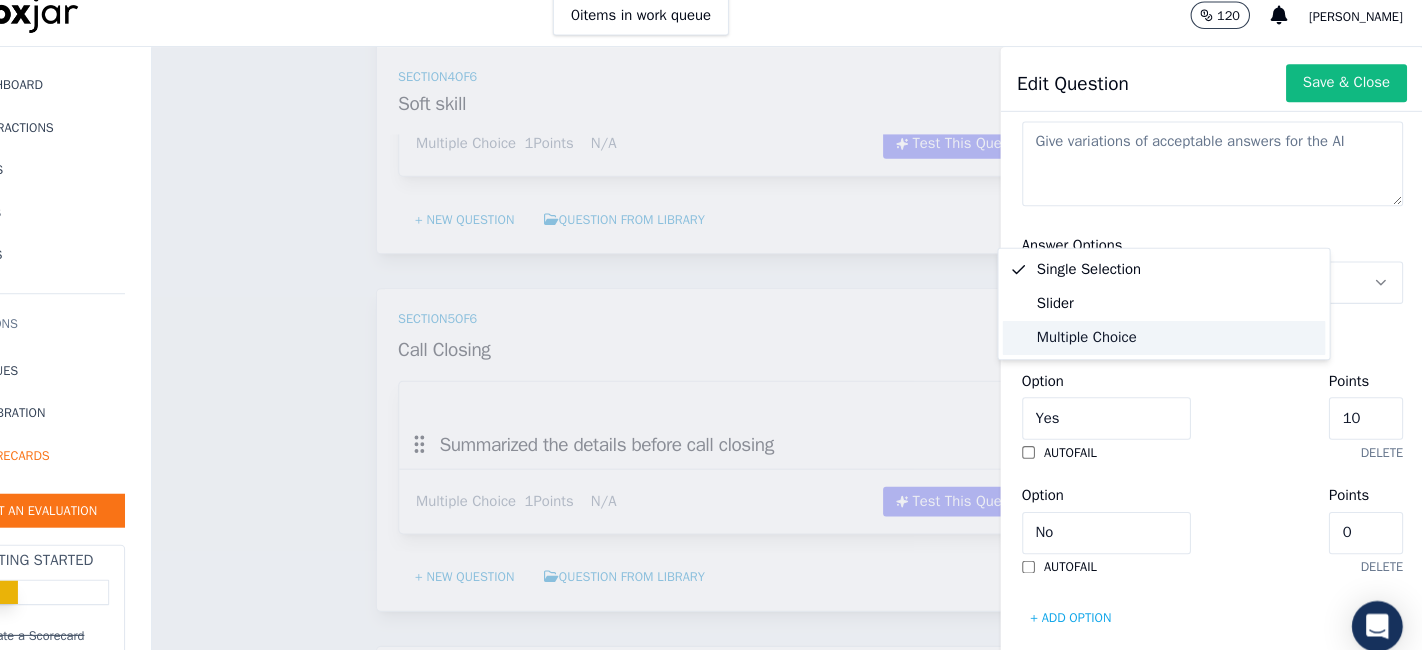 click on "Multiple Choice" 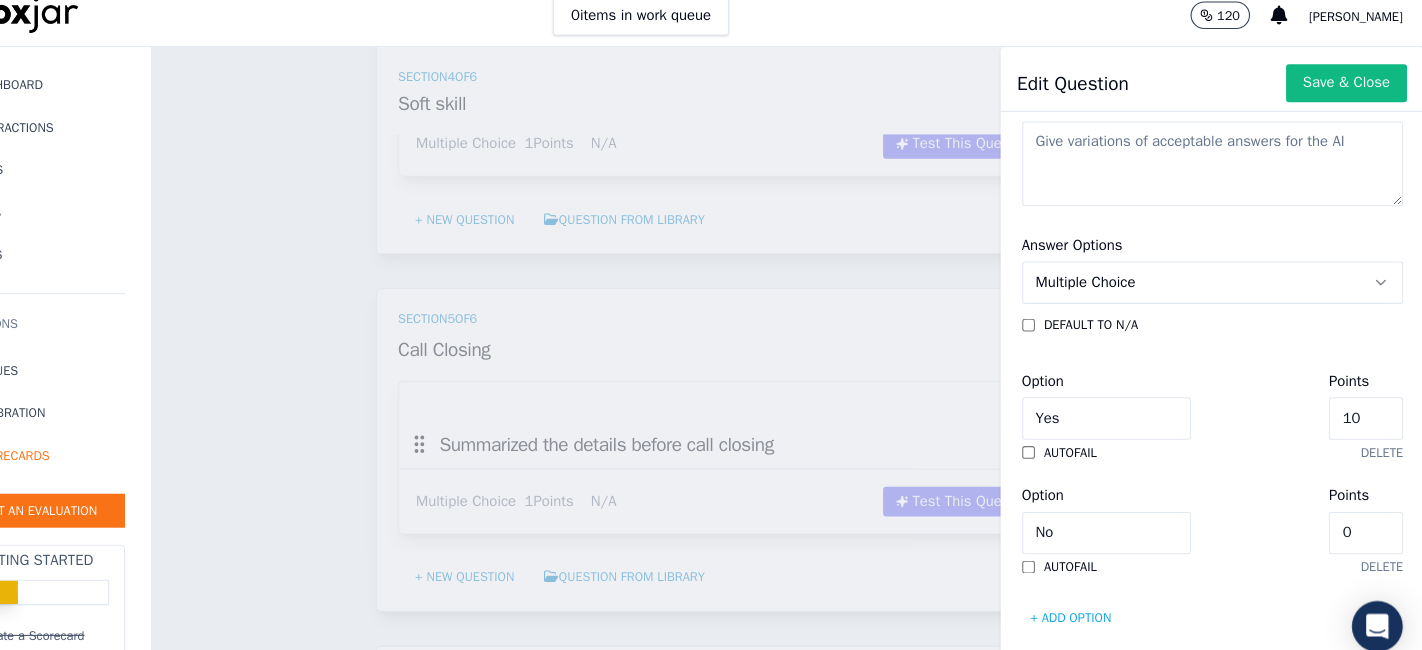 click on "10" 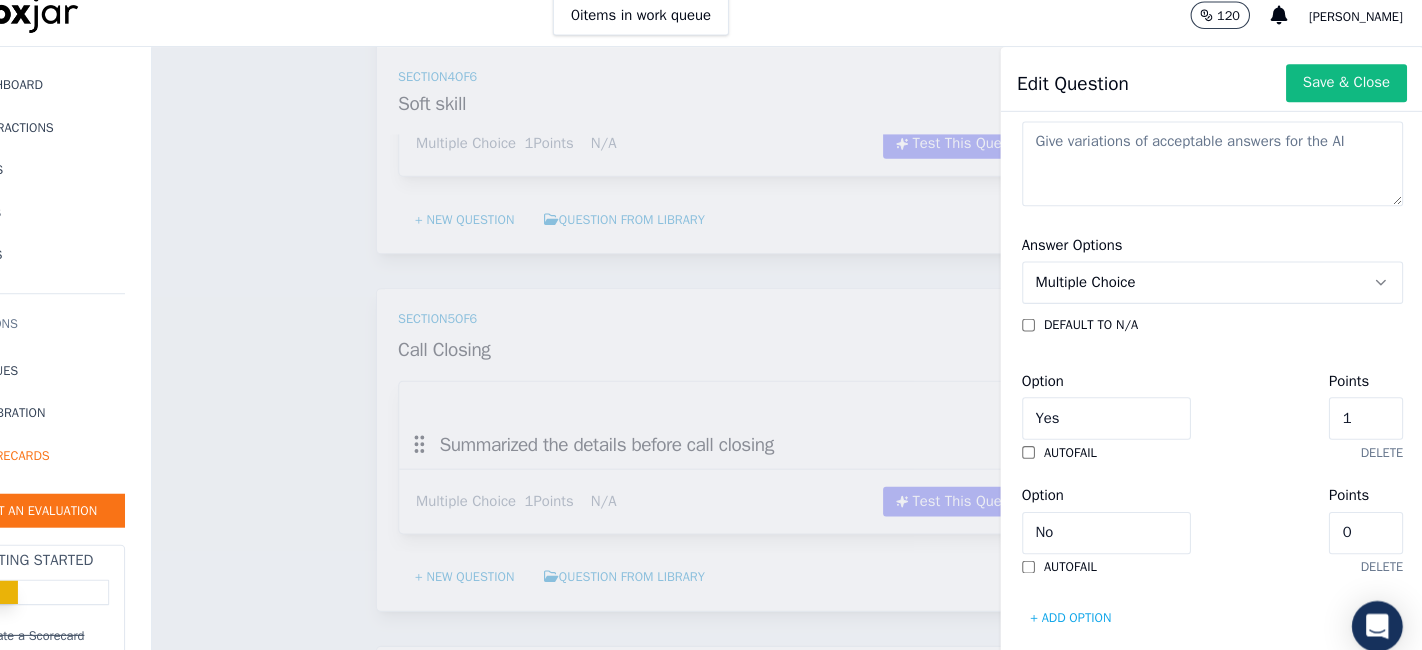scroll, scrollTop: 497, scrollLeft: 0, axis: vertical 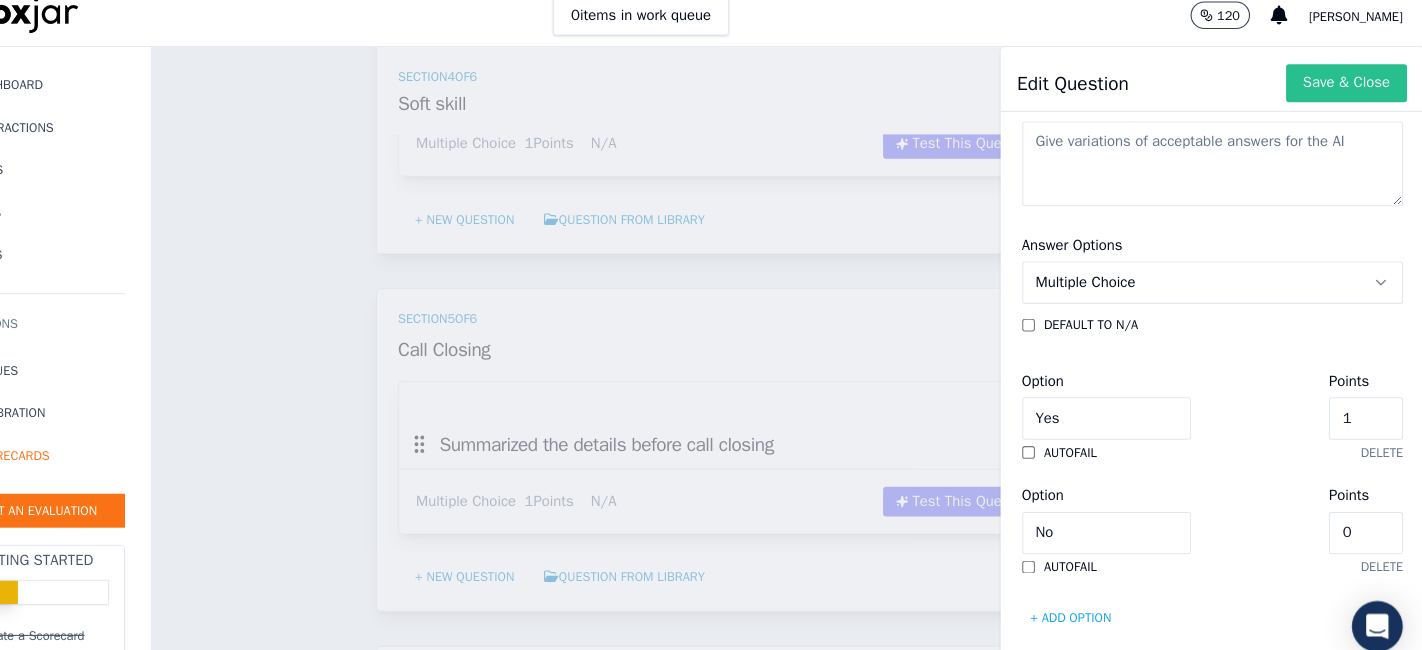 click on "Save & Close" at bounding box center (1349, 94) 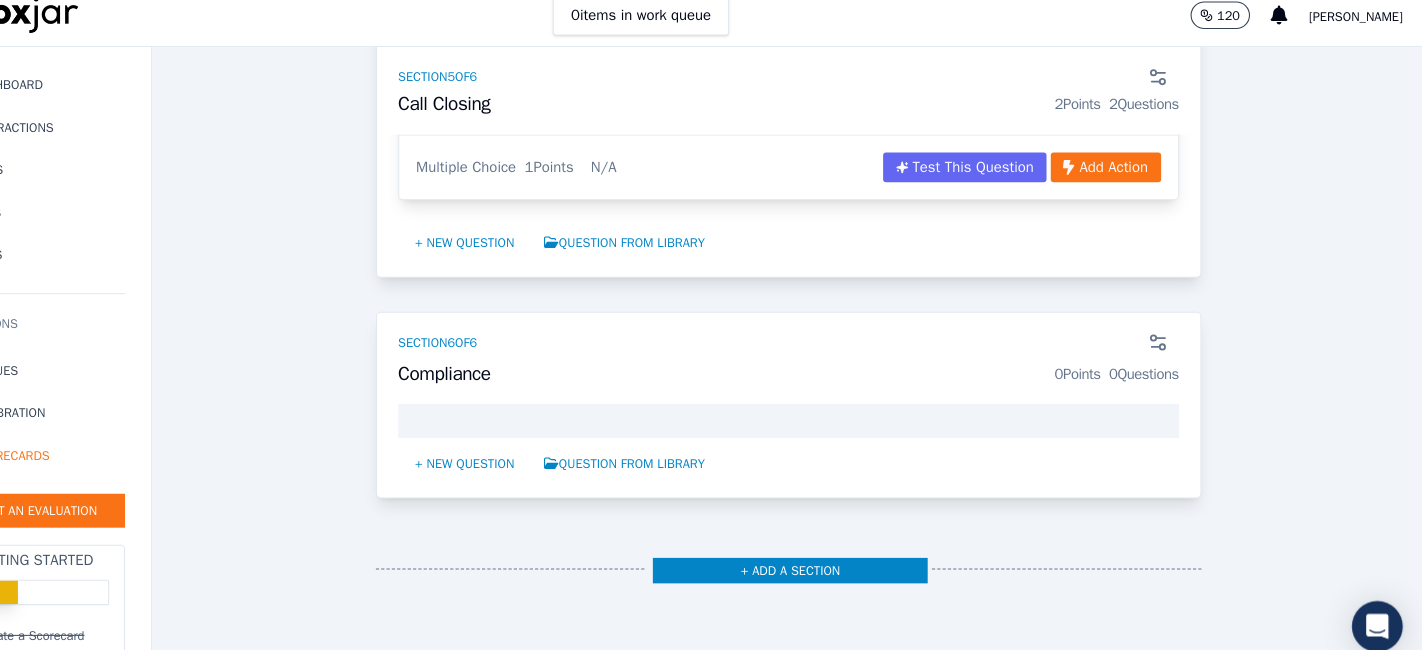 scroll, scrollTop: 3340, scrollLeft: 0, axis: vertical 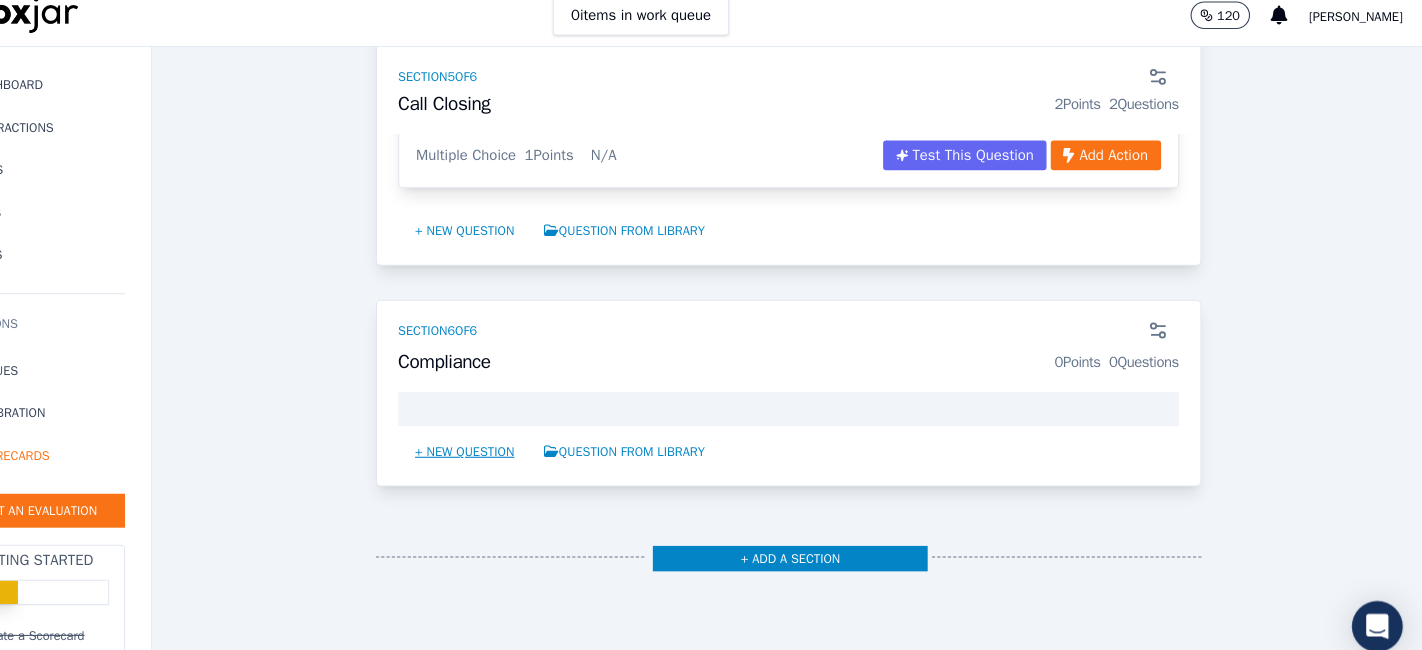 click on "+ New question" at bounding box center (518, 441) 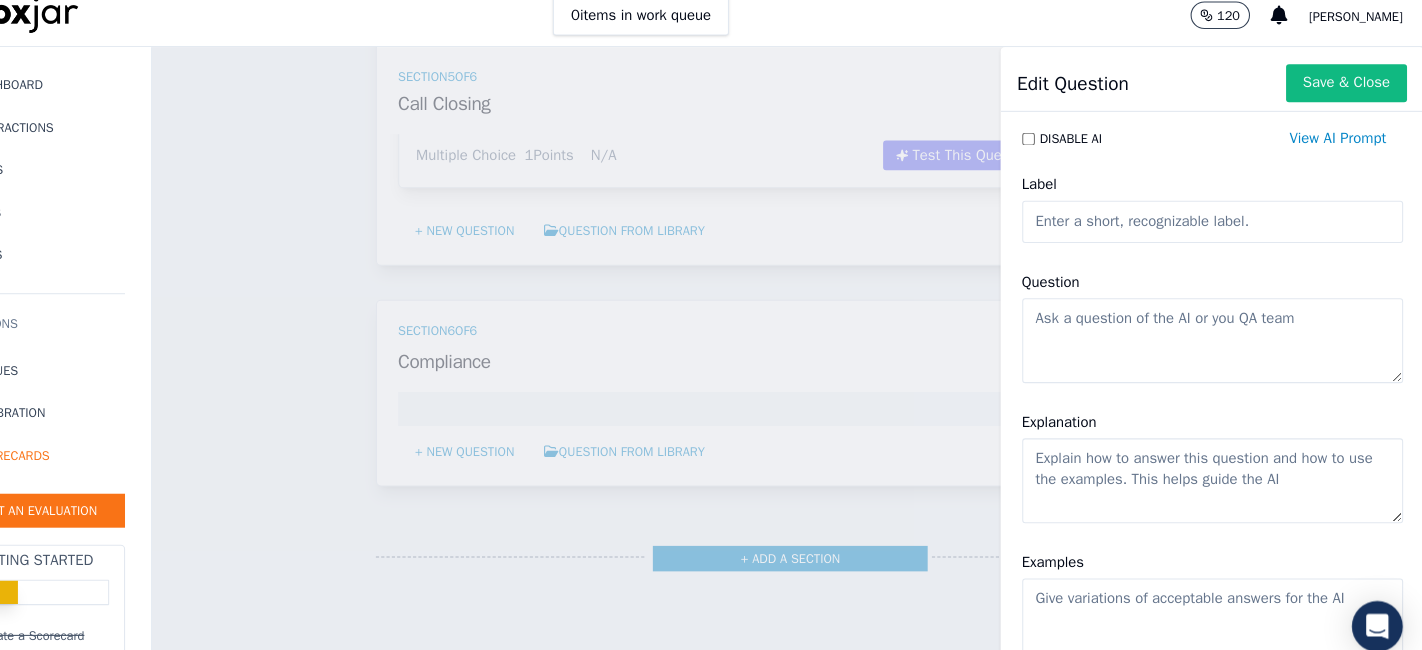 click on "Label" 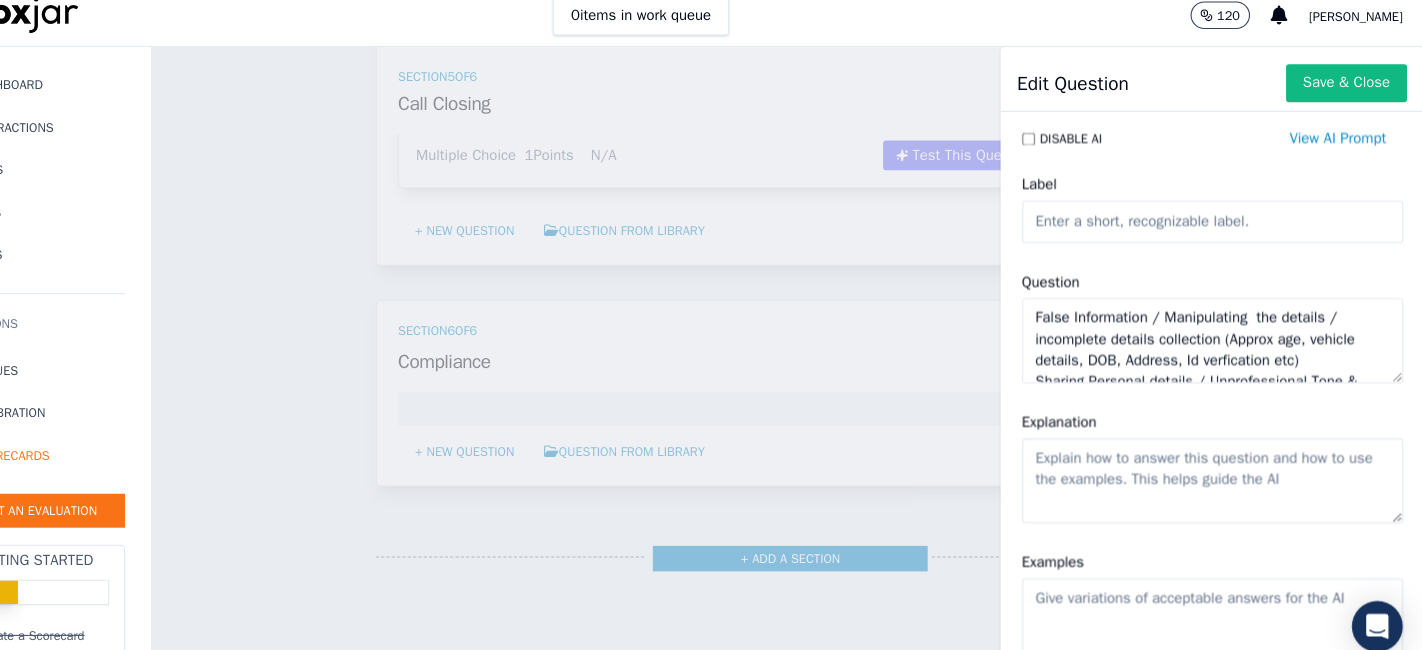 scroll, scrollTop: 68, scrollLeft: 0, axis: vertical 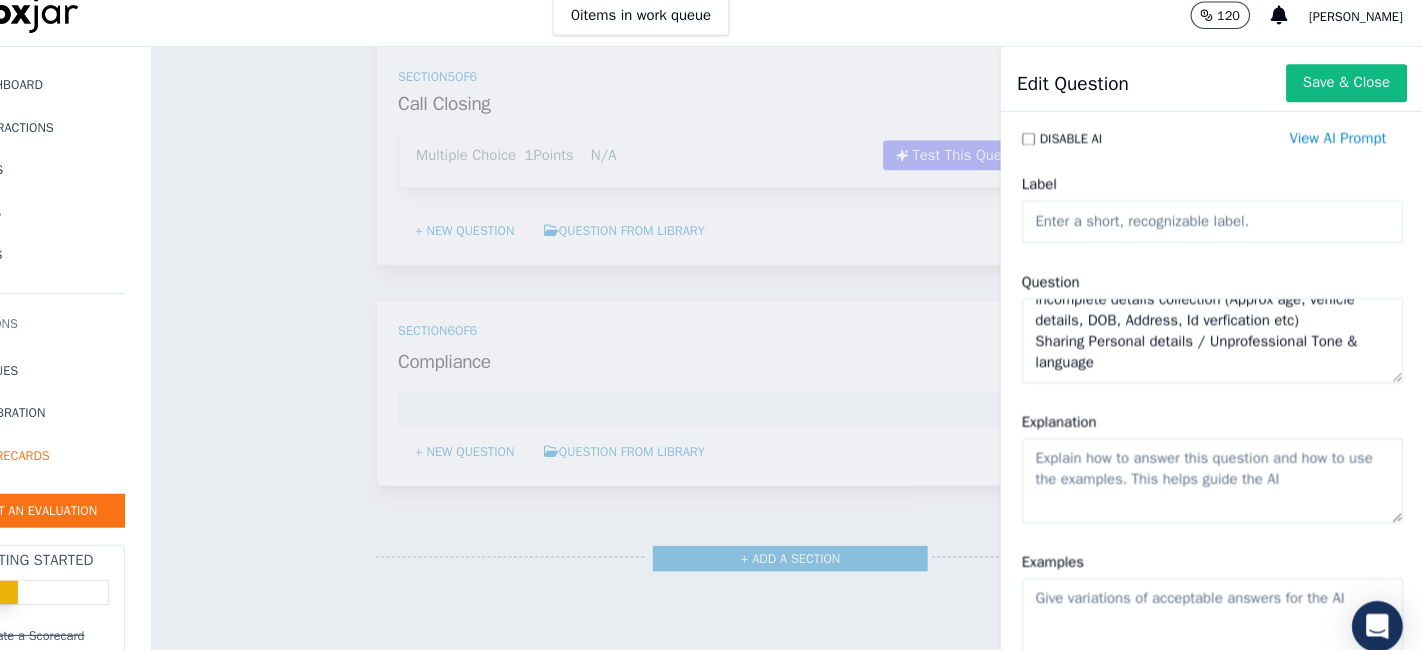 drag, startPoint x: 1154, startPoint y: 344, endPoint x: 1017, endPoint y: 332, distance: 137.52454 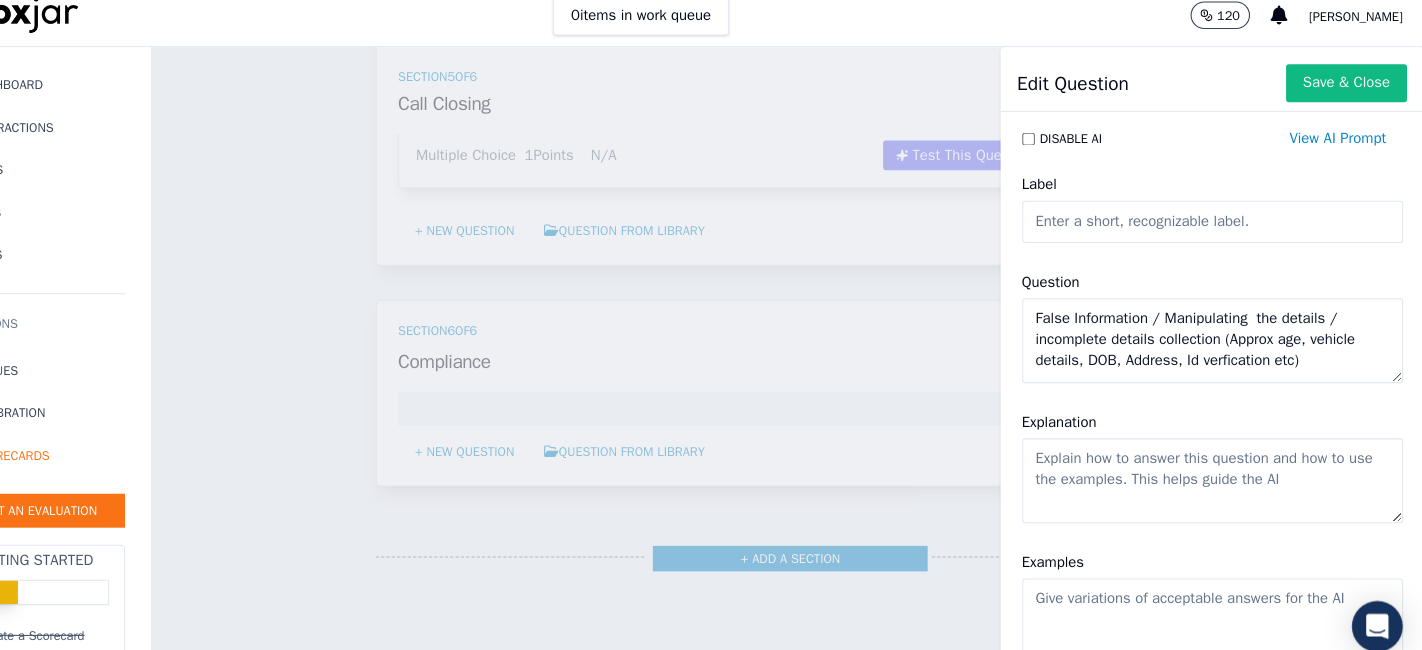 scroll, scrollTop: 8, scrollLeft: 0, axis: vertical 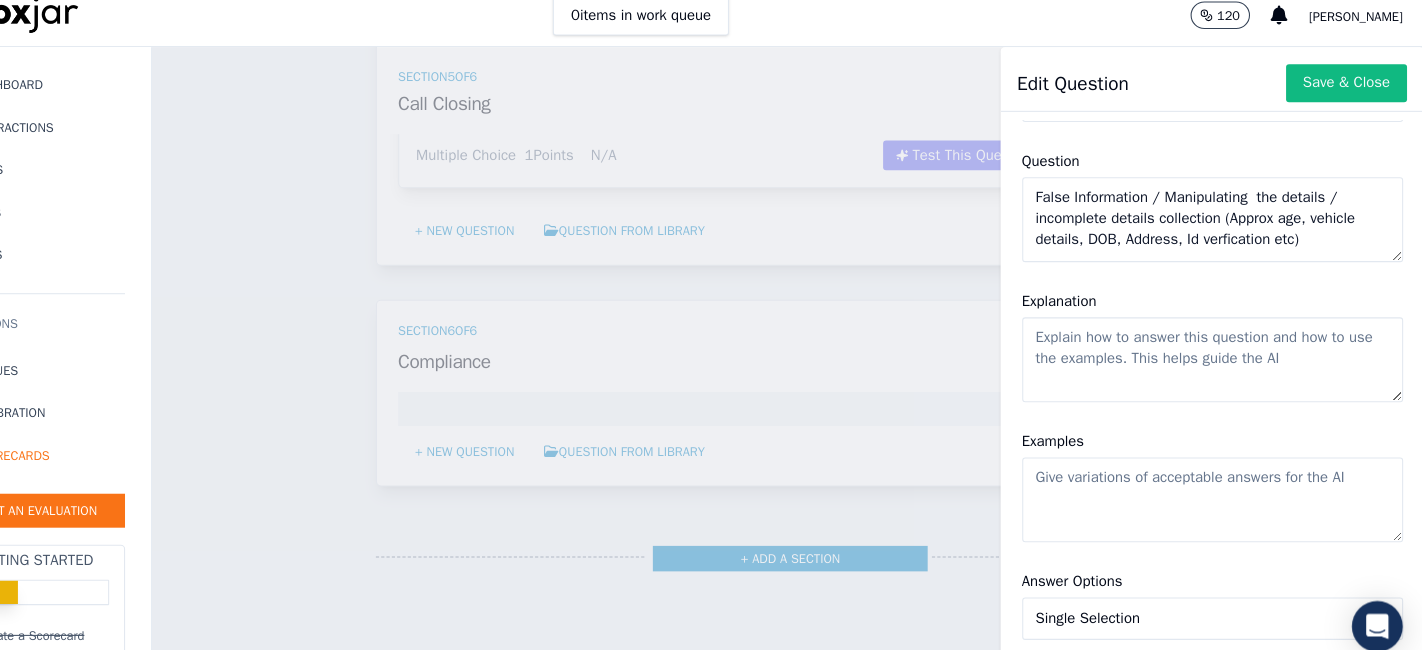 type on "False Information / Manipulating  the details / incomplete details collection (Approx age, vehicle details, DOB, Address, Id verfication etc)" 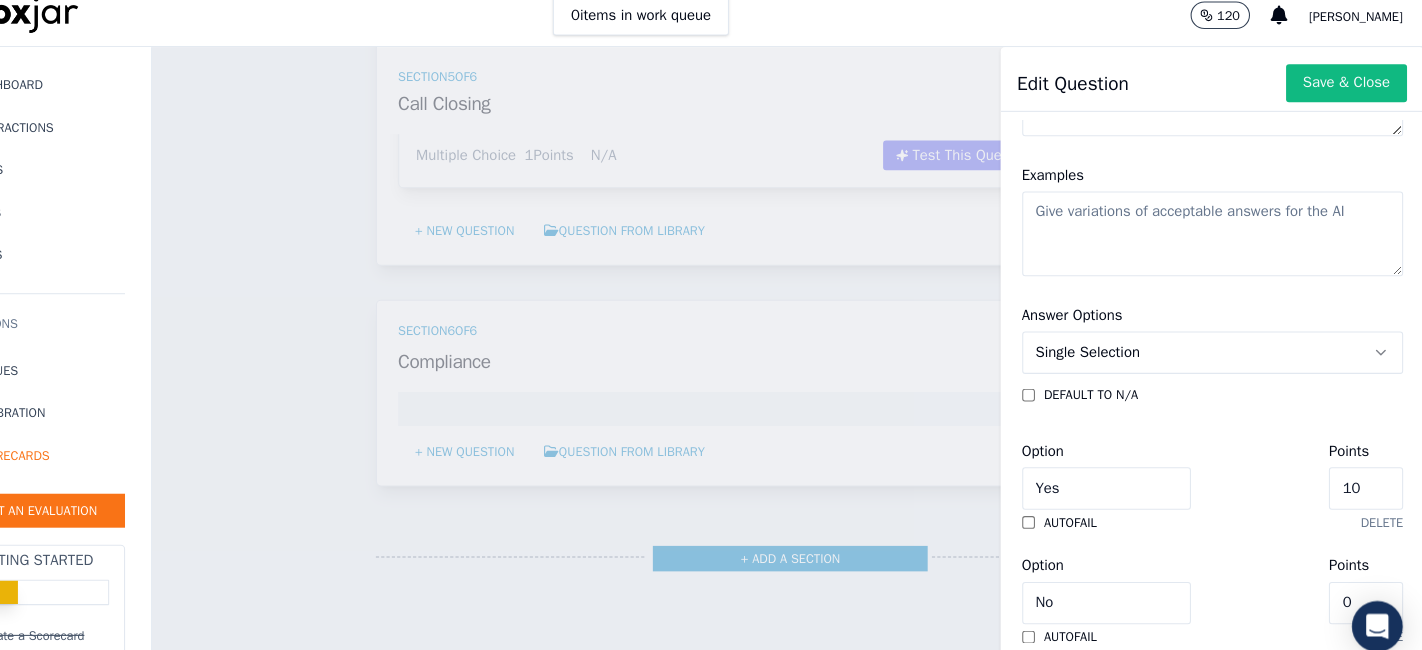 scroll, scrollTop: 375, scrollLeft: 0, axis: vertical 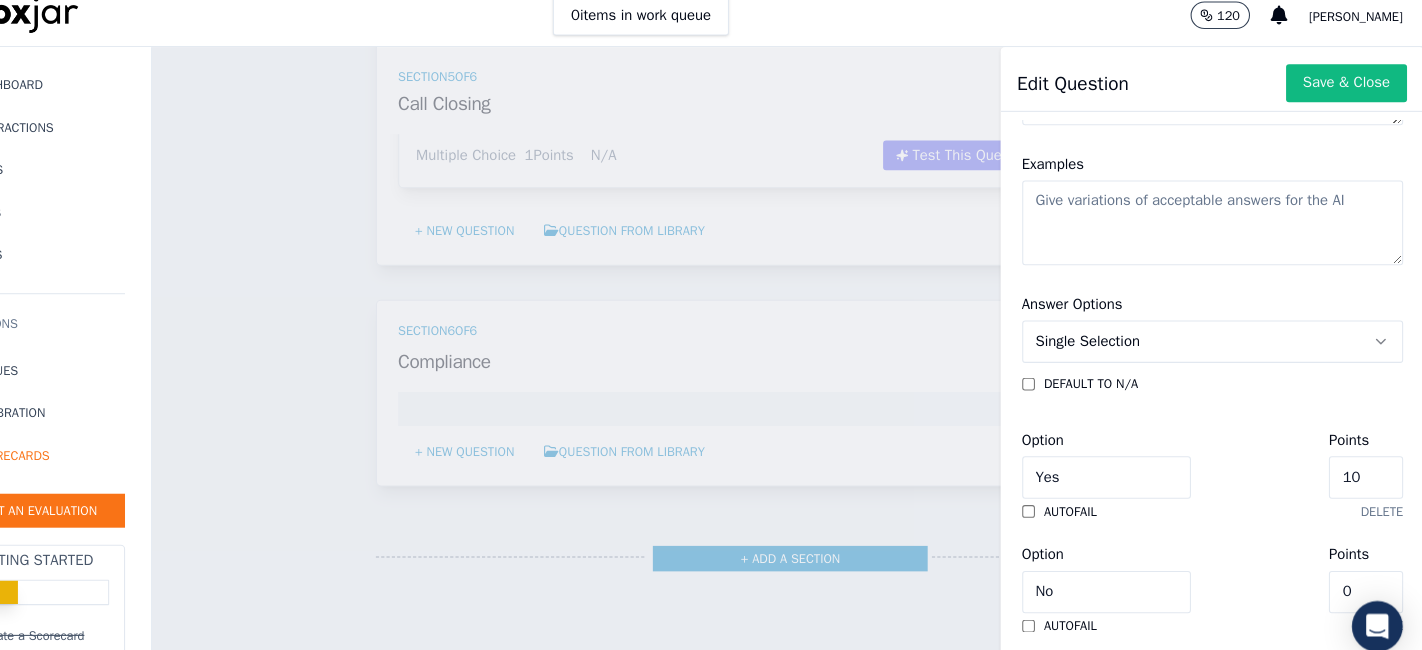click on "Single Selection" 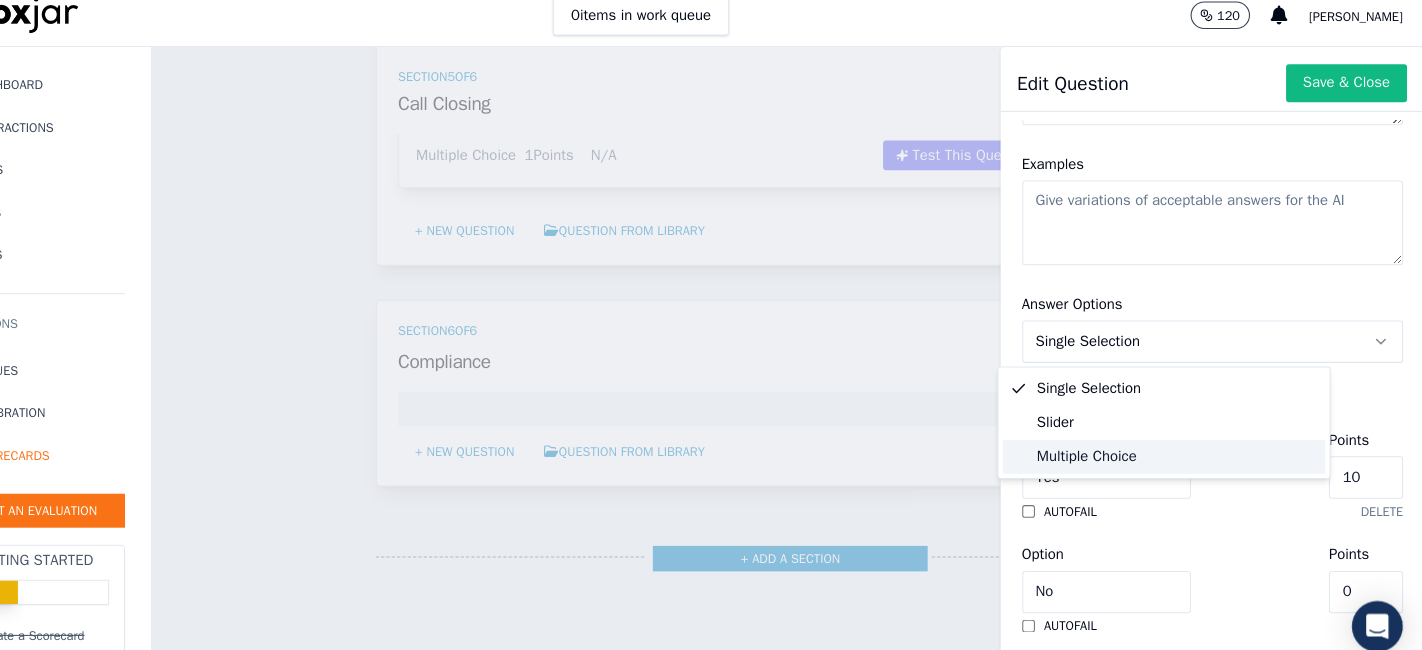 click on "Multiple Choice" 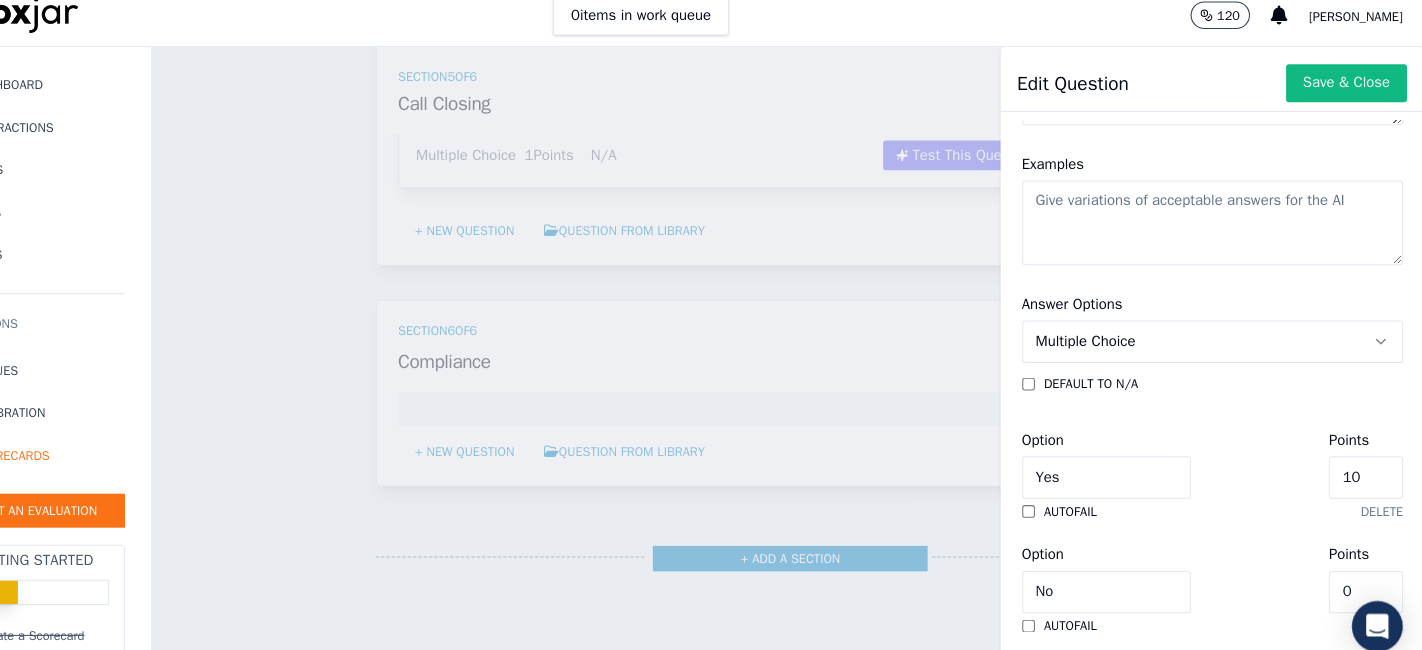 click on "10" 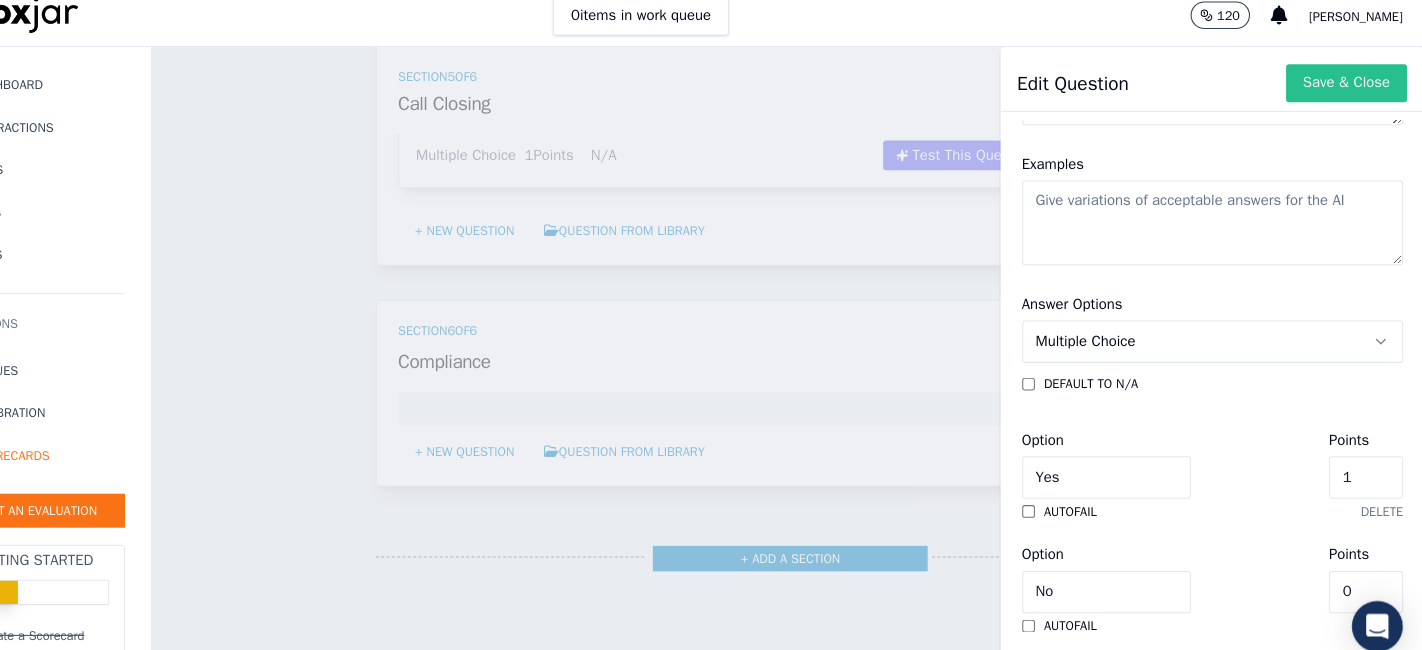 click on "Save & Close" at bounding box center [1349, 94] 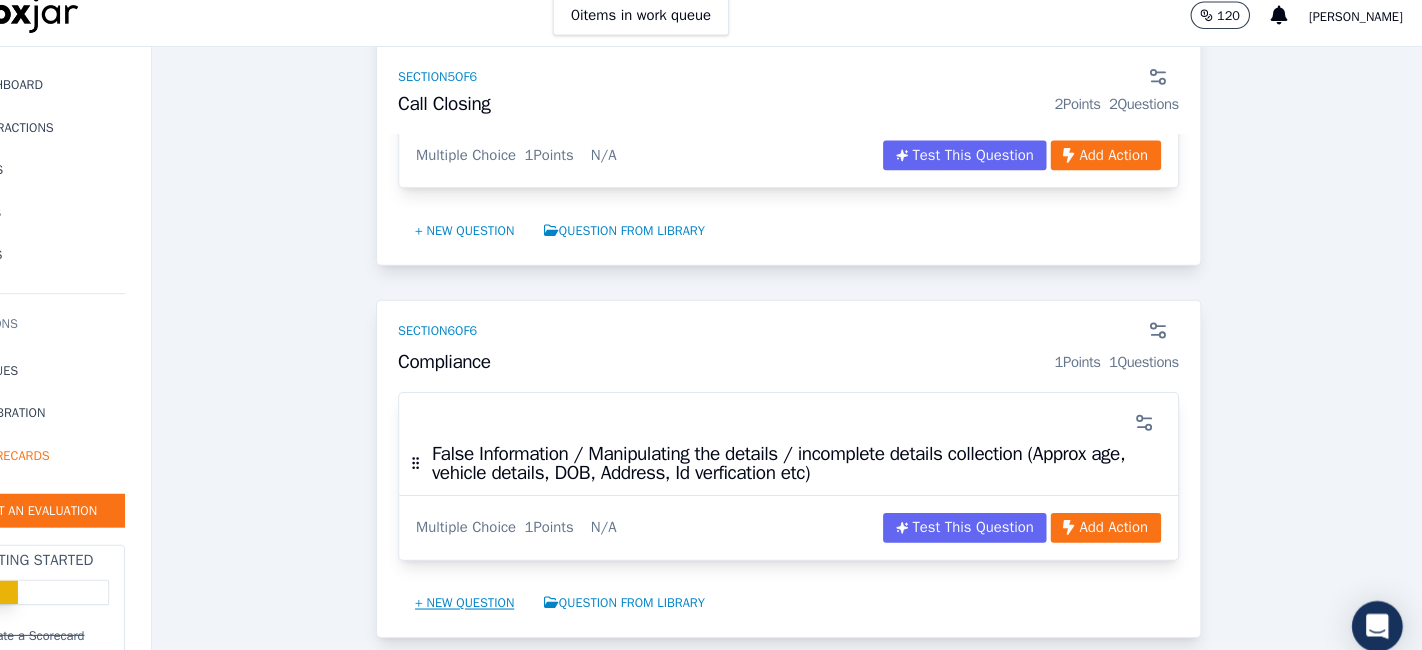 click on "+ New question" at bounding box center [518, 584] 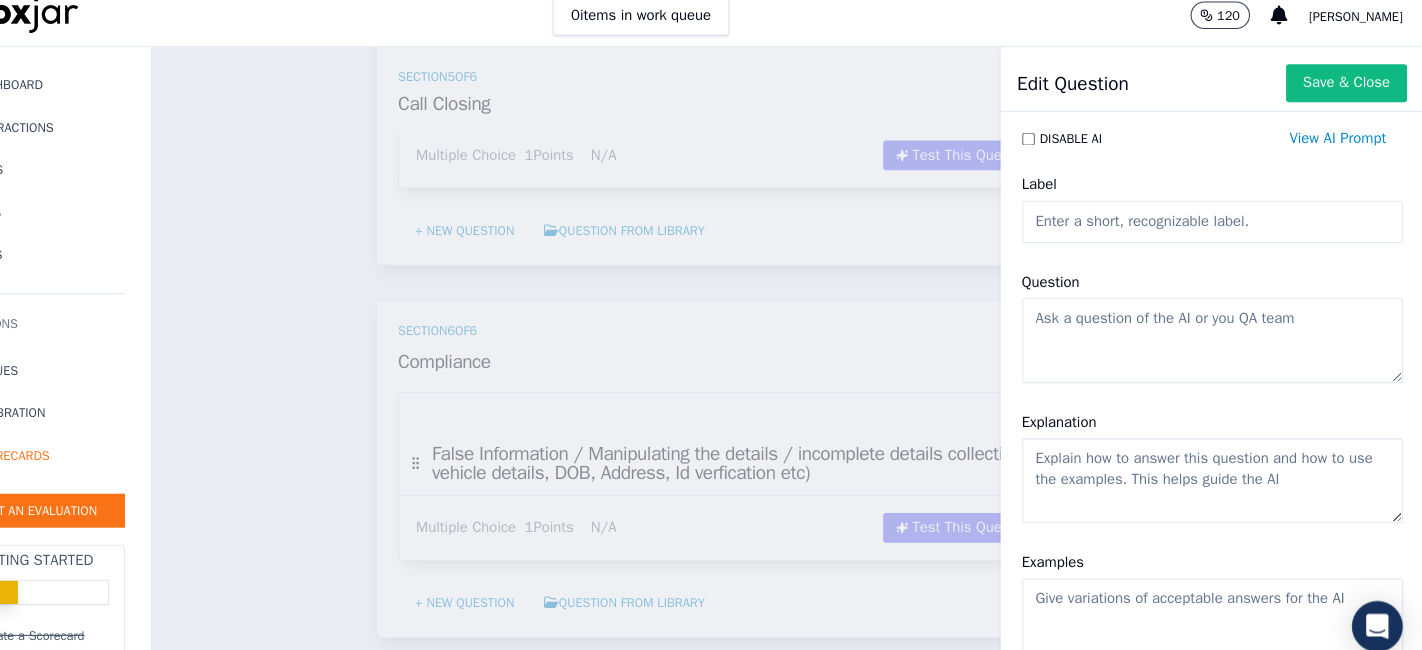 click on "Question" 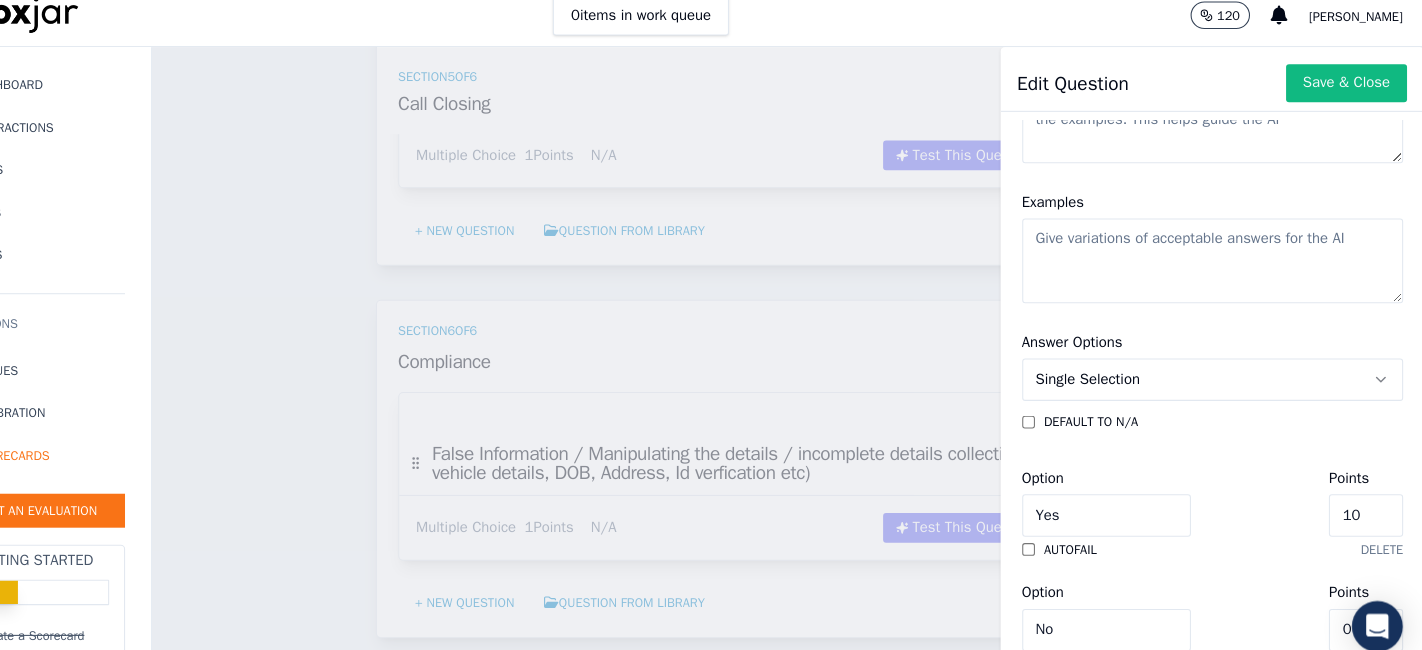 scroll, scrollTop: 345, scrollLeft: 0, axis: vertical 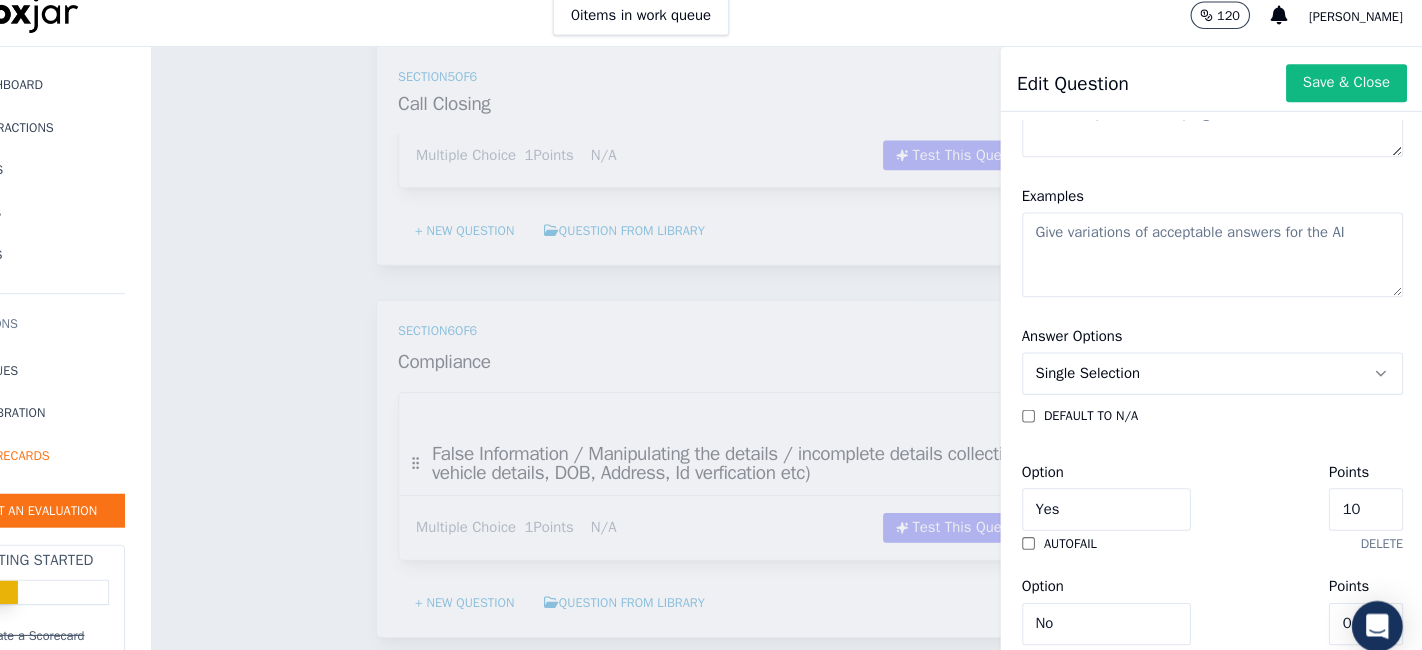 type on "Sharing Personal details / Unprofessional Tone & language" 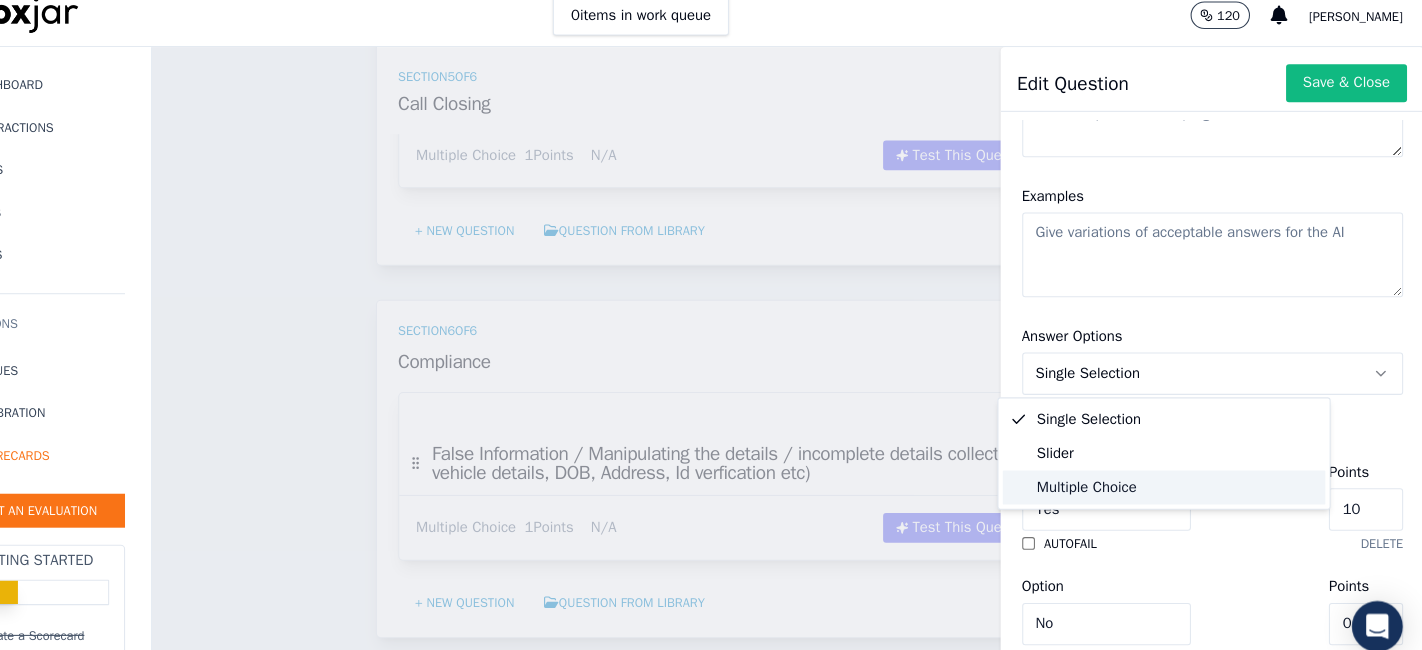 click on "Multiple Choice" 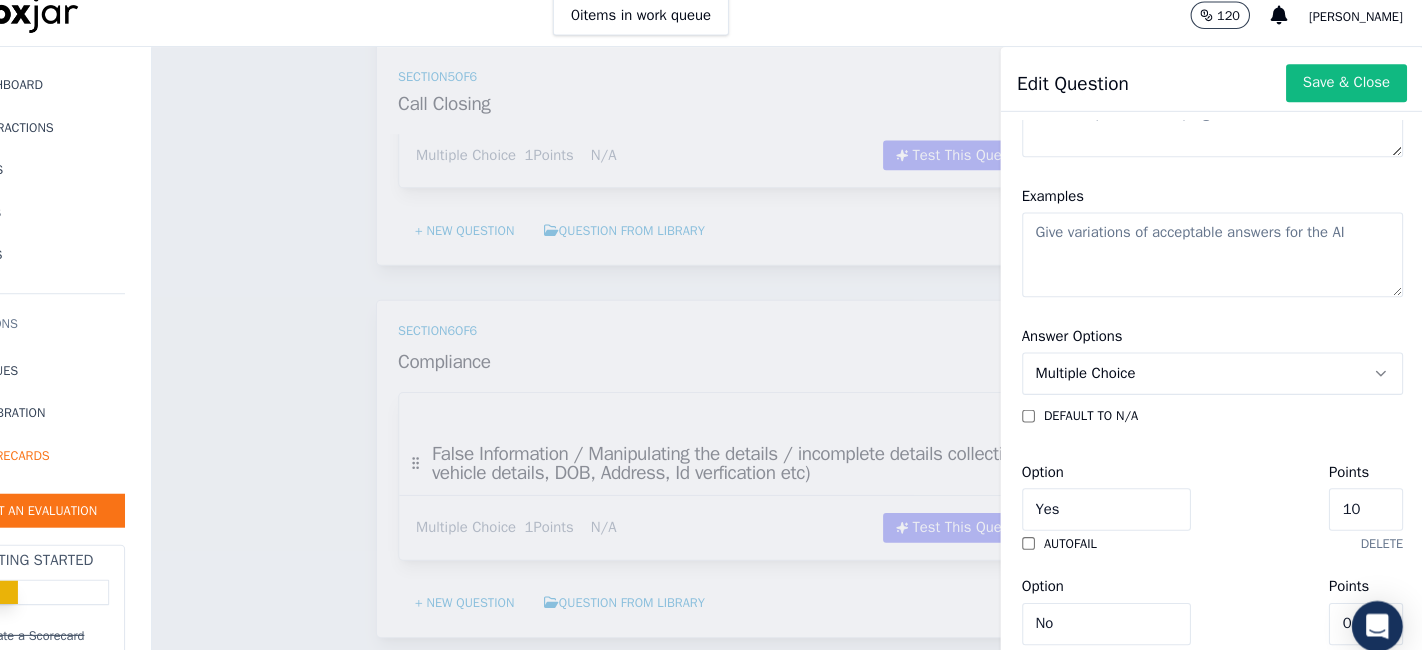 click on "10" 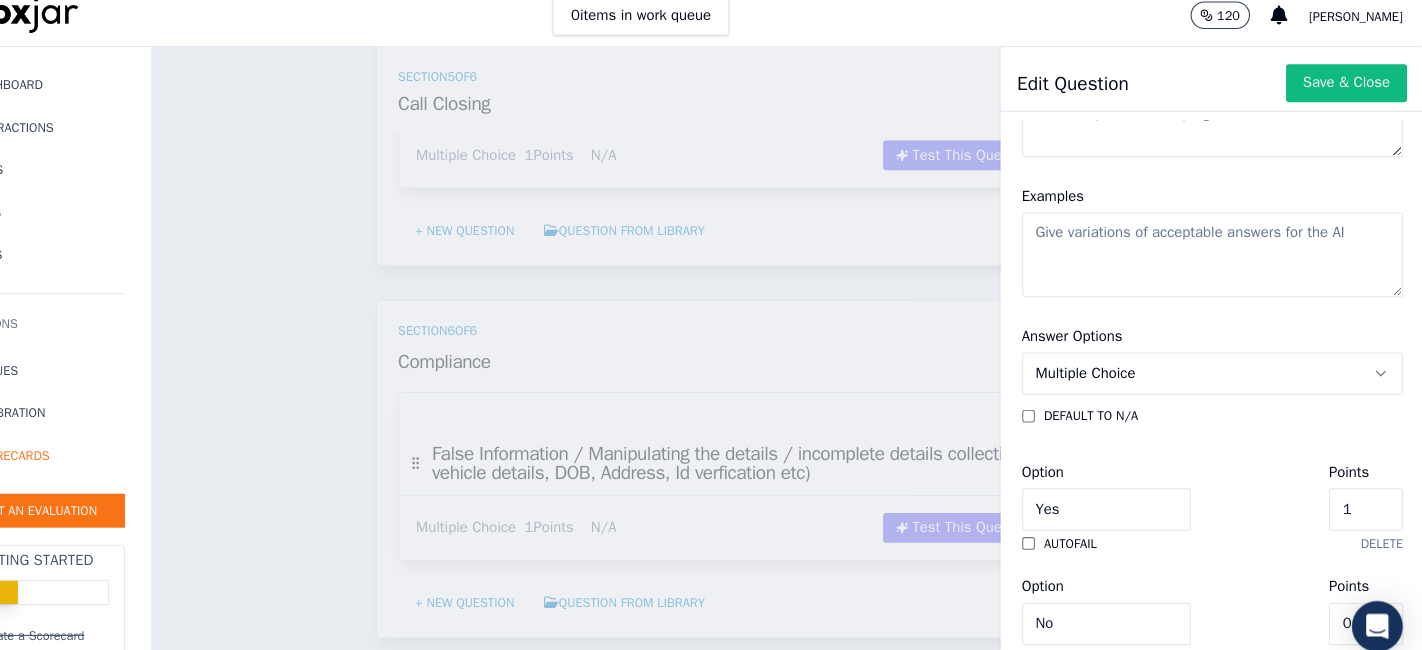scroll, scrollTop: 497, scrollLeft: 0, axis: vertical 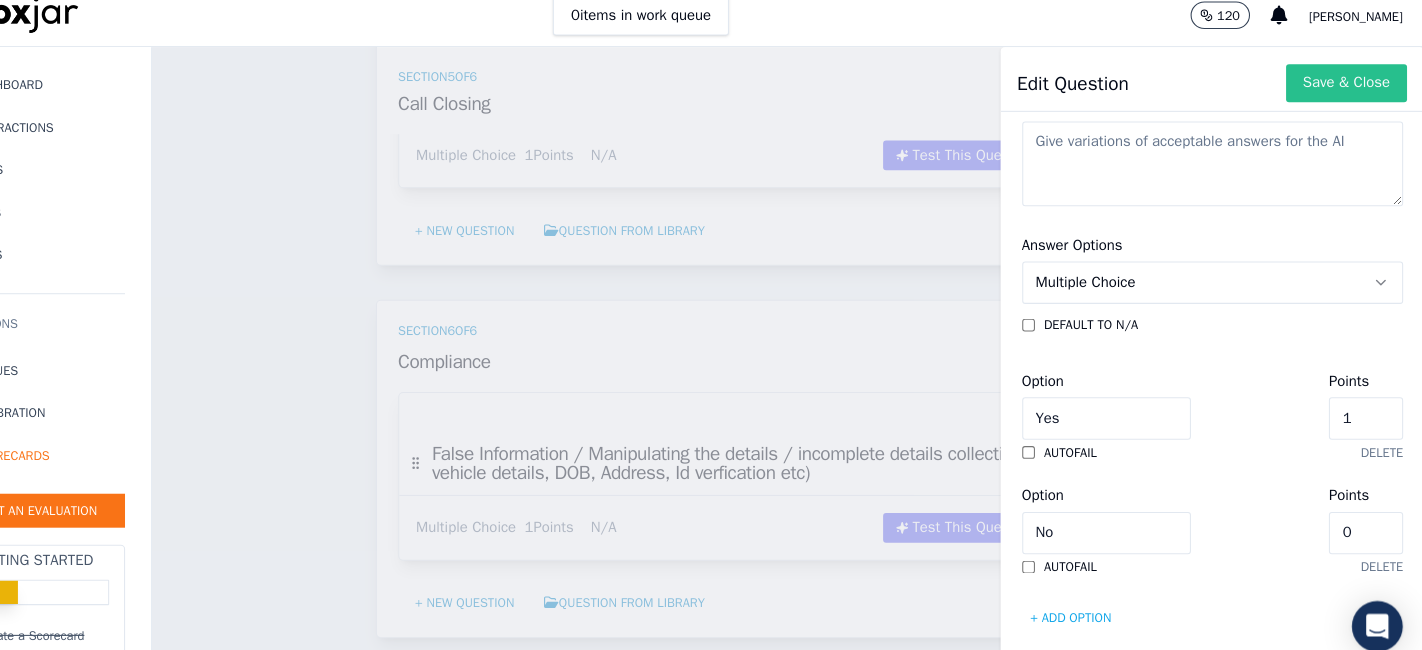 click on "Save & Close" at bounding box center (1349, 94) 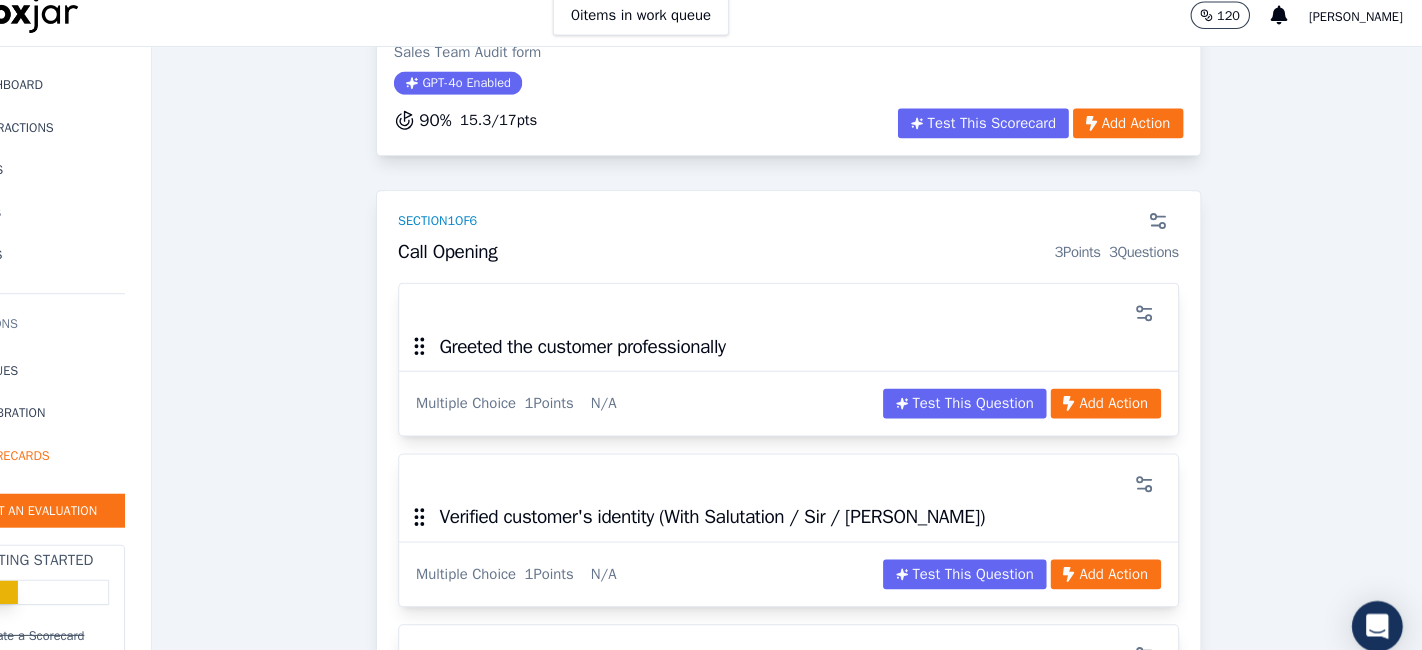 scroll, scrollTop: 191, scrollLeft: 0, axis: vertical 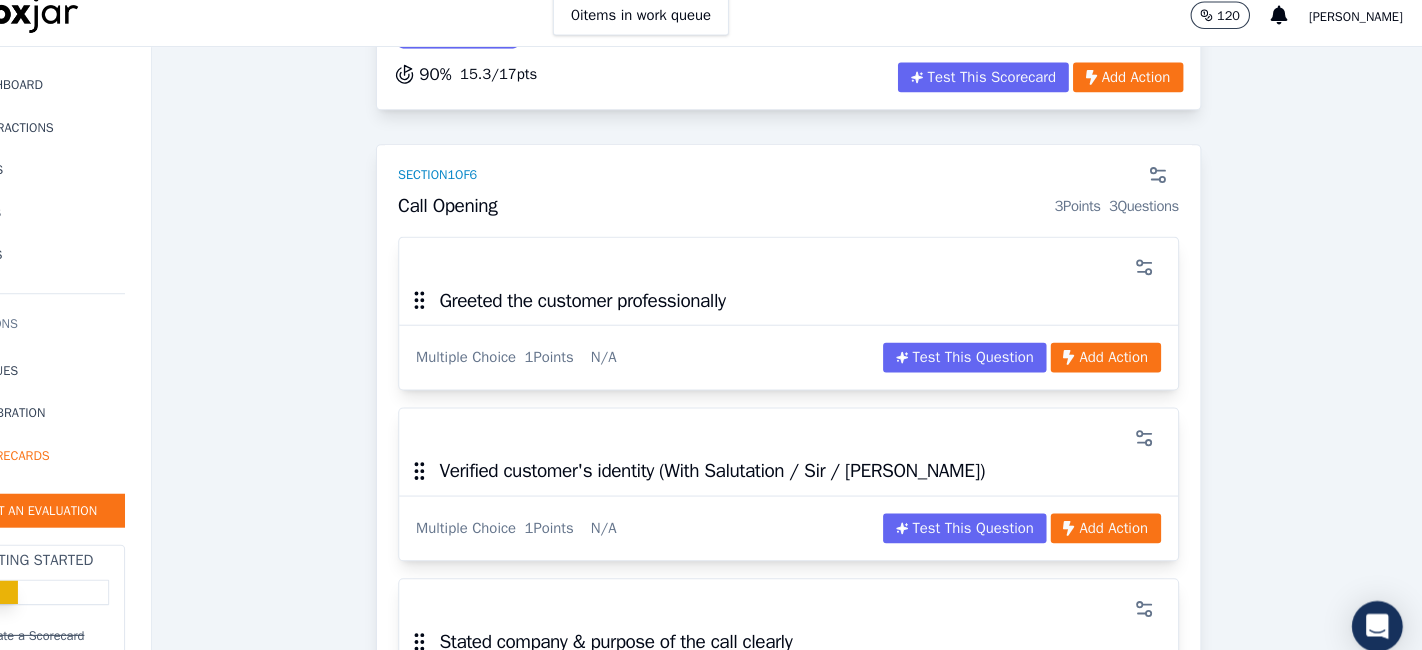 click on "PH Sales Audit Sheet   ACTIVE   Sales Team Audit form     GPT-4o Enabled     90 %
15.3 / 17  pts
Test This Scorecard
Add Action     Section  1  of  6       Call Opening   3  Points   3  Questions             Greeted the customer professionally       Multiple Choice   1  Points     N/A
Test This Question
Add Action           Verified customer's identity (With Salutation / Sir / Madam)       Multiple Choice   1  Points     N/A
Test This Question
Add Action           Stated company & purpose of the call clearly       Multiple Choice   1  Points     N/A
Test This Question
Add Action       + New question    Question from Library Section  2  of  6       Probing   2  Points   2  Questions             Asked relevant/qualifying questions(As per check list)
Multiple Choice   1  Points     N/A
Test This Question
Add Action                 Multiple Choice   1  Points     N/A" at bounding box center [822, 1990] 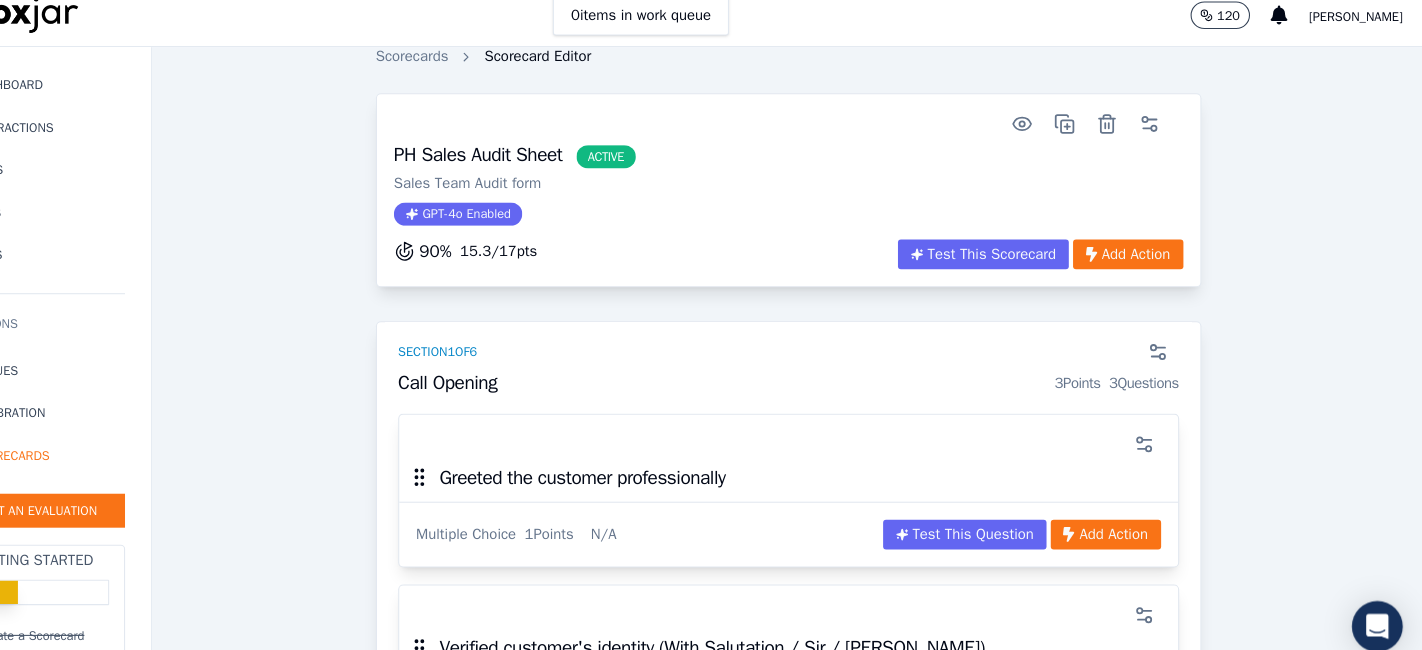 scroll, scrollTop: 0, scrollLeft: 0, axis: both 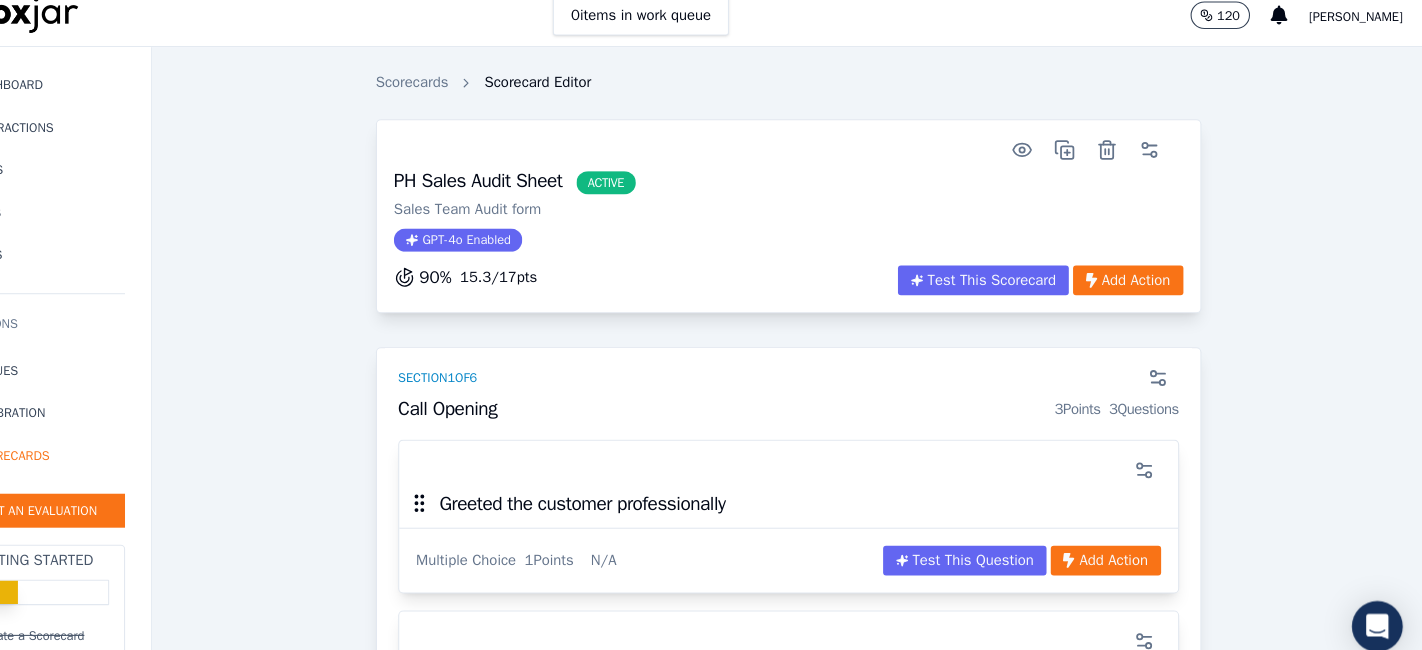 click on "PH Sales Audit Sheet   ACTIVE   Sales Team Audit form     GPT-4o Enabled     90 %
15.3 / 17  pts
Test This Scorecard
Add Action     Section  1  of  6       Call Opening   3  Points   3  Questions             Greeted the customer professionally       Multiple Choice   1  Points     N/A
Test This Question
Add Action           Verified customer's identity (With Salutation / Sir / Madam)       Multiple Choice   1  Points     N/A
Test This Question
Add Action           Stated company & purpose of the call clearly       Multiple Choice   1  Points     N/A
Test This Question
Add Action       + New question    Question from Library Section  2  of  6       Probing   2  Points   2  Questions             Asked relevant/qualifying questions(As per check list)
Multiple Choice   1  Points     N/A
Test This Question
Add Action                 Multiple Choice   1  Points     N/A" at bounding box center (822, 2181) 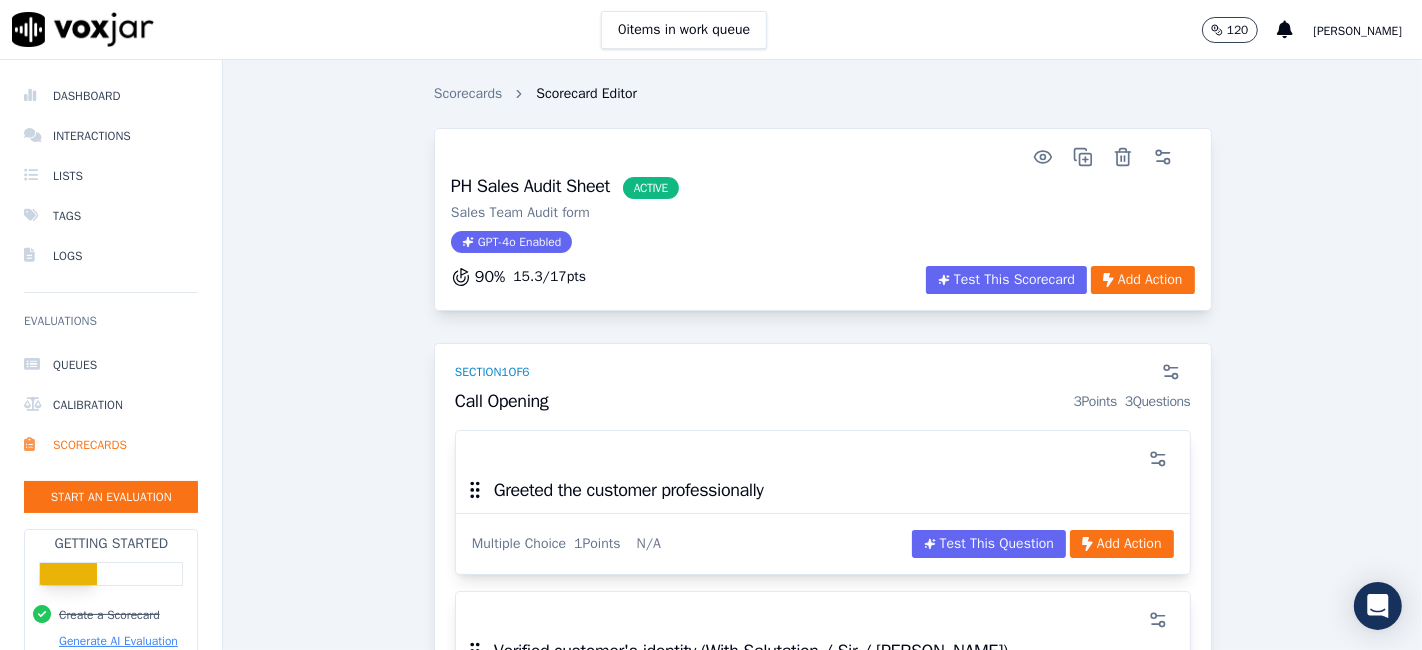 click on "PH Sales Audit Sheet   ACTIVE   Sales Team Audit form     GPT-4o Enabled     90 %
15.3 / 17  pts
Test This Scorecard
Add Action     Section  1  of  6       Call Opening   3  Points   3  Questions             Greeted the customer professionally       Multiple Choice   1  Points     N/A
Test This Question
Add Action           Verified customer's identity (With Salutation / Sir / Madam)       Multiple Choice   1  Points     N/A
Test This Question
Add Action           Stated company & purpose of the call clearly       Multiple Choice   1  Points     N/A
Test This Question
Add Action       + New question    Question from Library Section  2  of  6       Probing   2  Points   2  Questions             Asked relevant/qualifying questions(As per check list)
Multiple Choice   1  Points     N/A
Test This Question
Add Action                 Multiple Choice   1  Points     N/A" at bounding box center [822, 2181] 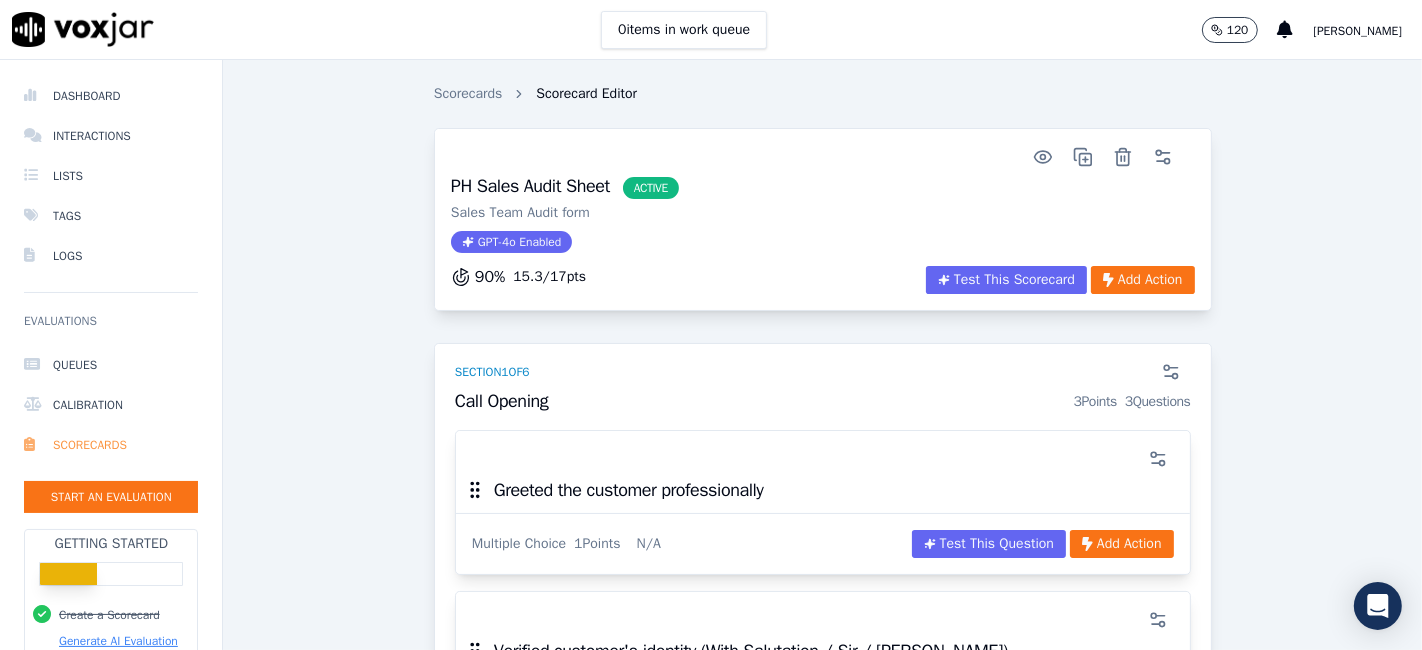 click on "Scorecards" at bounding box center (111, 445) 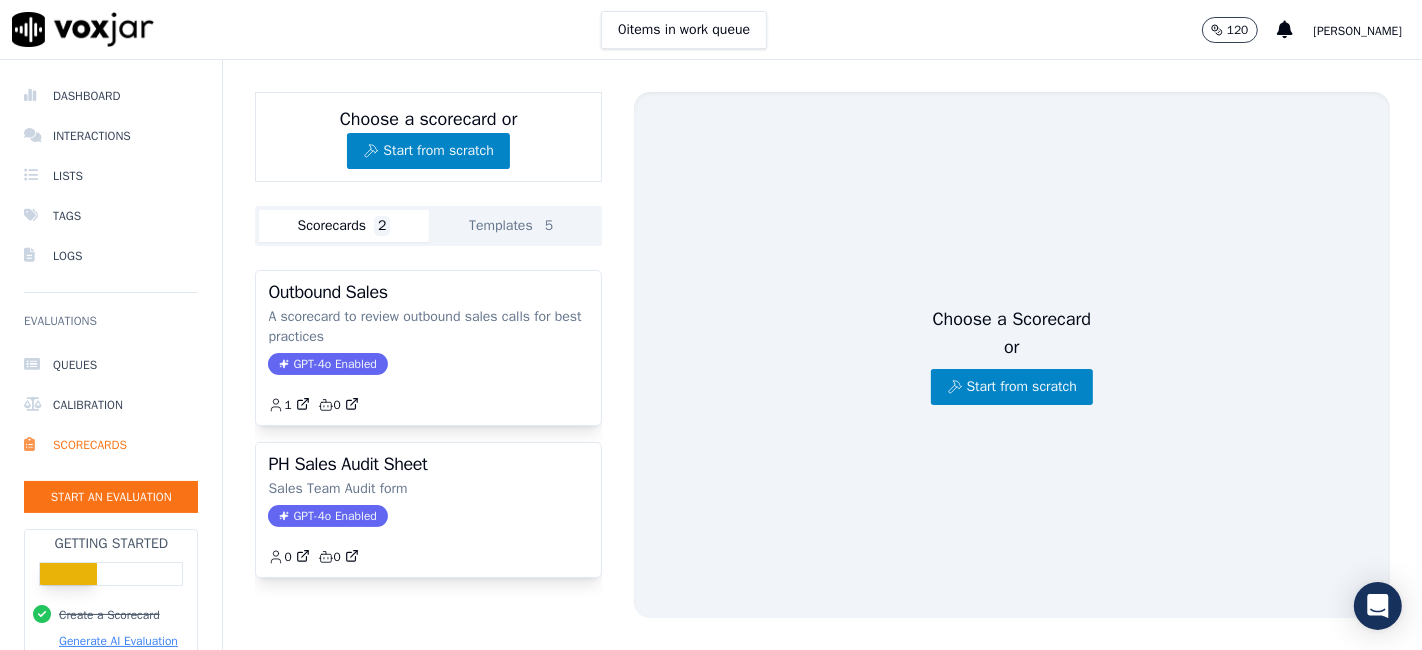 scroll, scrollTop: 23, scrollLeft: 0, axis: vertical 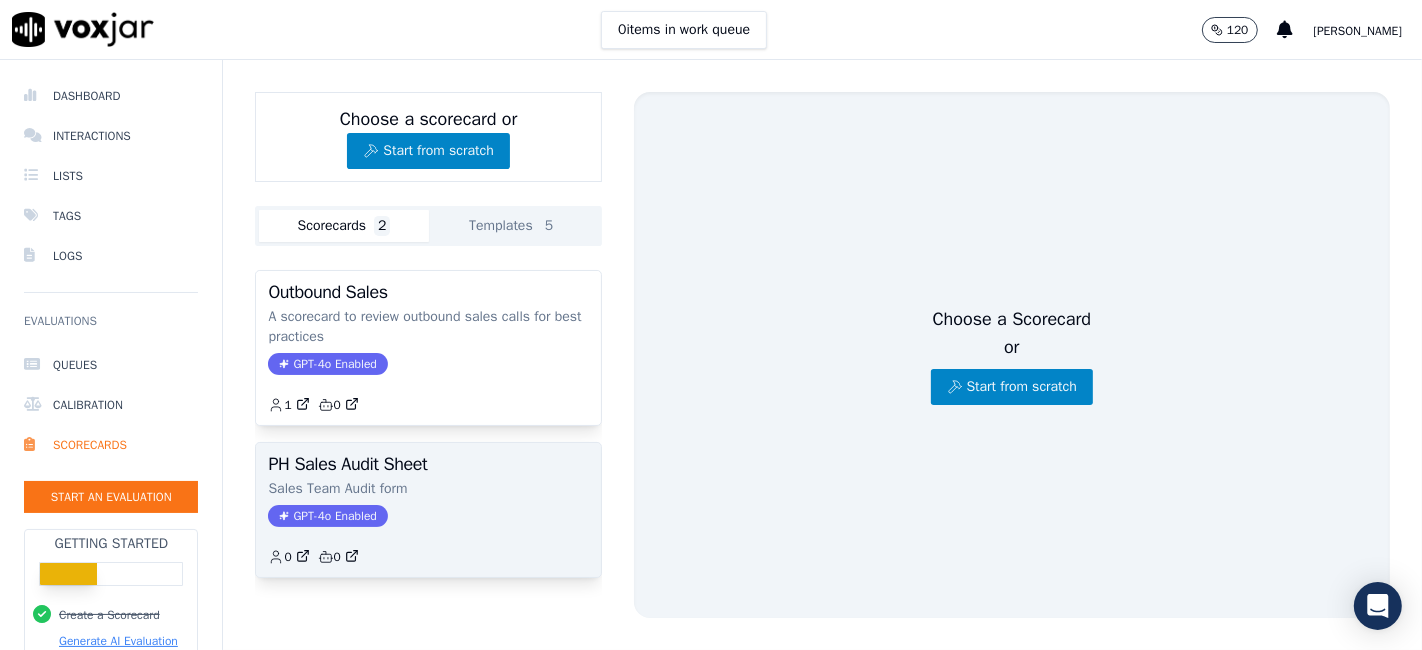 click on "PH Sales Audit Sheet   Sales Team Audit form     GPT-4o Enabled       0         0" at bounding box center [428, 510] 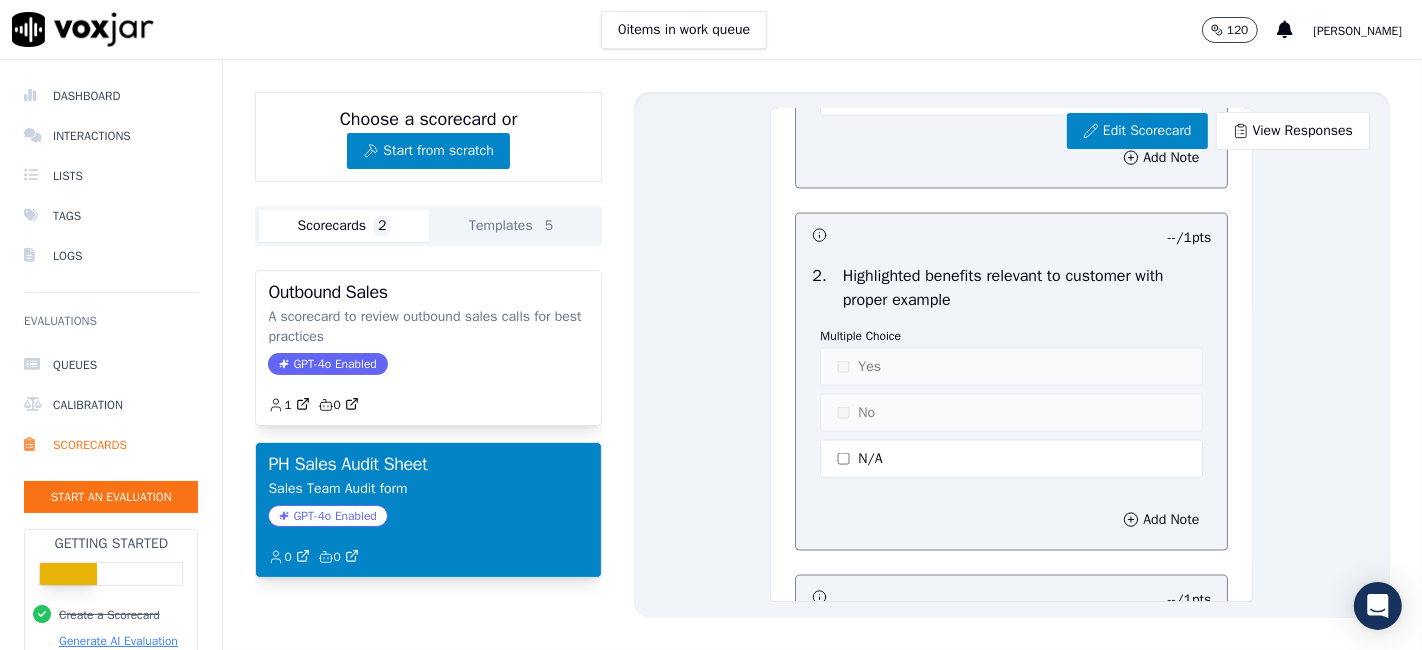 scroll, scrollTop: 2355, scrollLeft: 0, axis: vertical 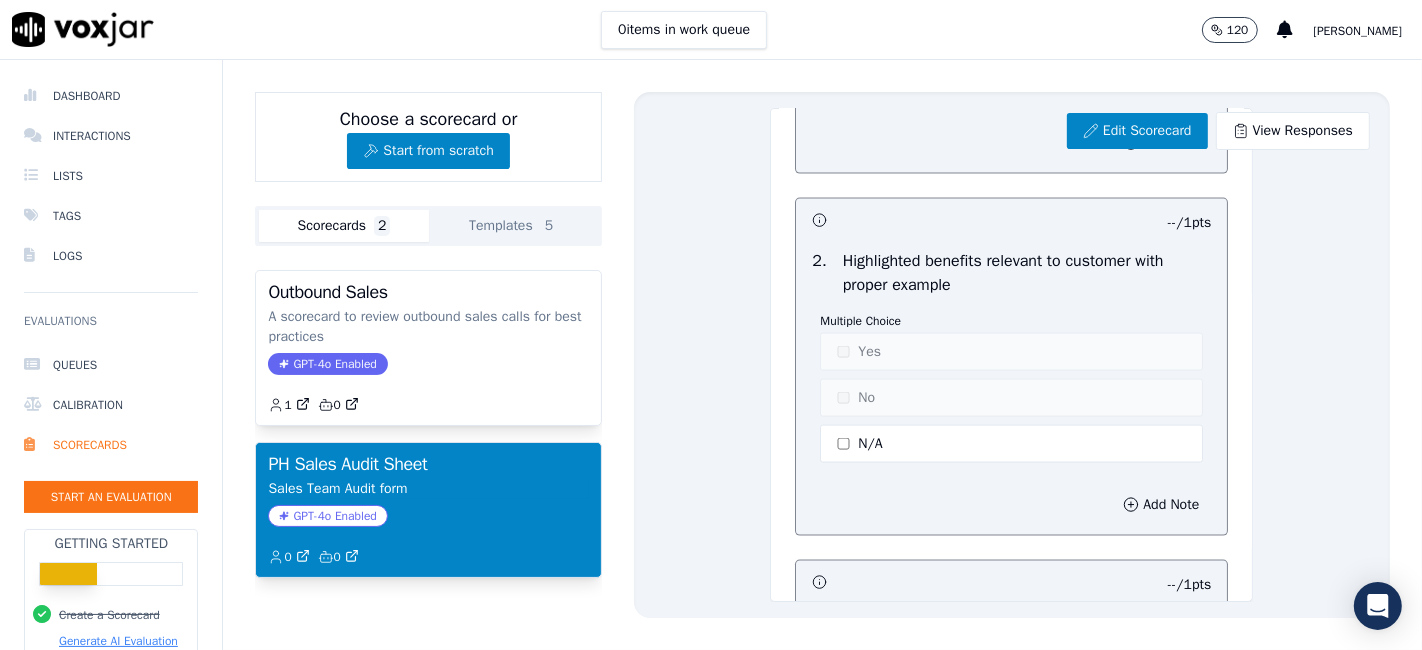 click on "Choose a scorecard or
Start from scratch   Scorecards  2   Templates  5   Outbound Sales   A scorecard to review outbound sales calls for best practices     GPT-4o Enabled       1         0     PH Sales Audit Sheet   Sales Team Audit form     GPT-4o Enabled       0         0           Outbound Sales   A scorecard to review outbound sales calls for best practices     GPT-4o Enabled   TEMPLATE   Inbound Sales   A scorecard to review inbound sales calls for best practices     GPT-4o Enabled   TEMPLATE   Customer Experience   A scorecard for evaluating the customer experience of a conversation     GPT-4o Enabled   TEMPLATE   Collections   A scorecard to evaluate compliance and effectiveness of collections agents     GPT-4o Enabled   TEMPLATE   Technical Support   A scorecard for evaluating the technical support provided to a customer     GPT-4o Enabled   TEMPLATE
Edit Scorecard
View Responses   PH Sales Audit Sheet  Scorecard     Sales Team Audit form   Call Opening" at bounding box center (822, 355) 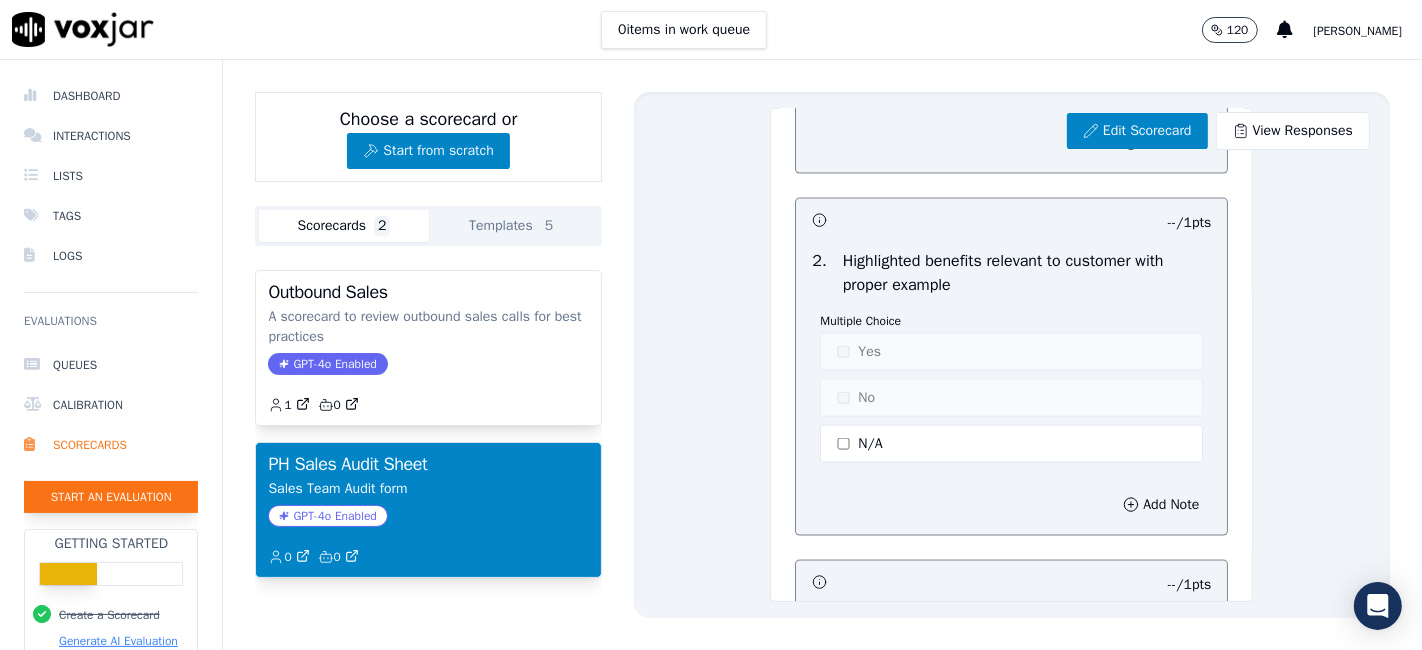 click on "Start an Evaluation" 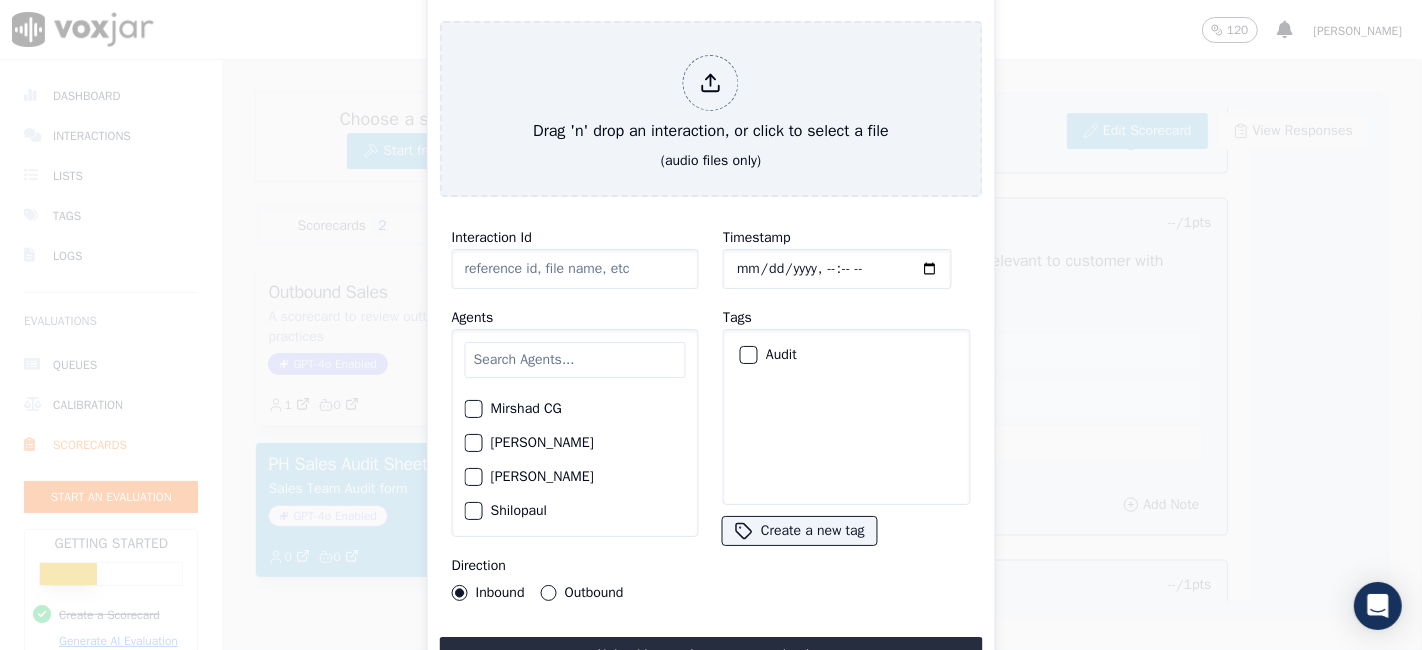 scroll, scrollTop: 0, scrollLeft: 0, axis: both 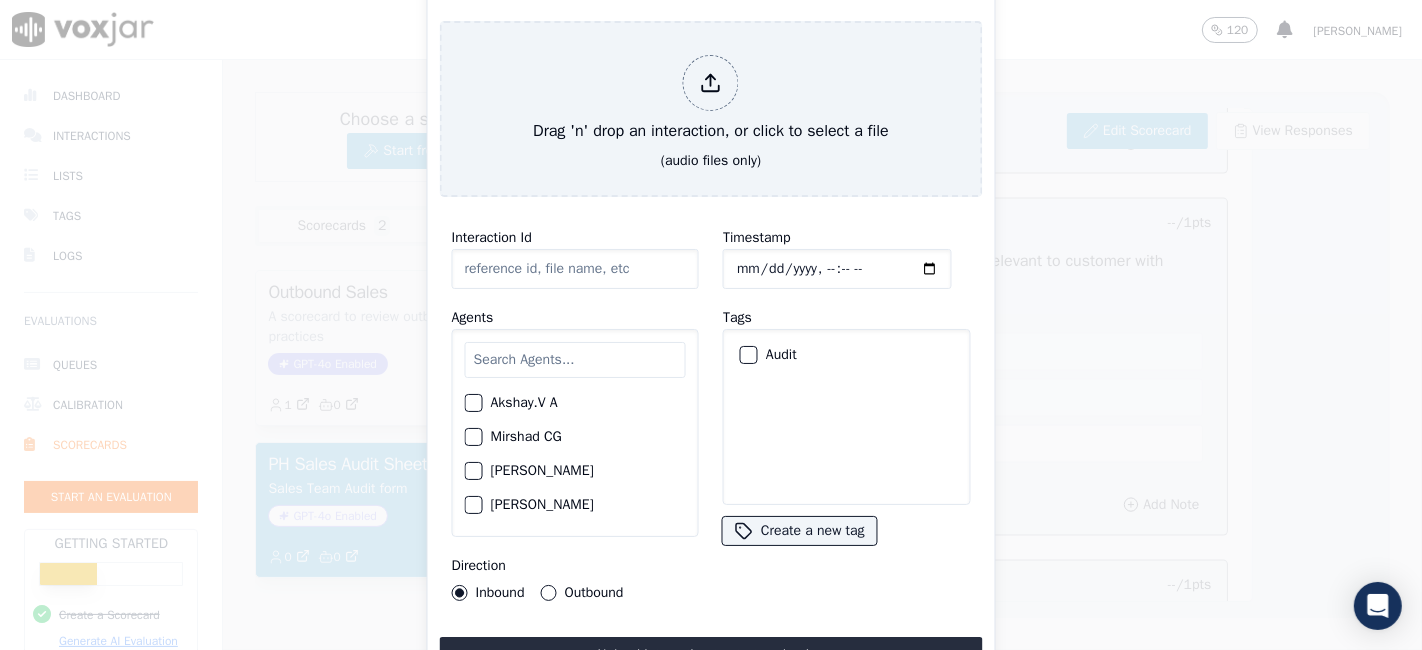 click on "Start an Evaluation
Drag 'n' drop an interaction, or click to select a file   (audio files only)       Interaction Id       Agents       Akshay.V A     Mirshad [PERSON_NAME] [PERSON_NAME]     Direction     Inbound     Outbound   Timestamp       Tags     Audit
Create a new tag     Upload interaction to start evaluation       Close" 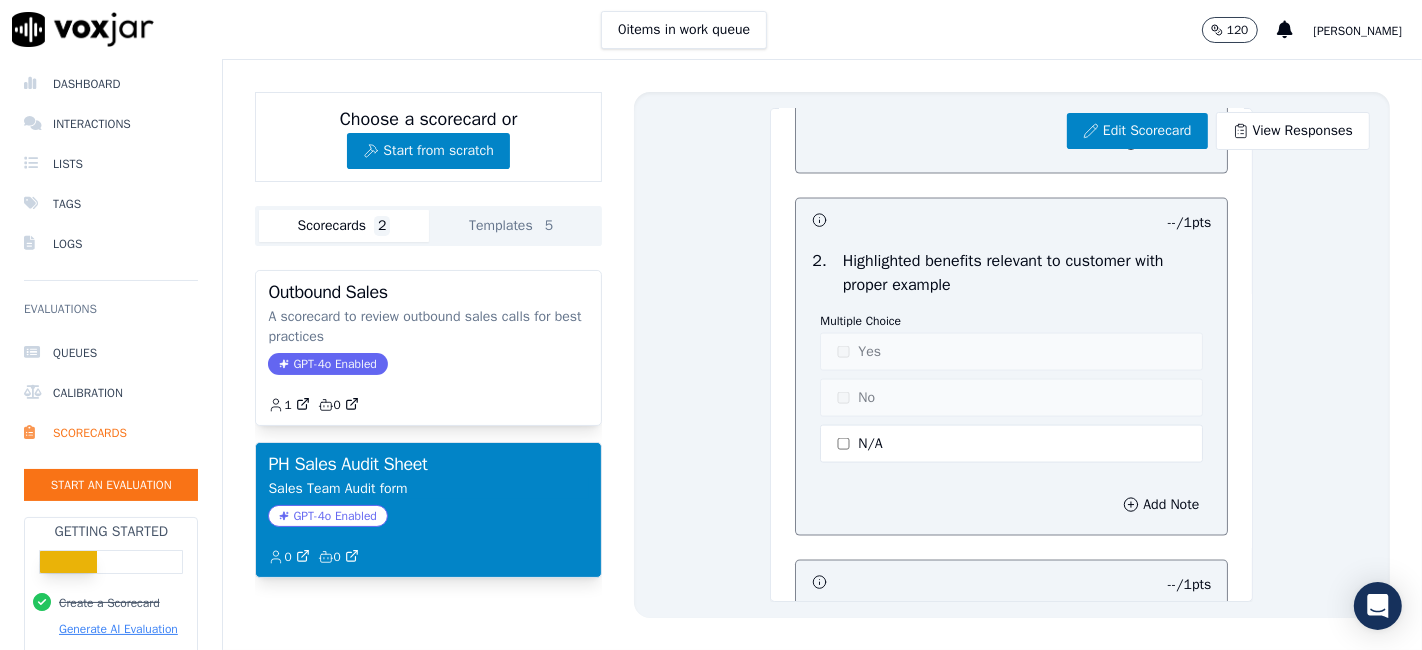 scroll, scrollTop: 0, scrollLeft: 0, axis: both 